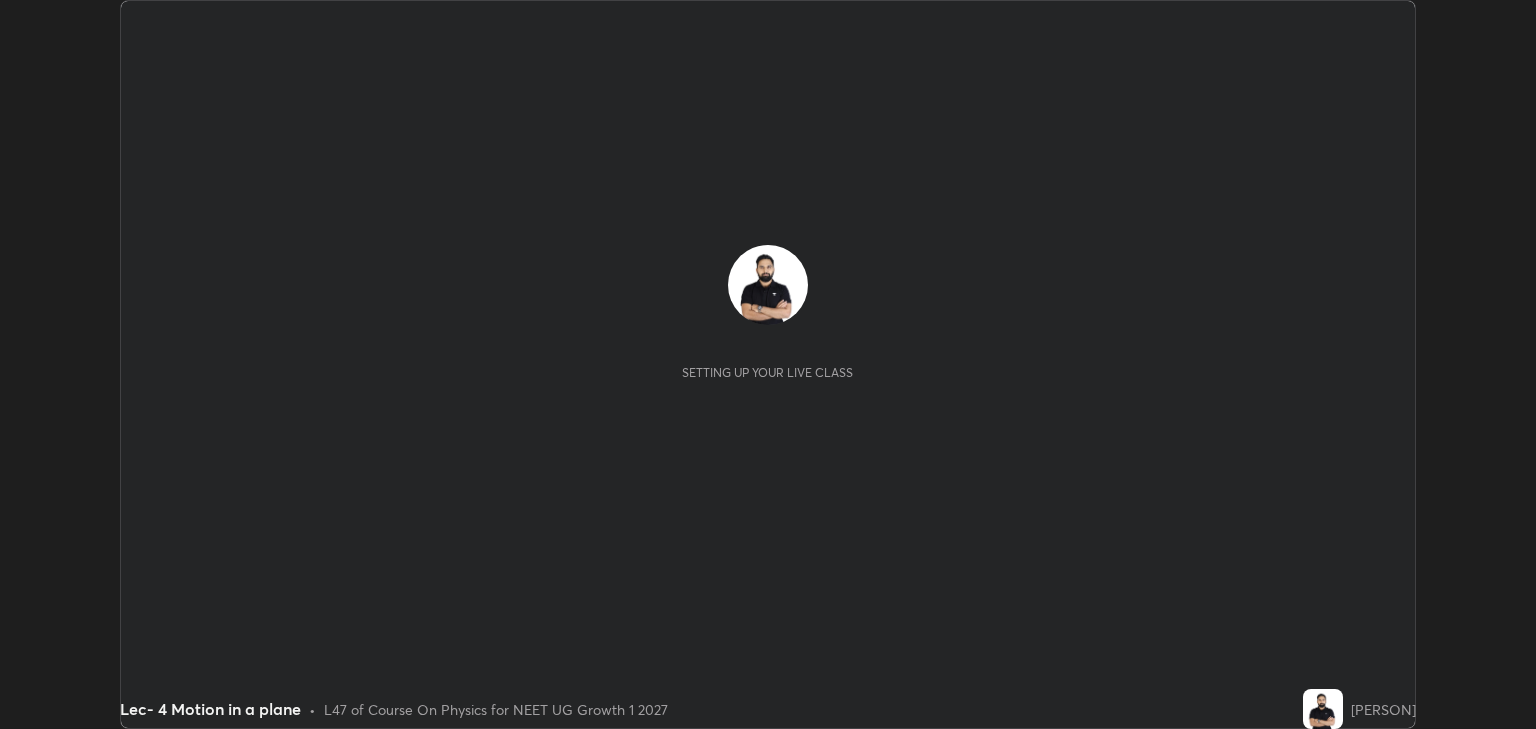 scroll, scrollTop: 0, scrollLeft: 0, axis: both 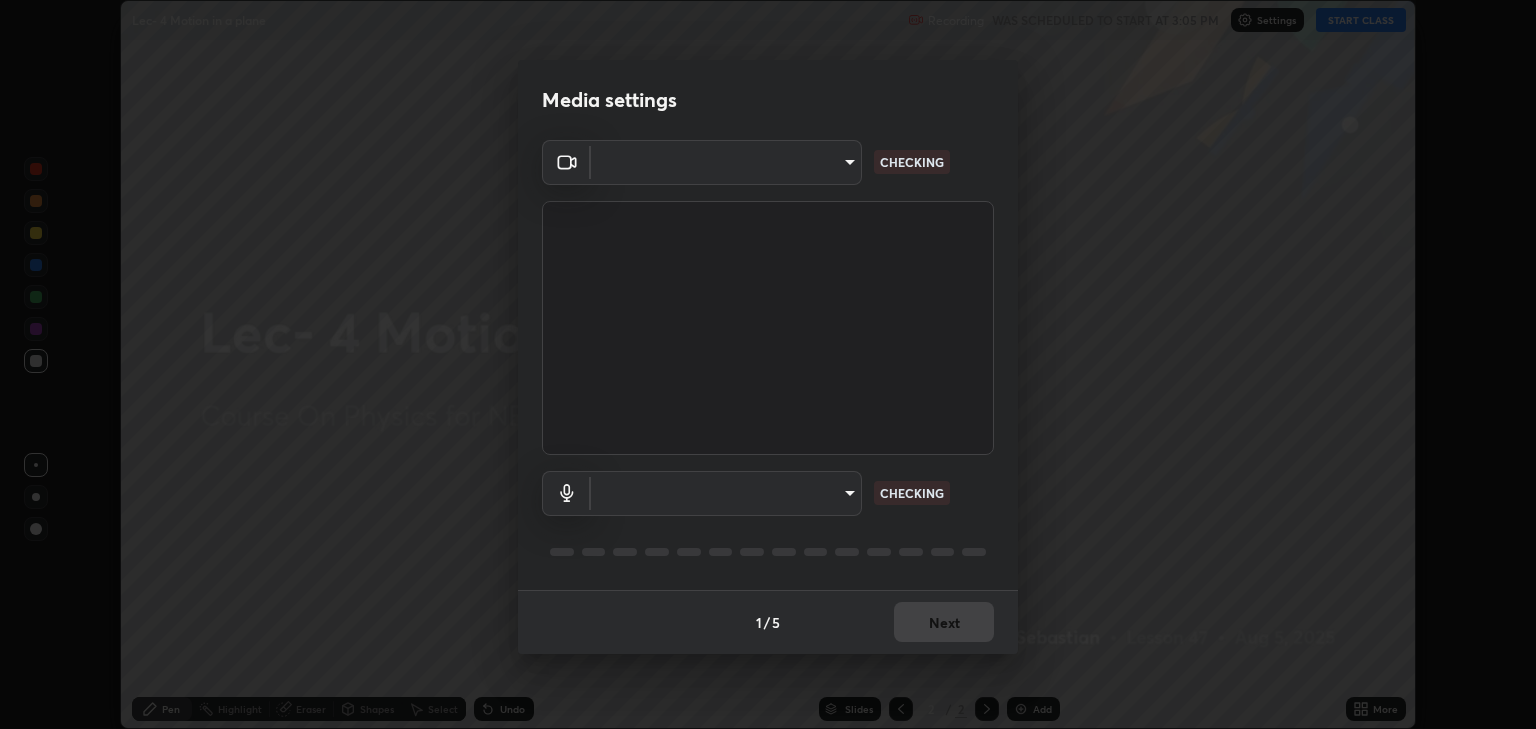 type on "6889e5757fad77820649456bc3a7e4ae290f4e048e3f3cb88d02d5782dedffd8" 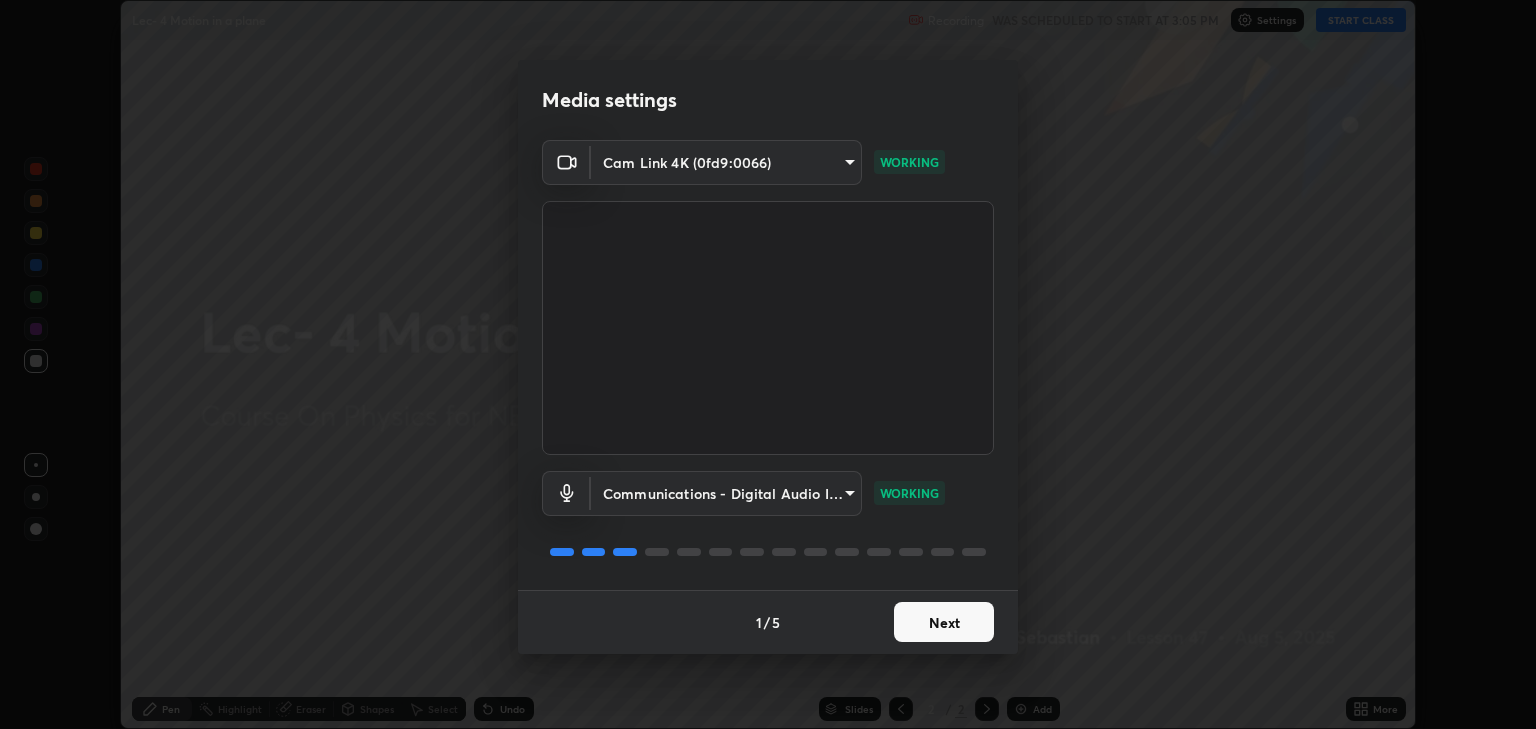 click on "Next" at bounding box center [944, 622] 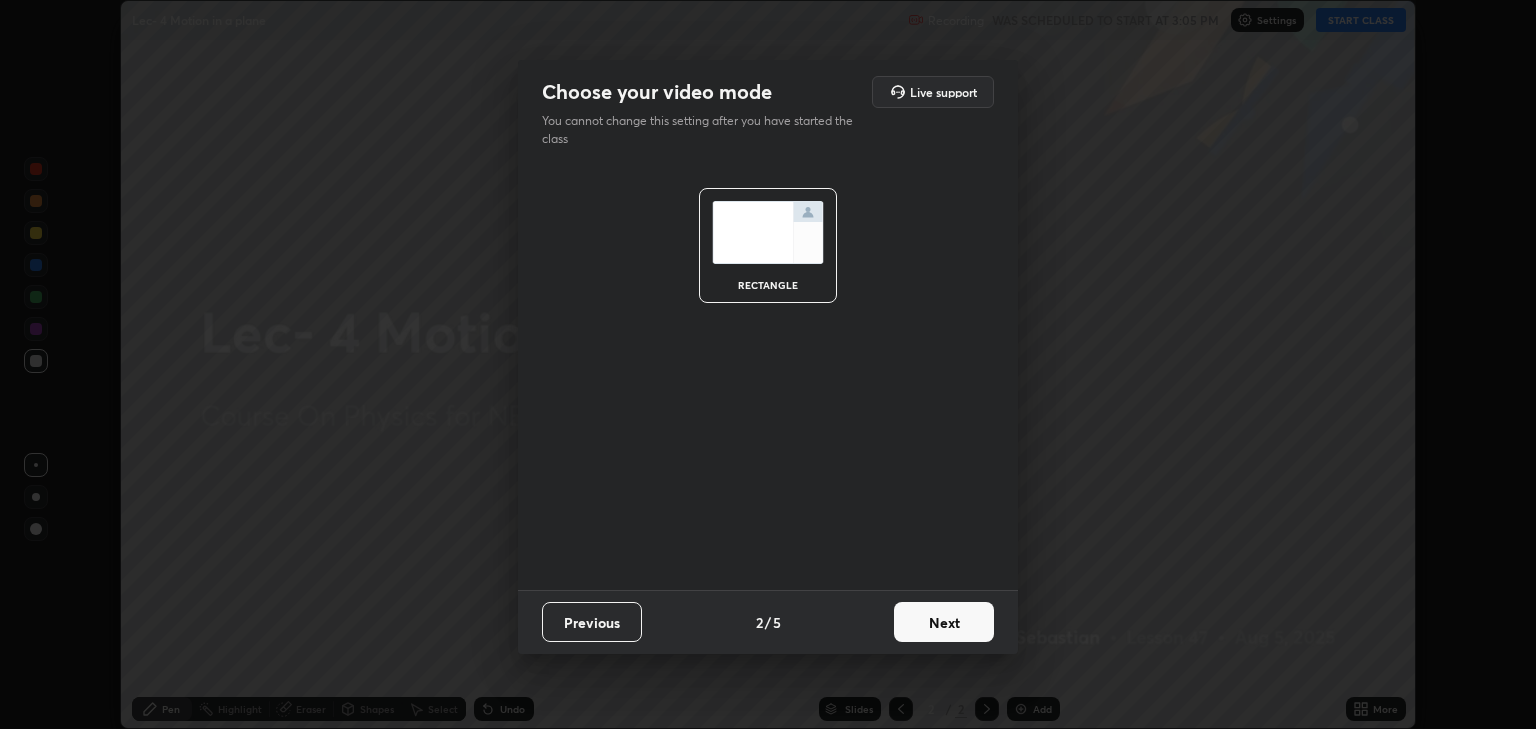 click on "Next" at bounding box center [944, 622] 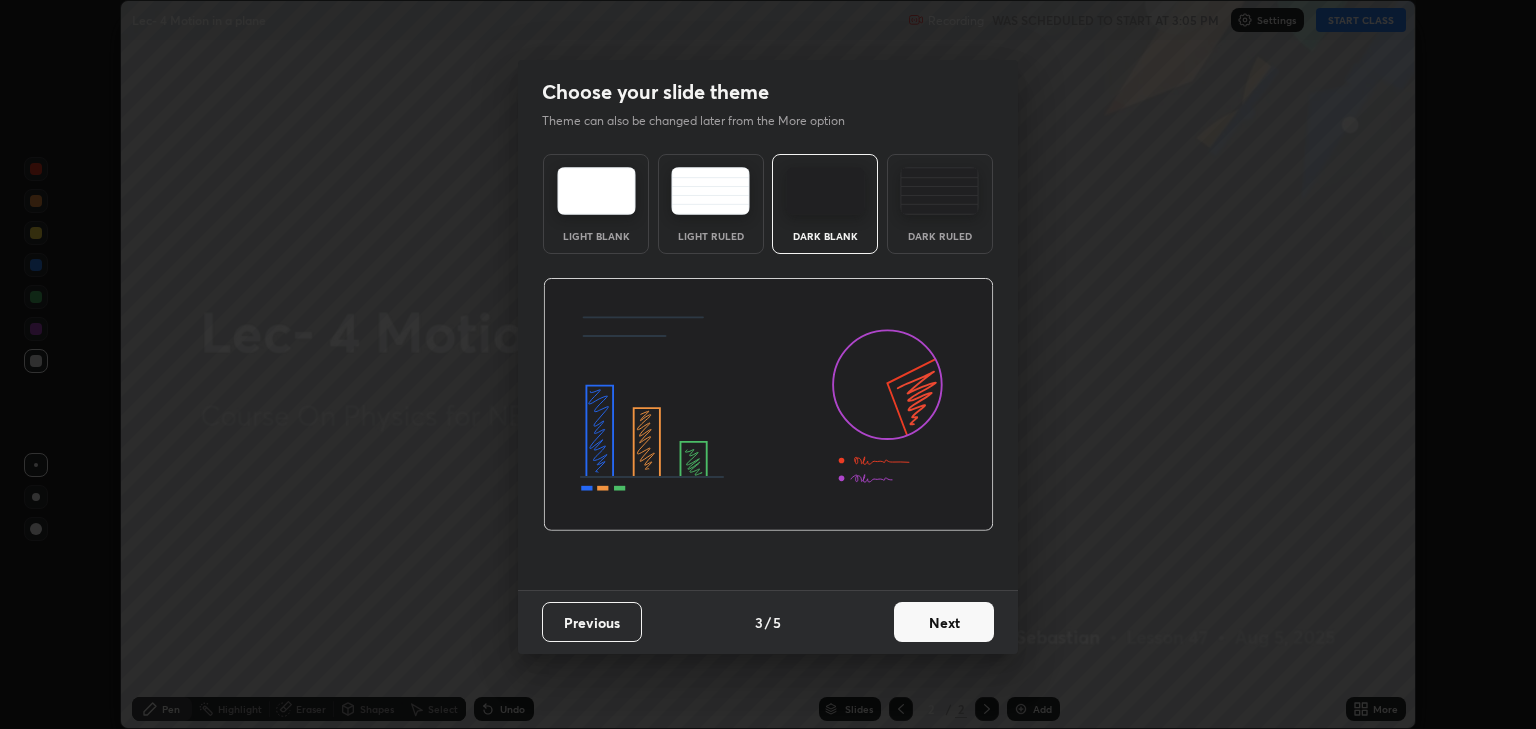click on "Next" at bounding box center (944, 622) 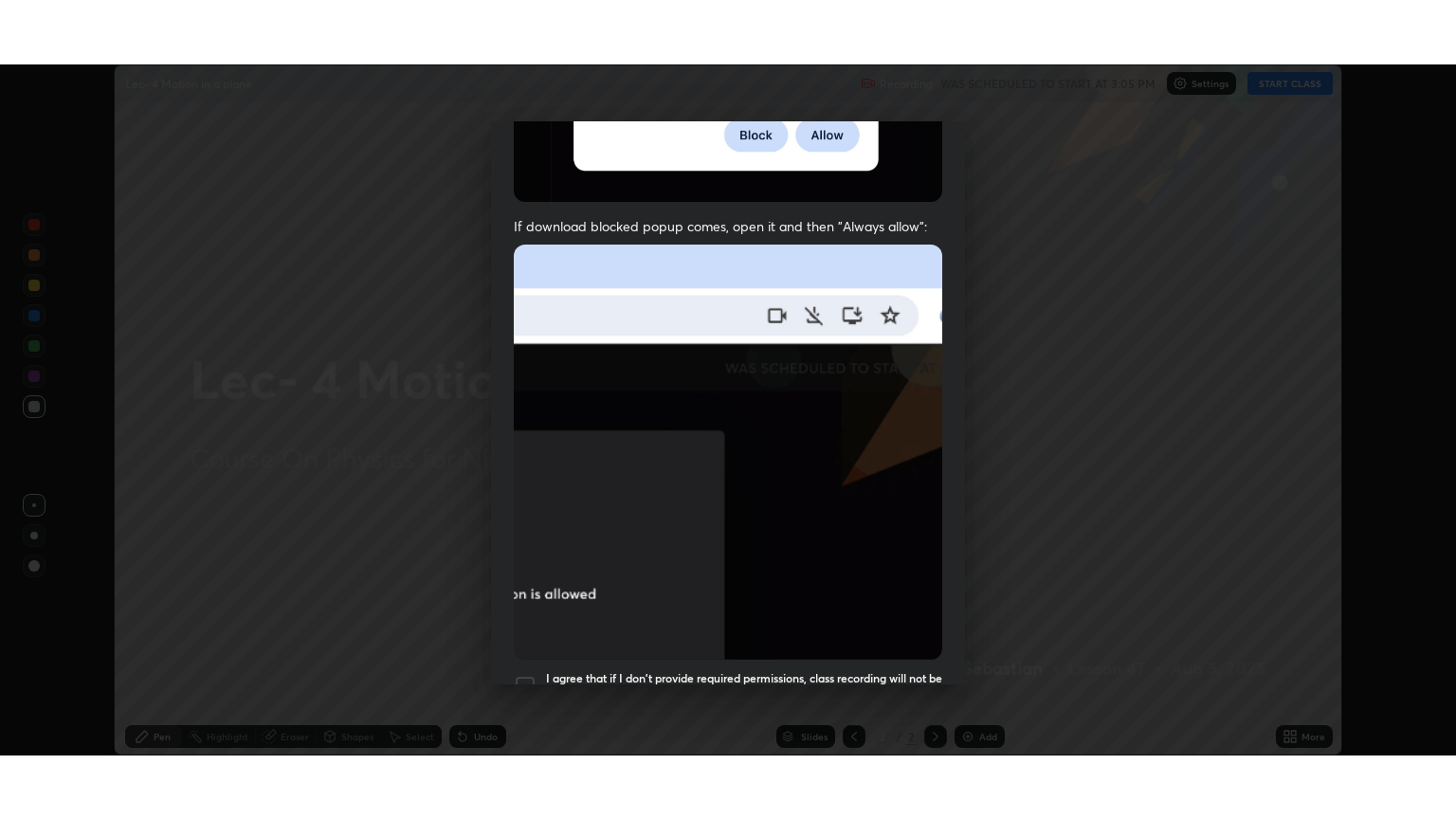 scroll, scrollTop: 384, scrollLeft: 0, axis: vertical 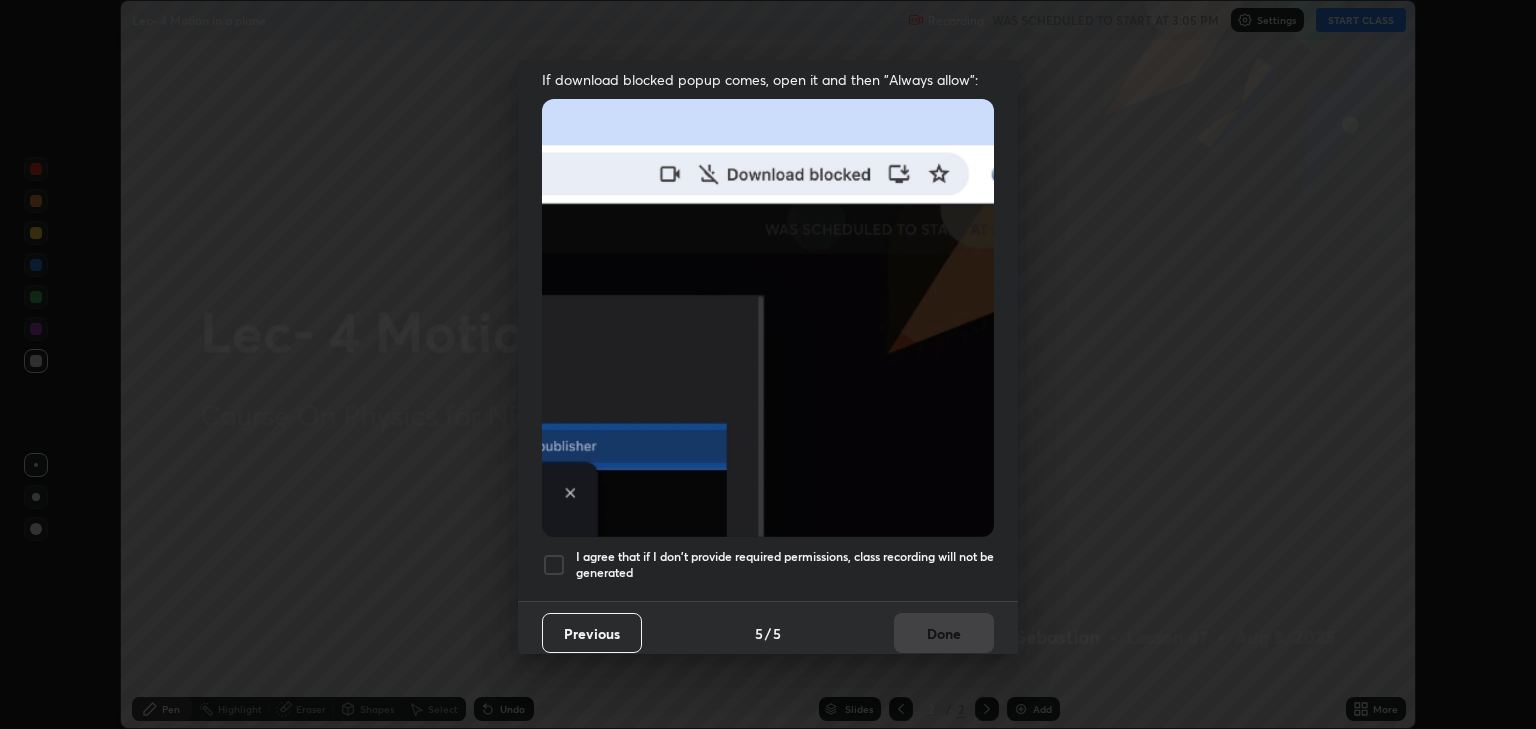 click at bounding box center [554, 565] 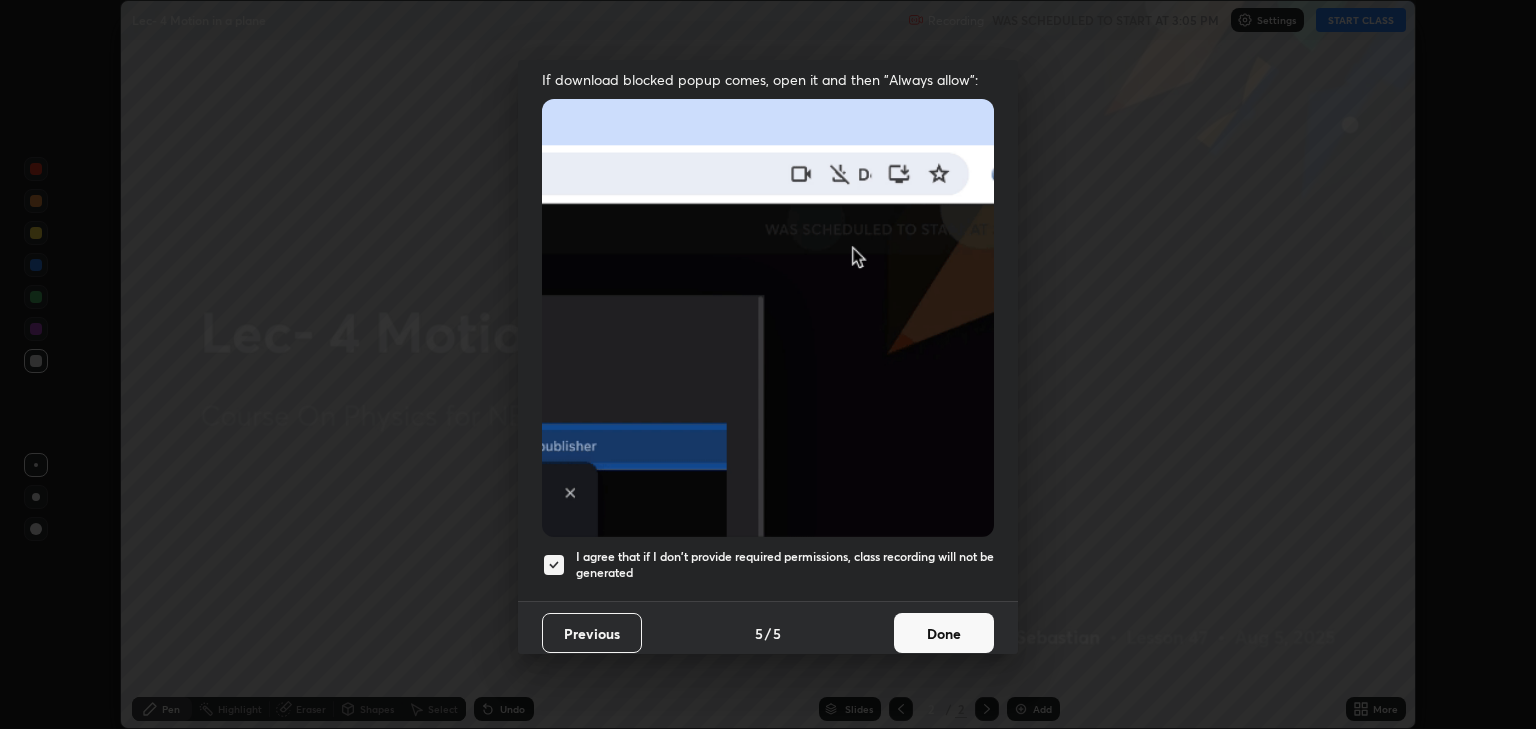 click on "Done" at bounding box center (944, 633) 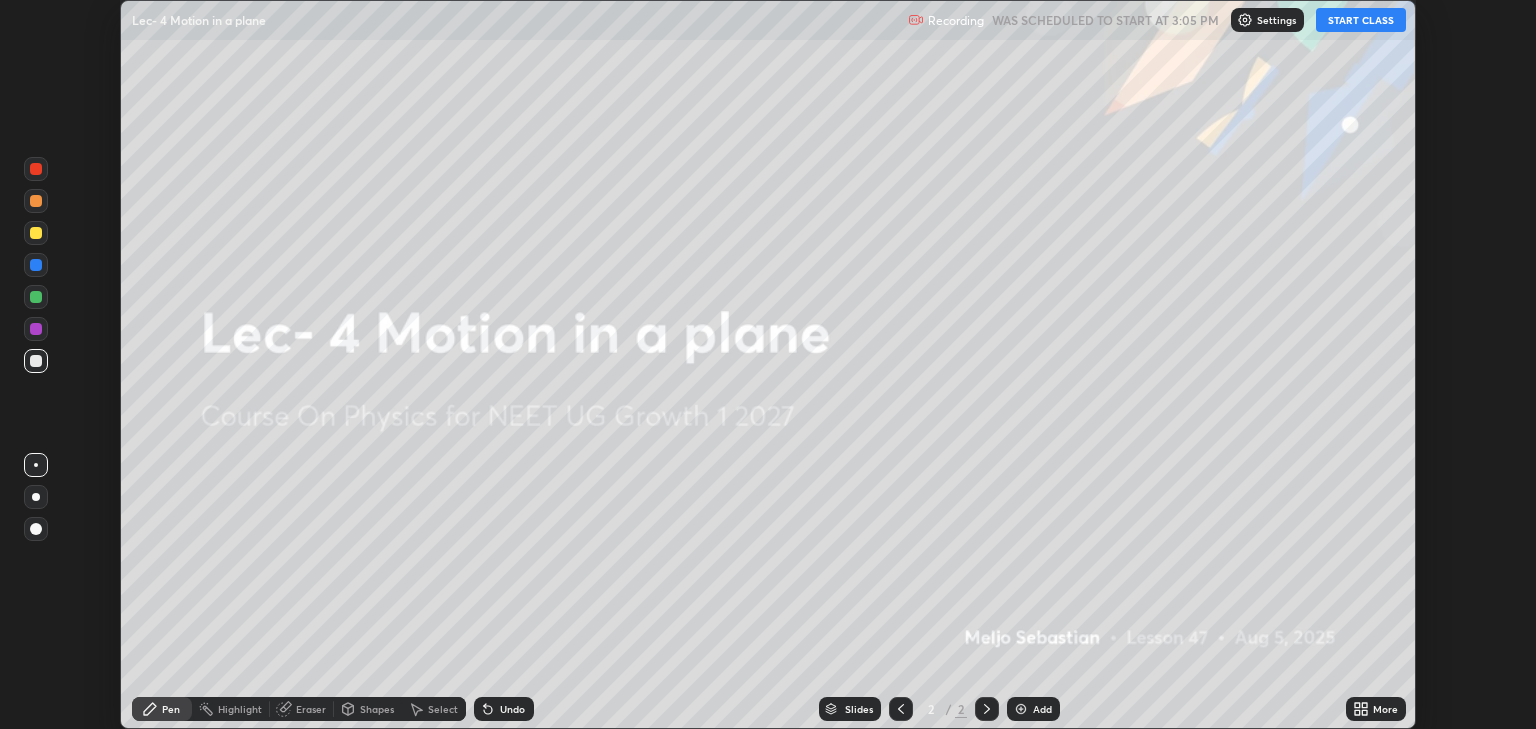 click on "START CLASS" at bounding box center (1361, 20) 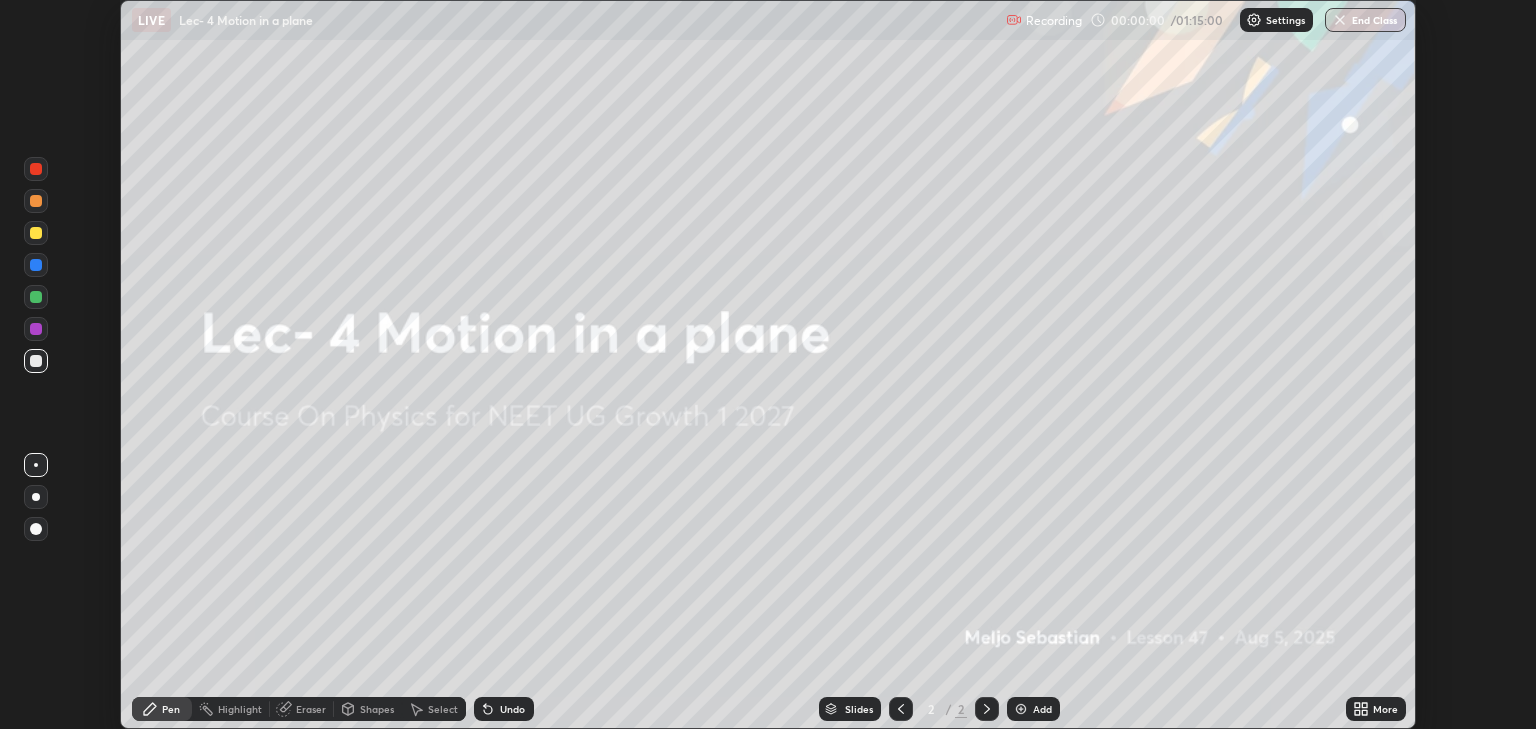 click 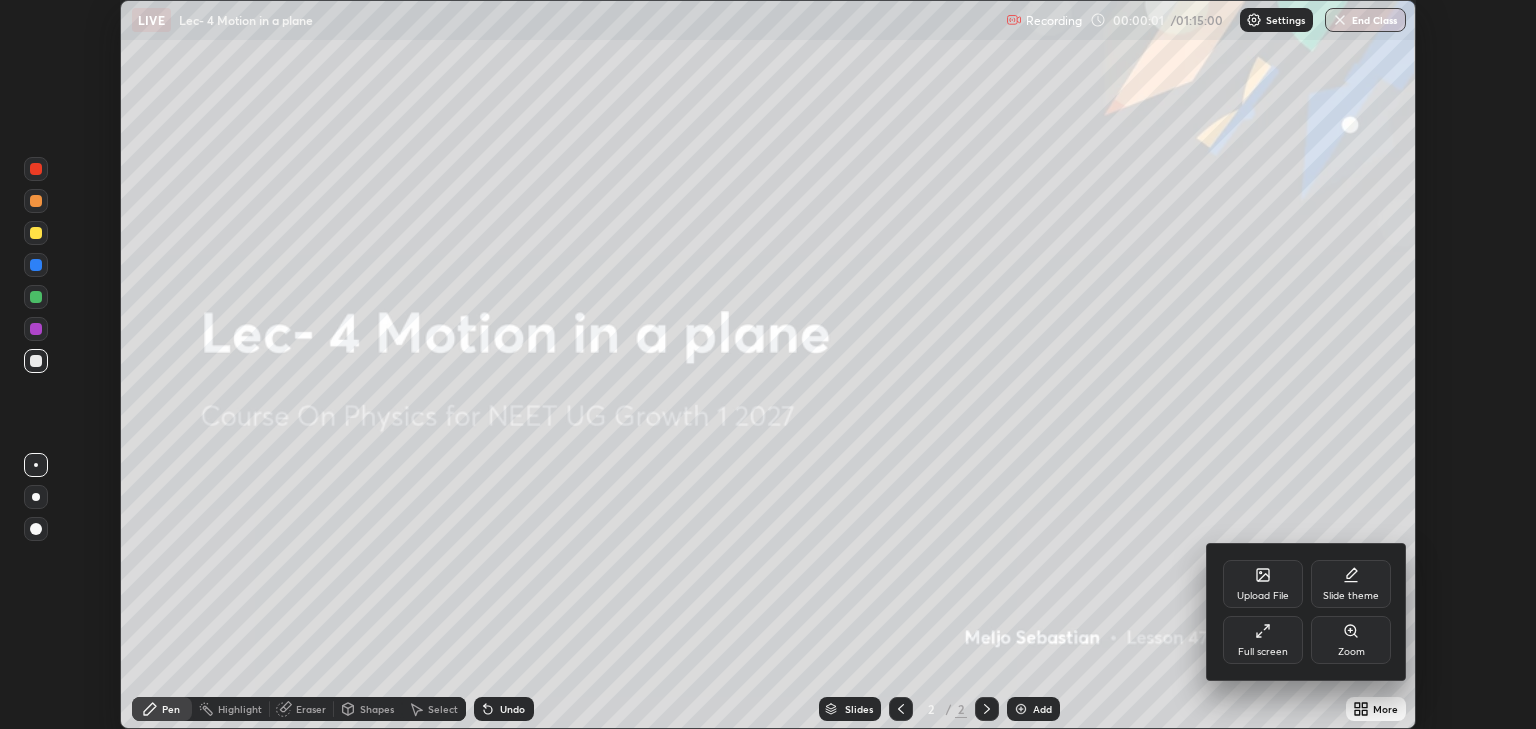 click on "Full screen" at bounding box center [1263, 640] 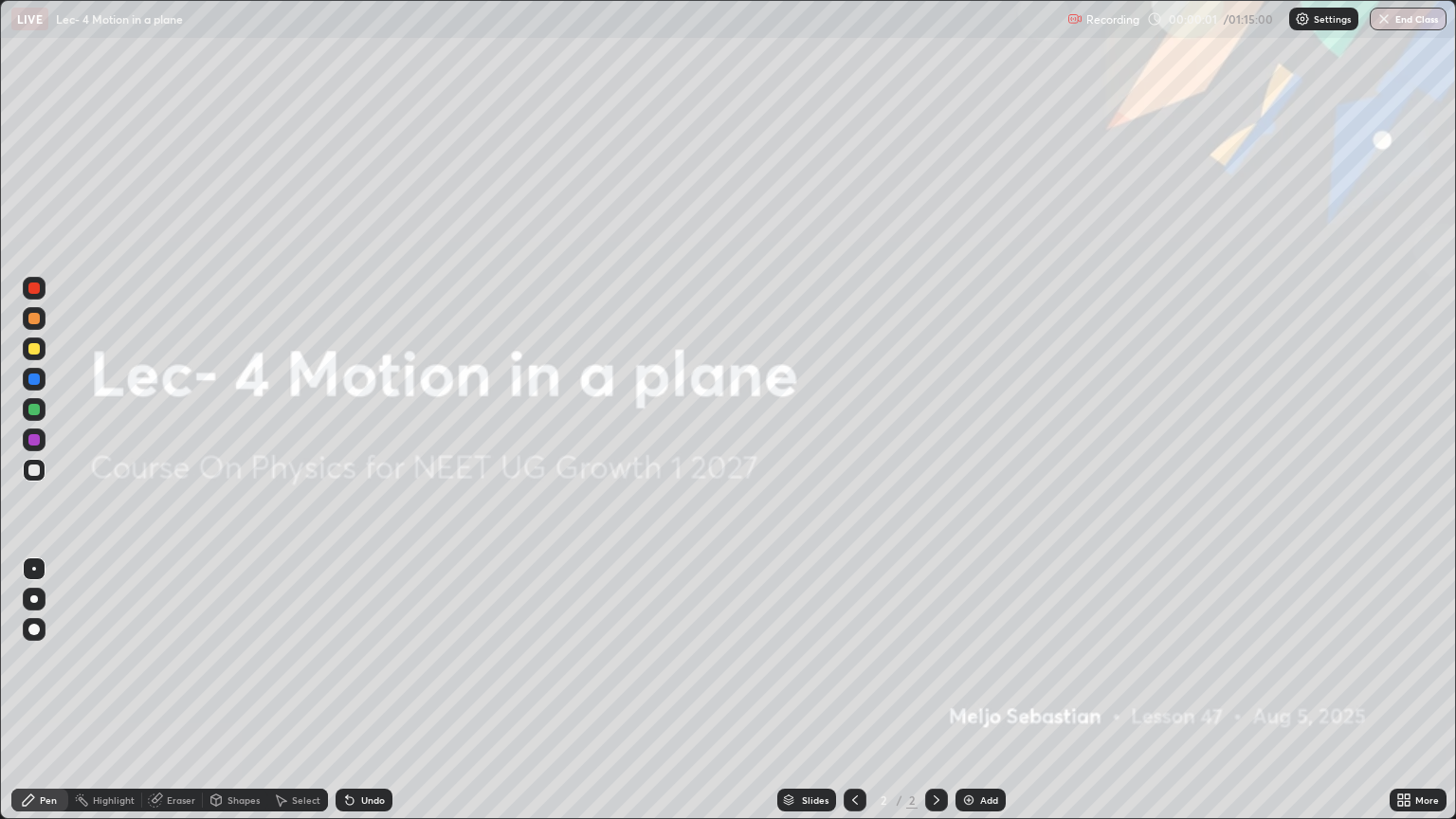 scroll, scrollTop: 93973, scrollLeft: 93336, axis: both 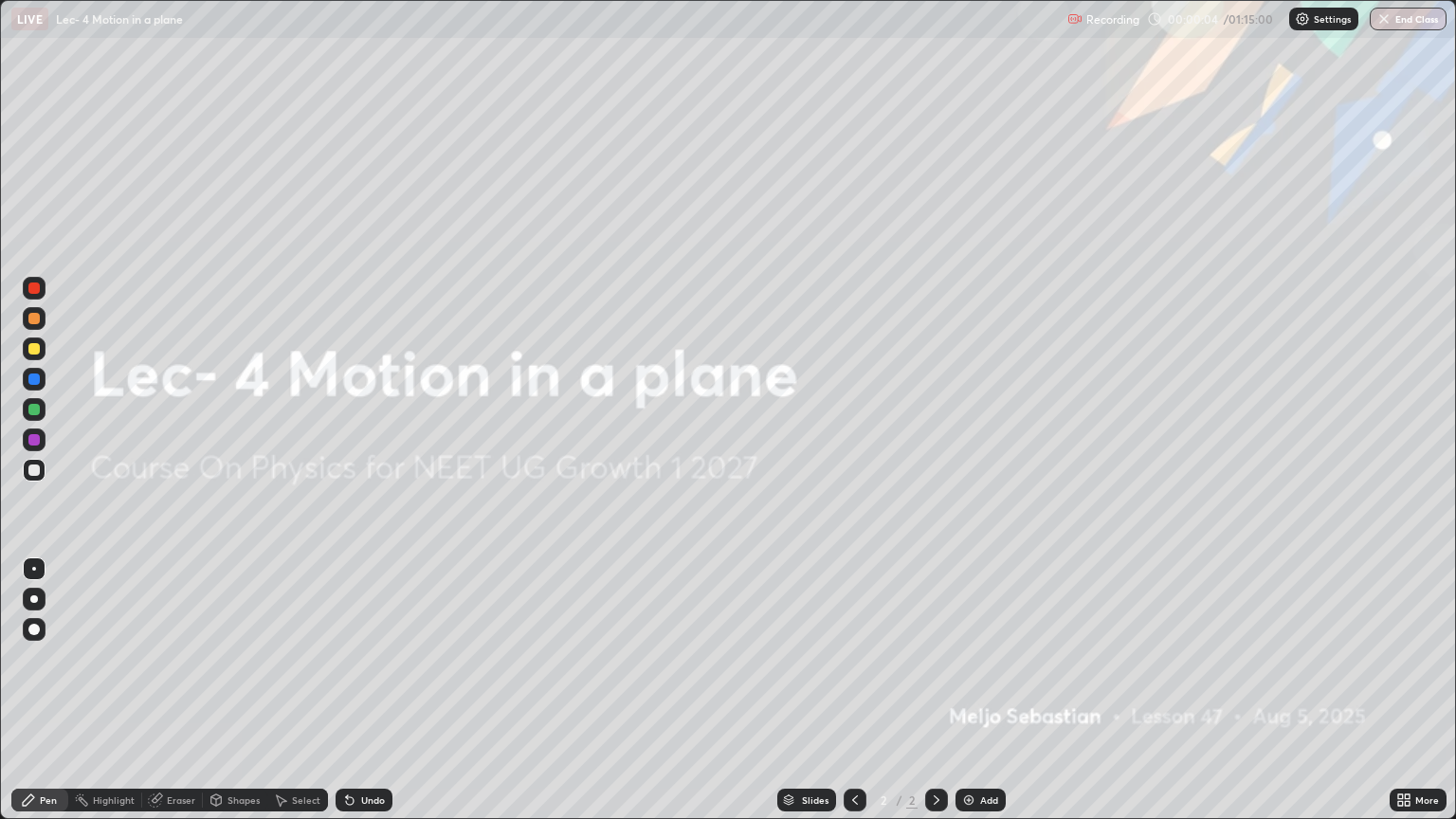 click at bounding box center (969, 800) 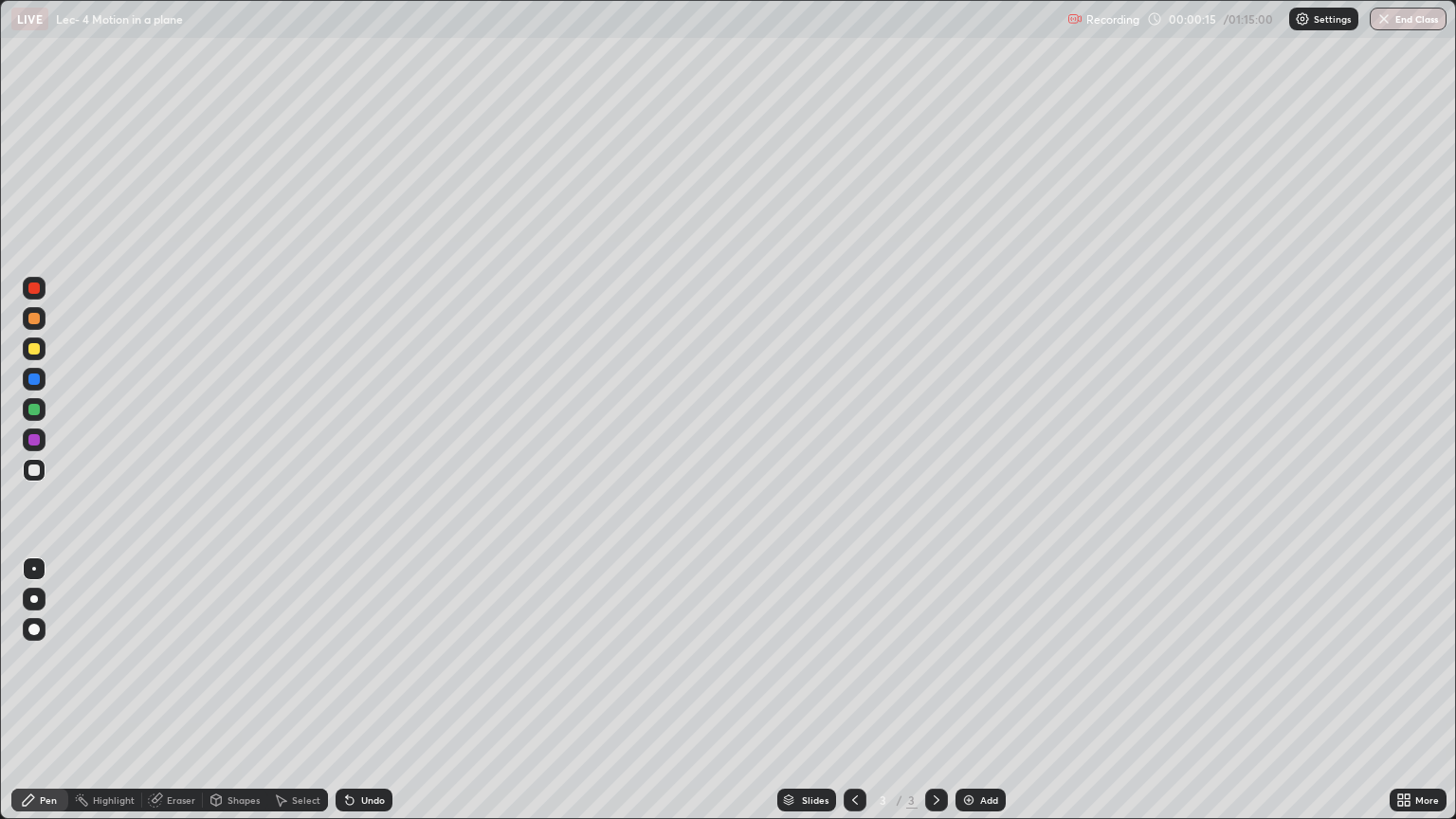 click at bounding box center (34, 410) 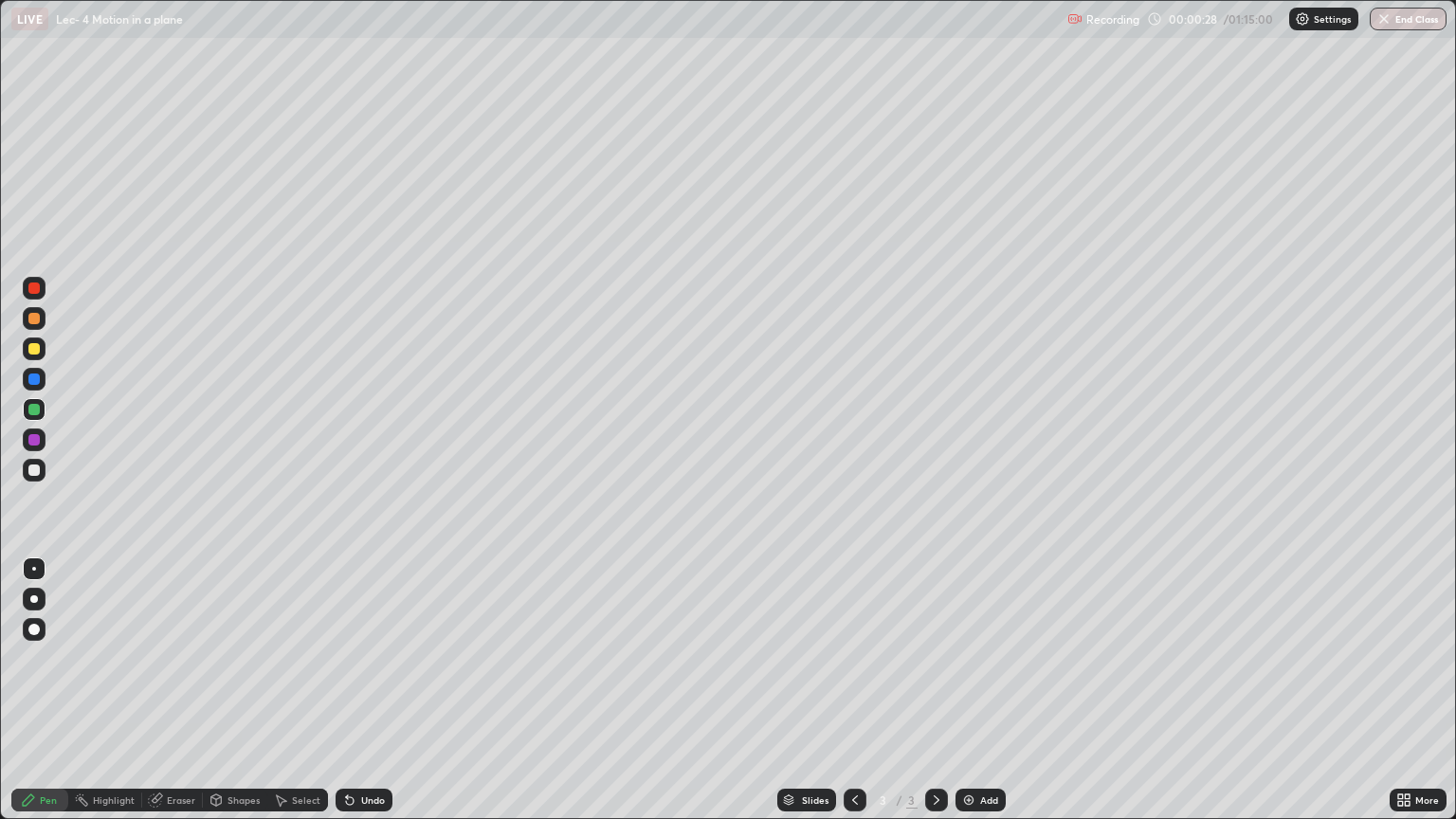 click at bounding box center (34, 440) 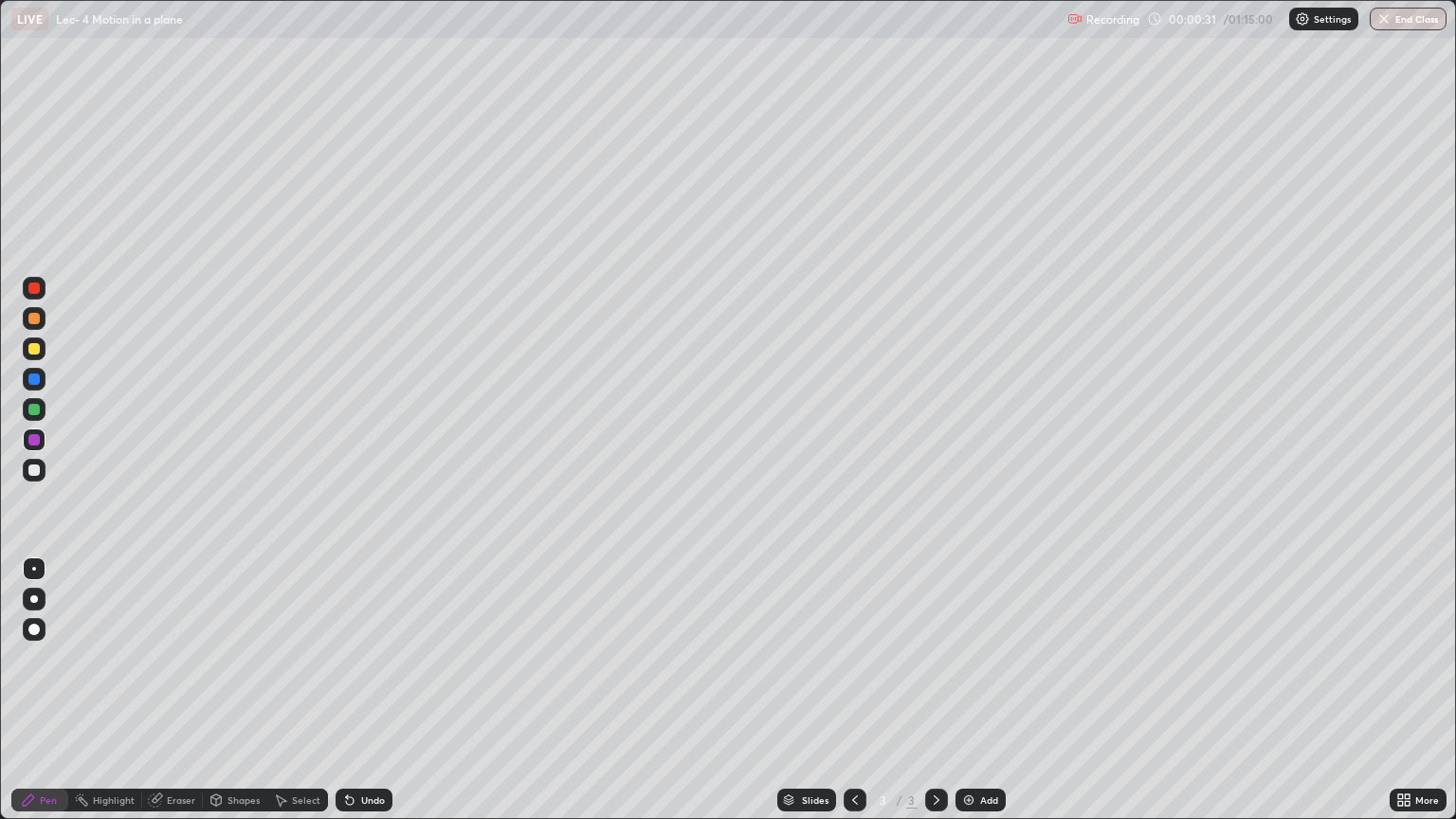 click on "Select" at bounding box center [306, 800] 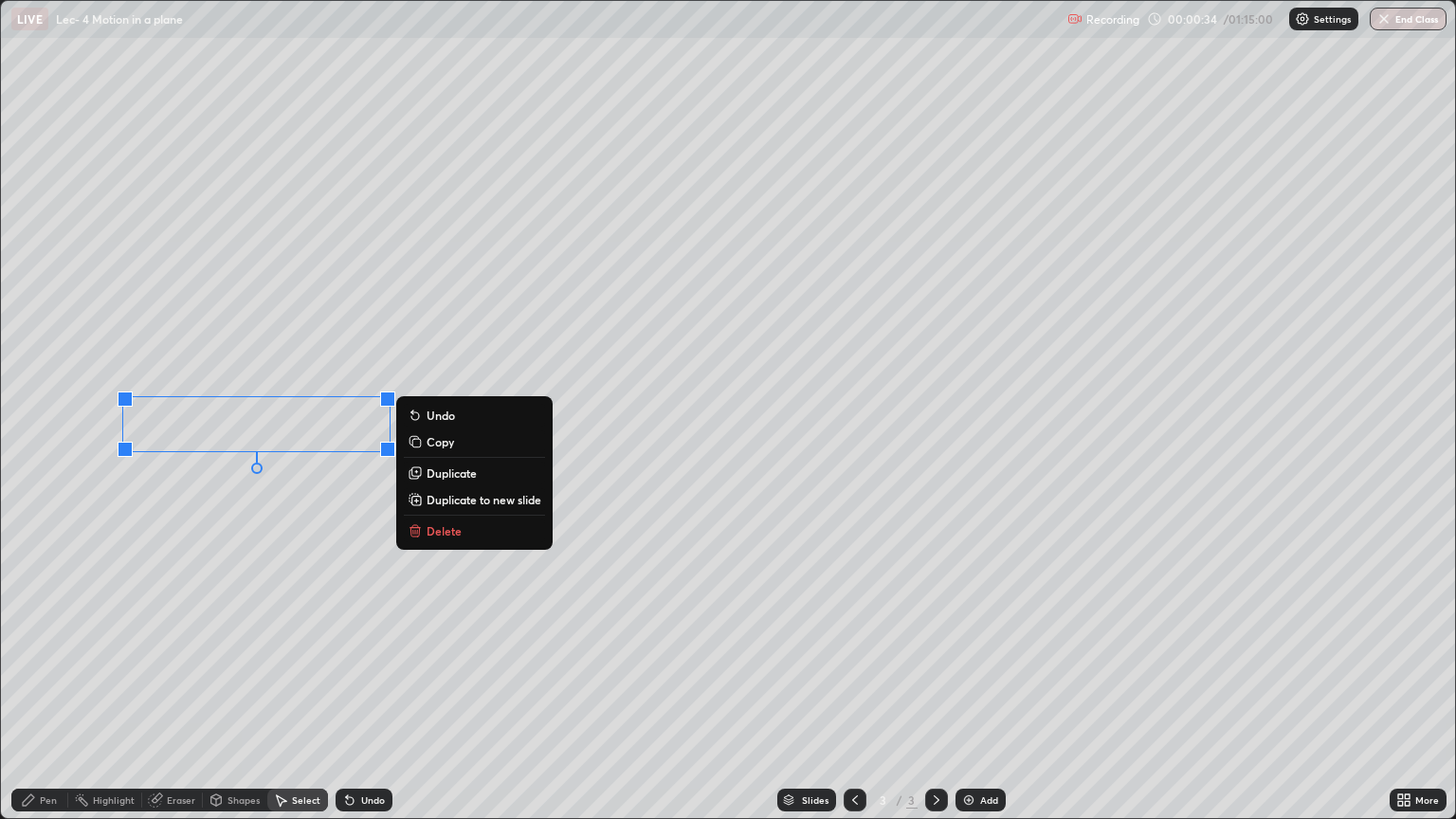 click on "Select" at bounding box center [306, 800] 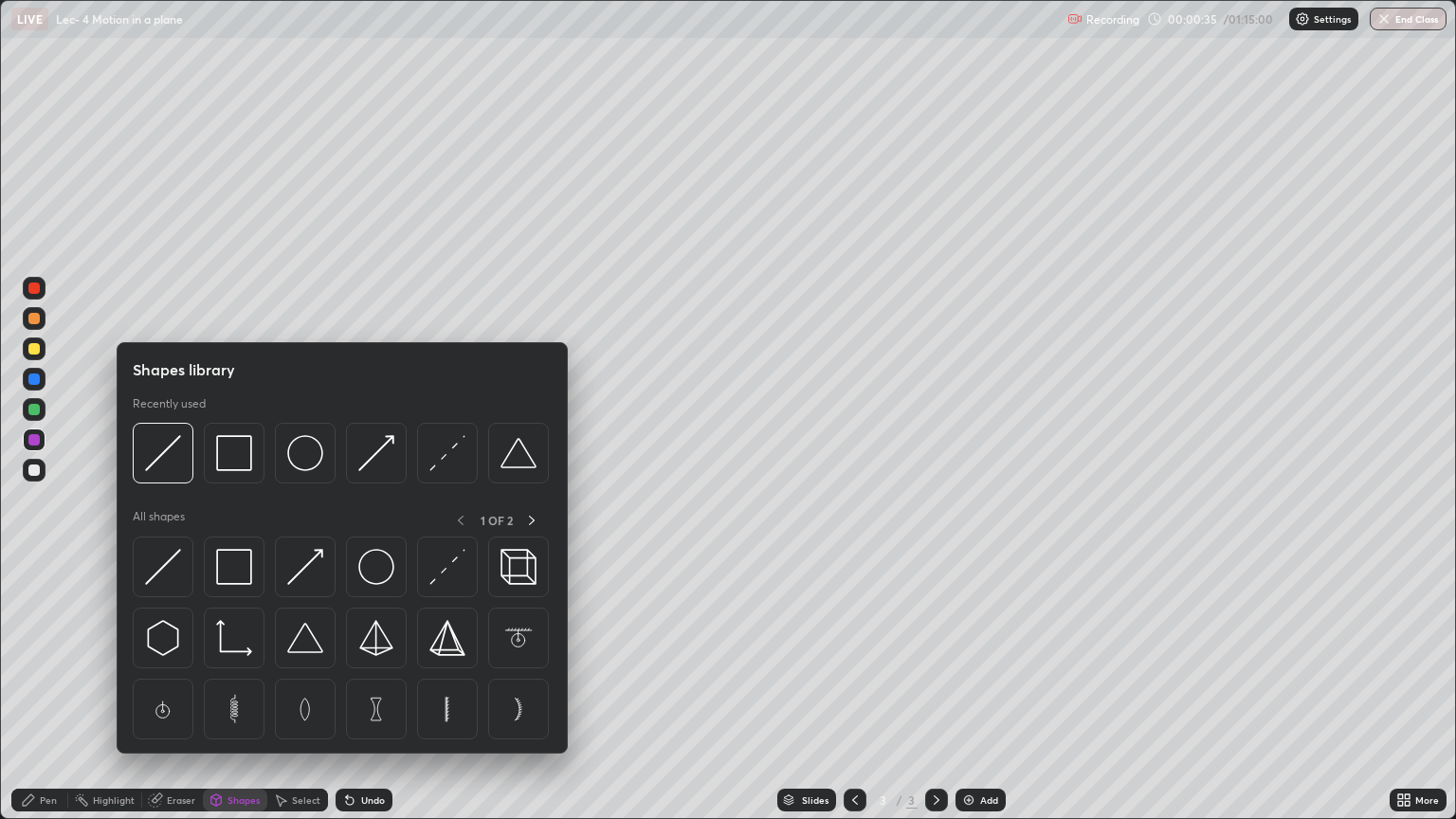 click on "Select" at bounding box center [306, 800] 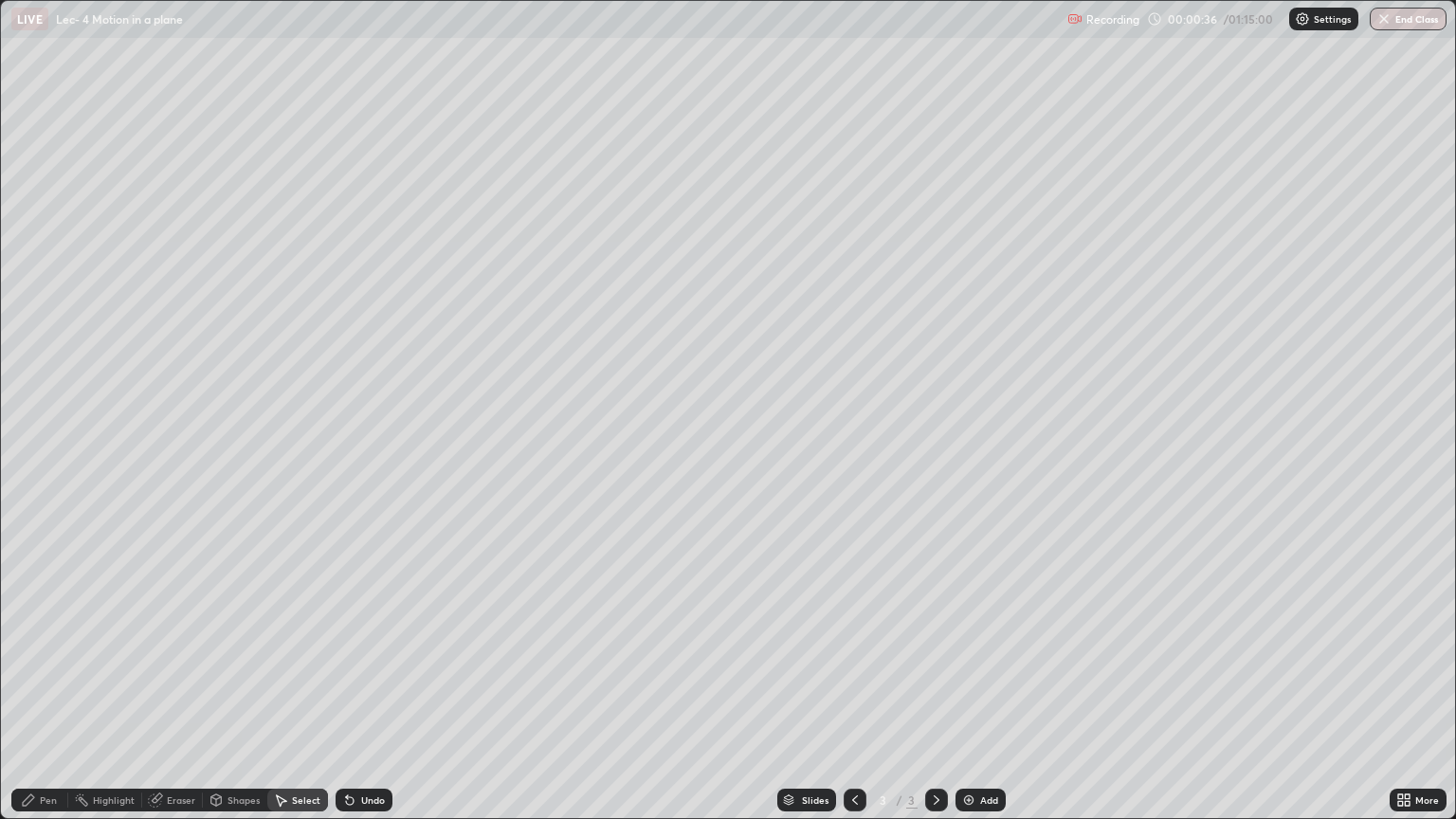 click on "Select" at bounding box center (306, 800) 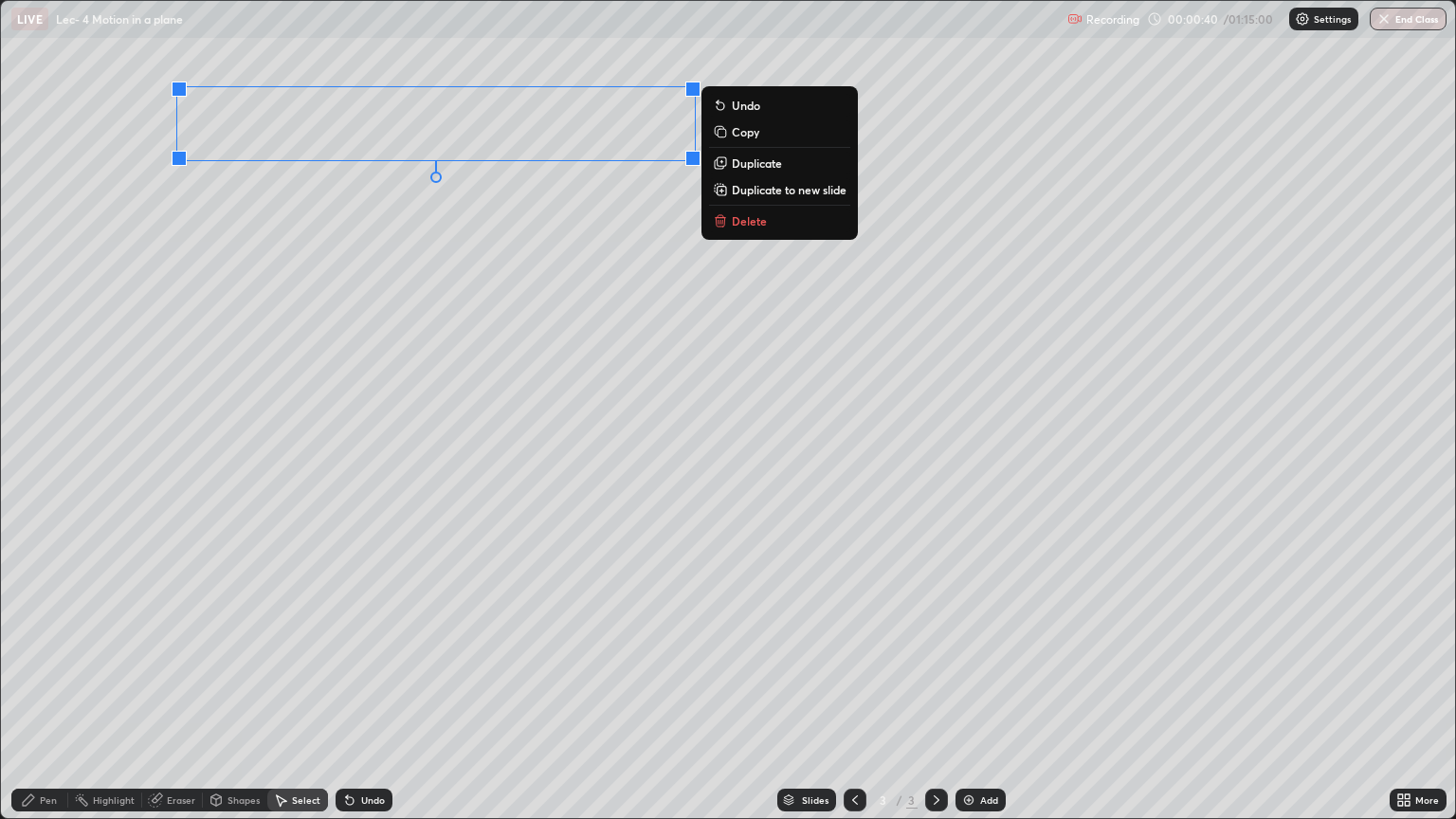 click on "Pen" at bounding box center [40, 800] 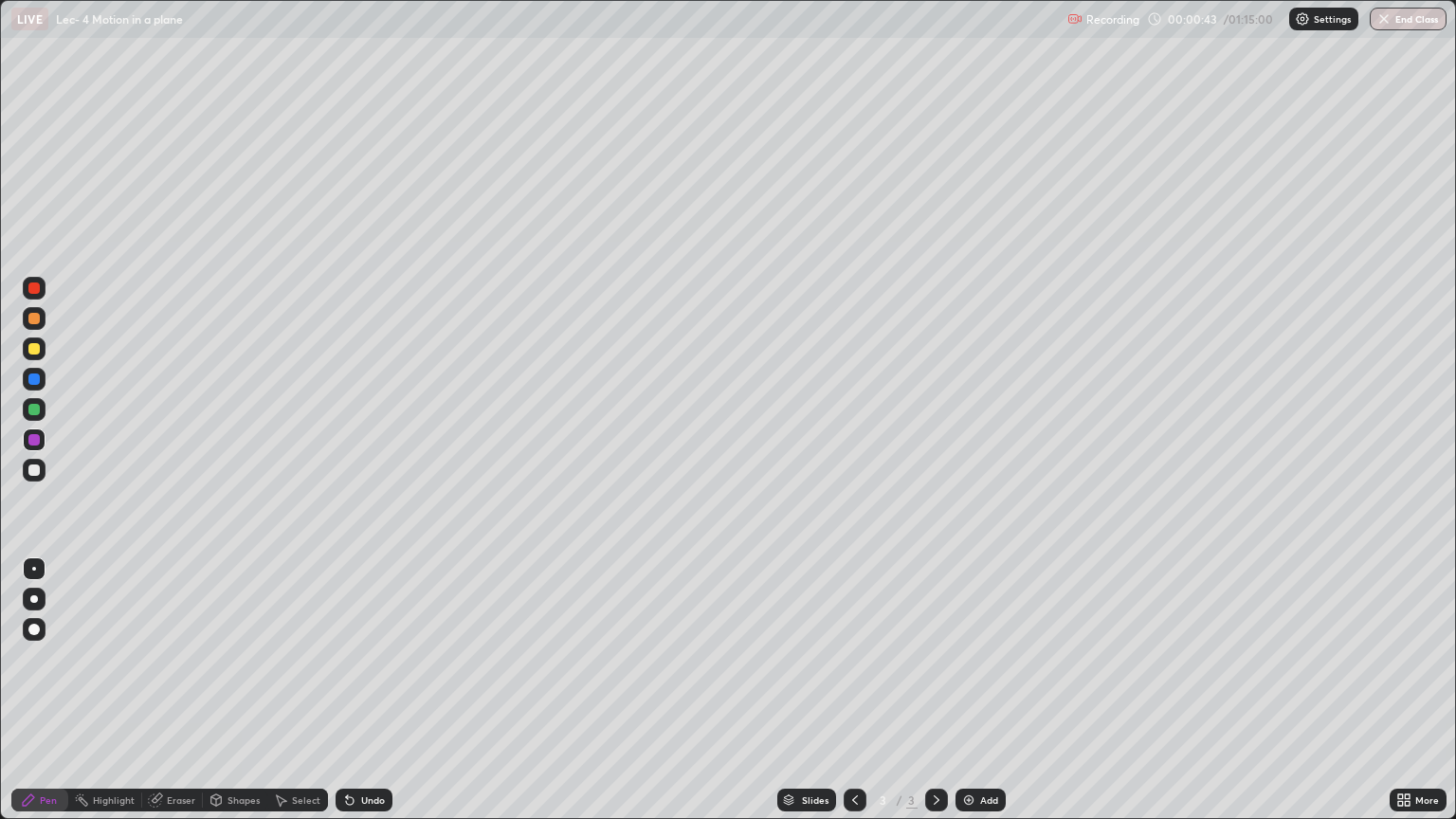 click at bounding box center (34, 410) 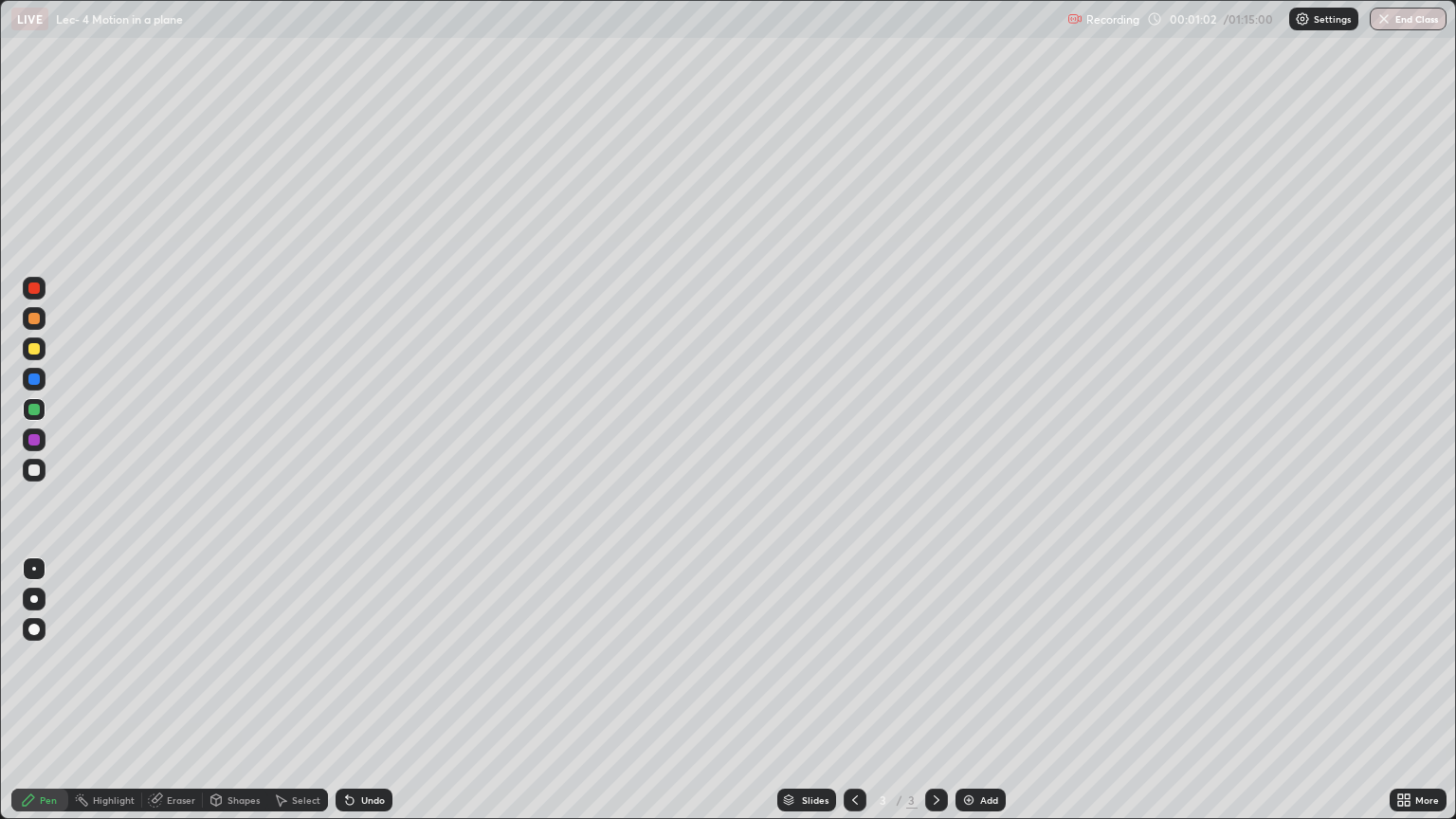 click at bounding box center [34, 349] 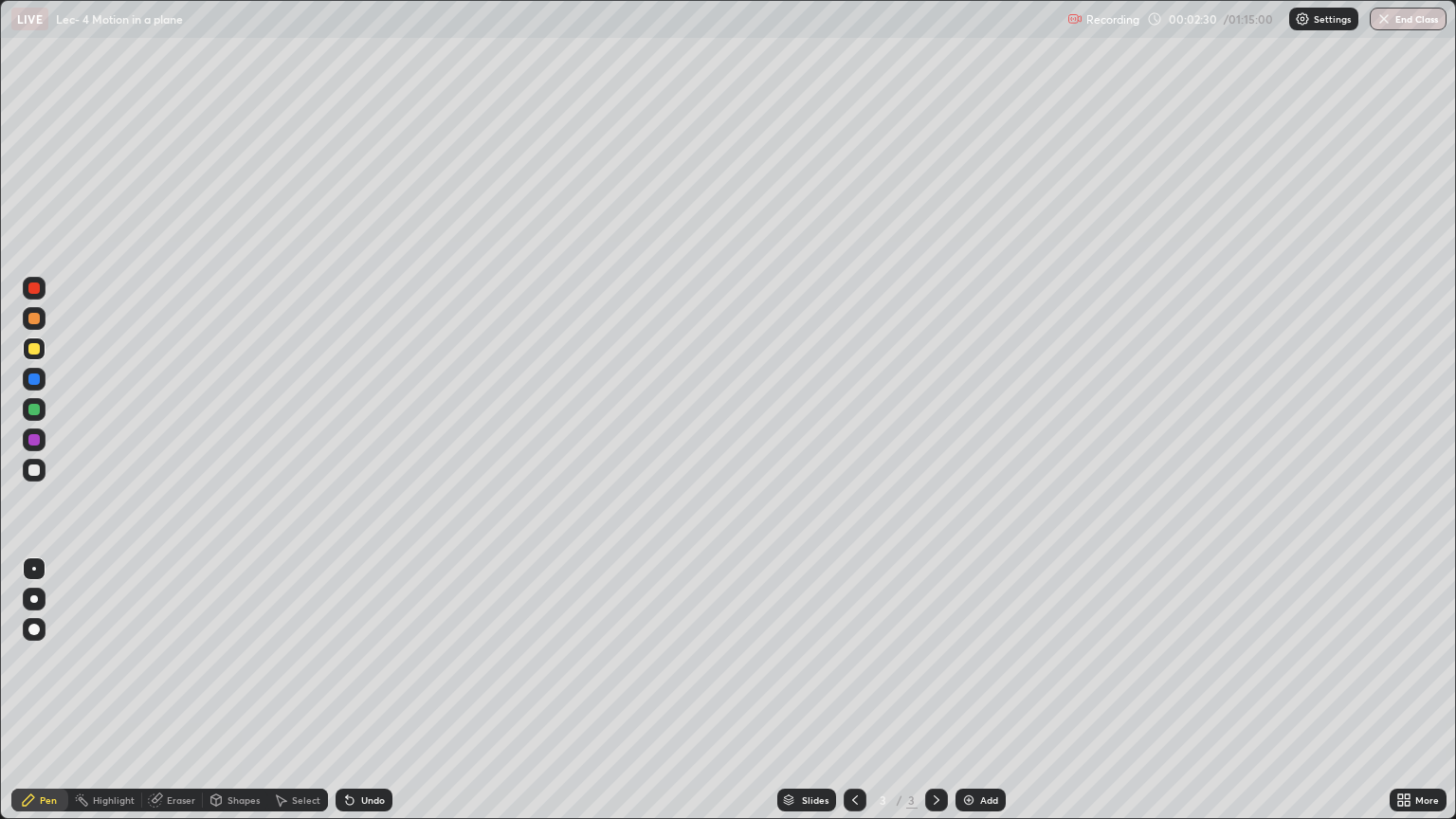 click on "Shapes" at bounding box center [244, 800] 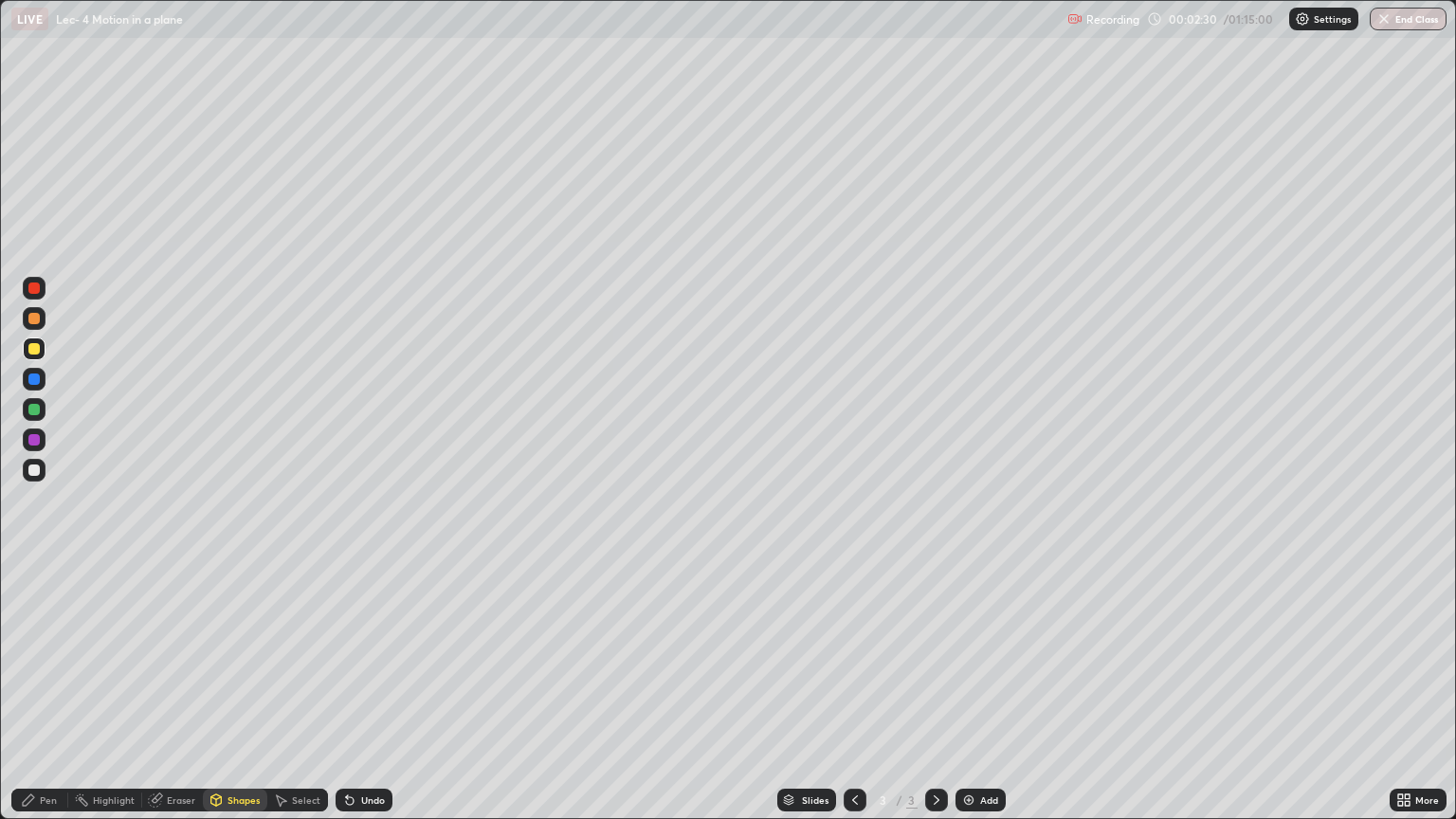 click on "Select" at bounding box center [306, 800] 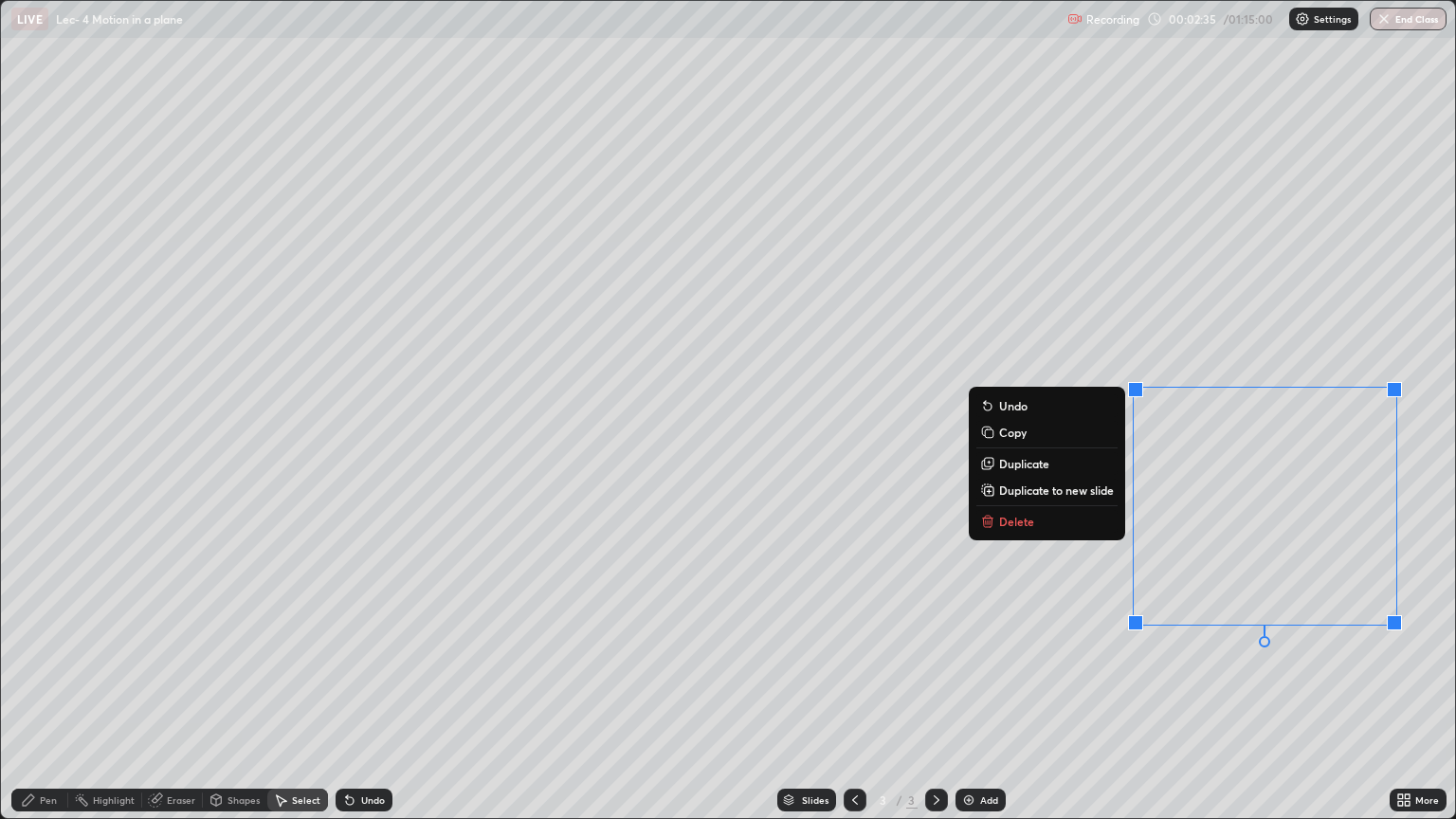 click on "Pen" at bounding box center (48, 800) 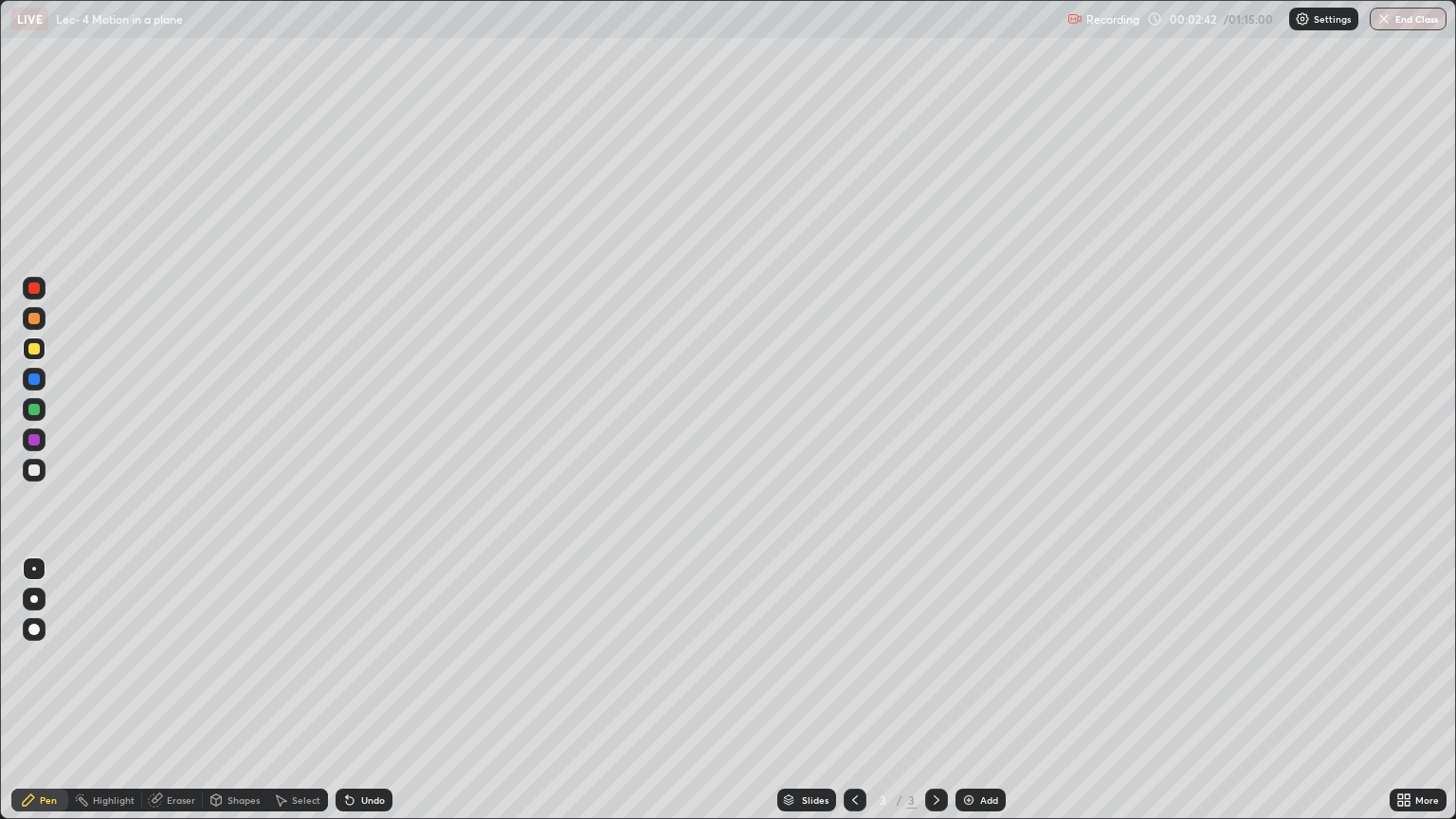 click at bounding box center [34, 410] 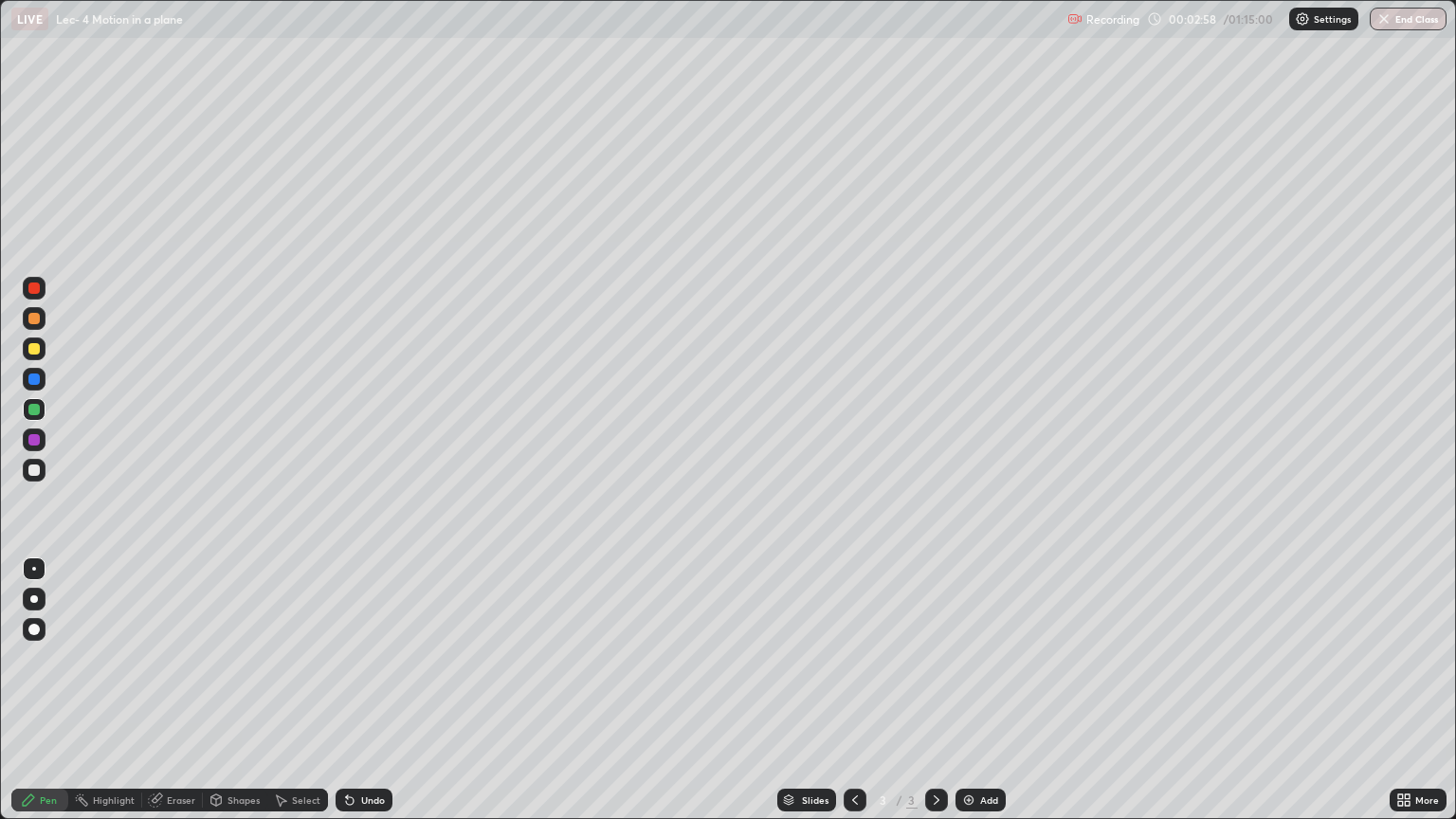 click on "Undo" at bounding box center (364, 800) 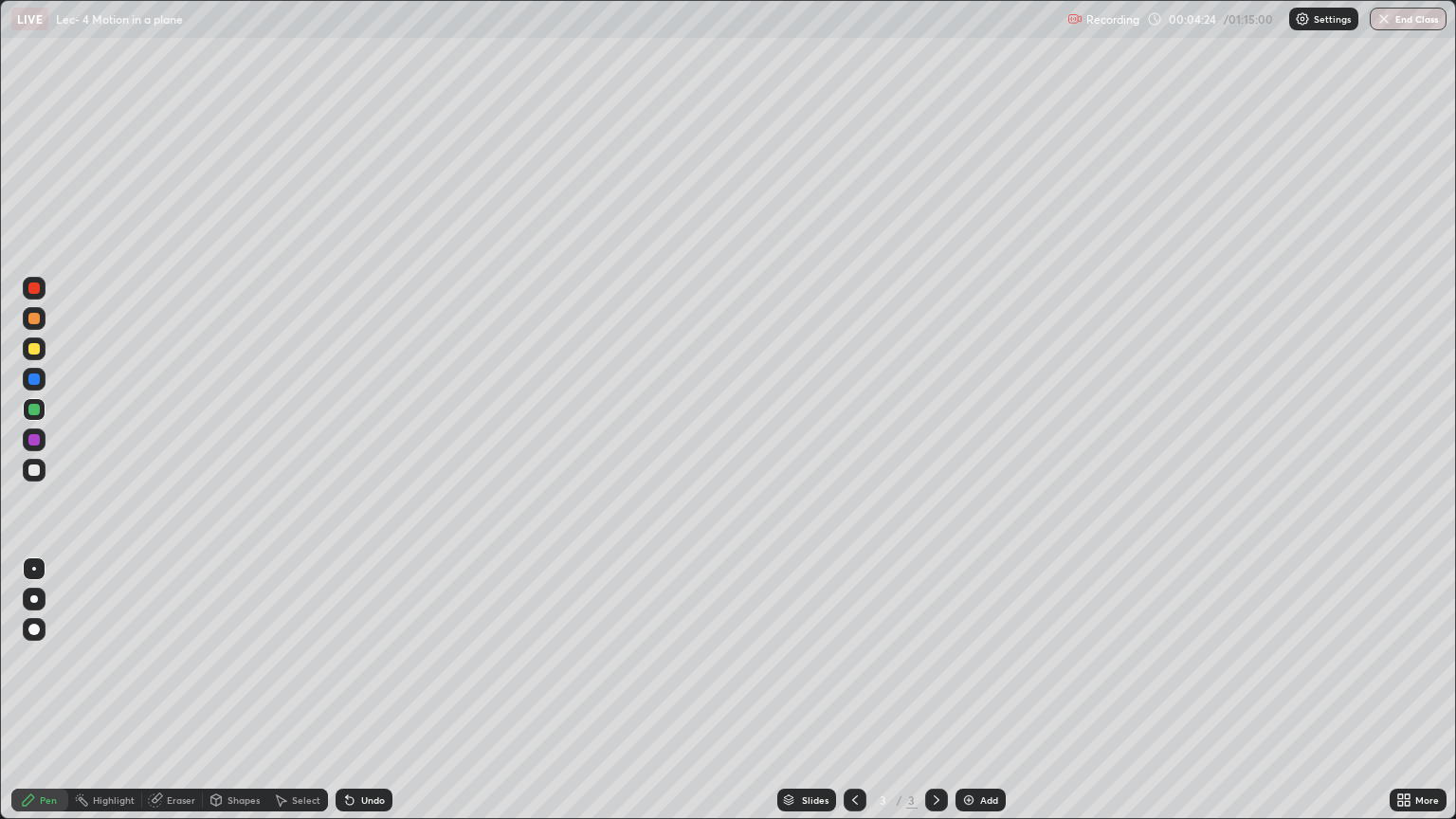 click on "Select" at bounding box center [306, 800] 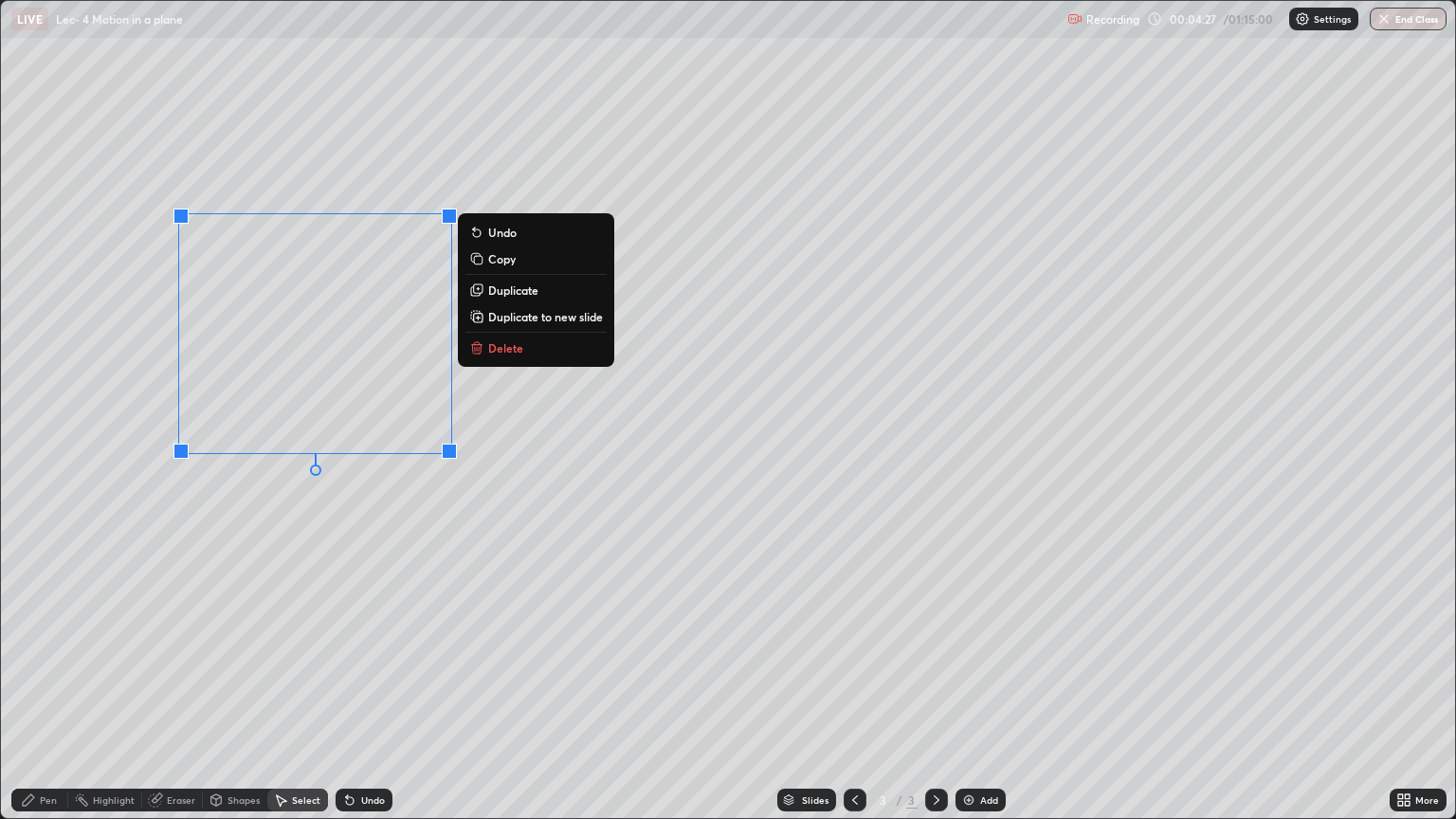 click on "Pen" at bounding box center (48, 800) 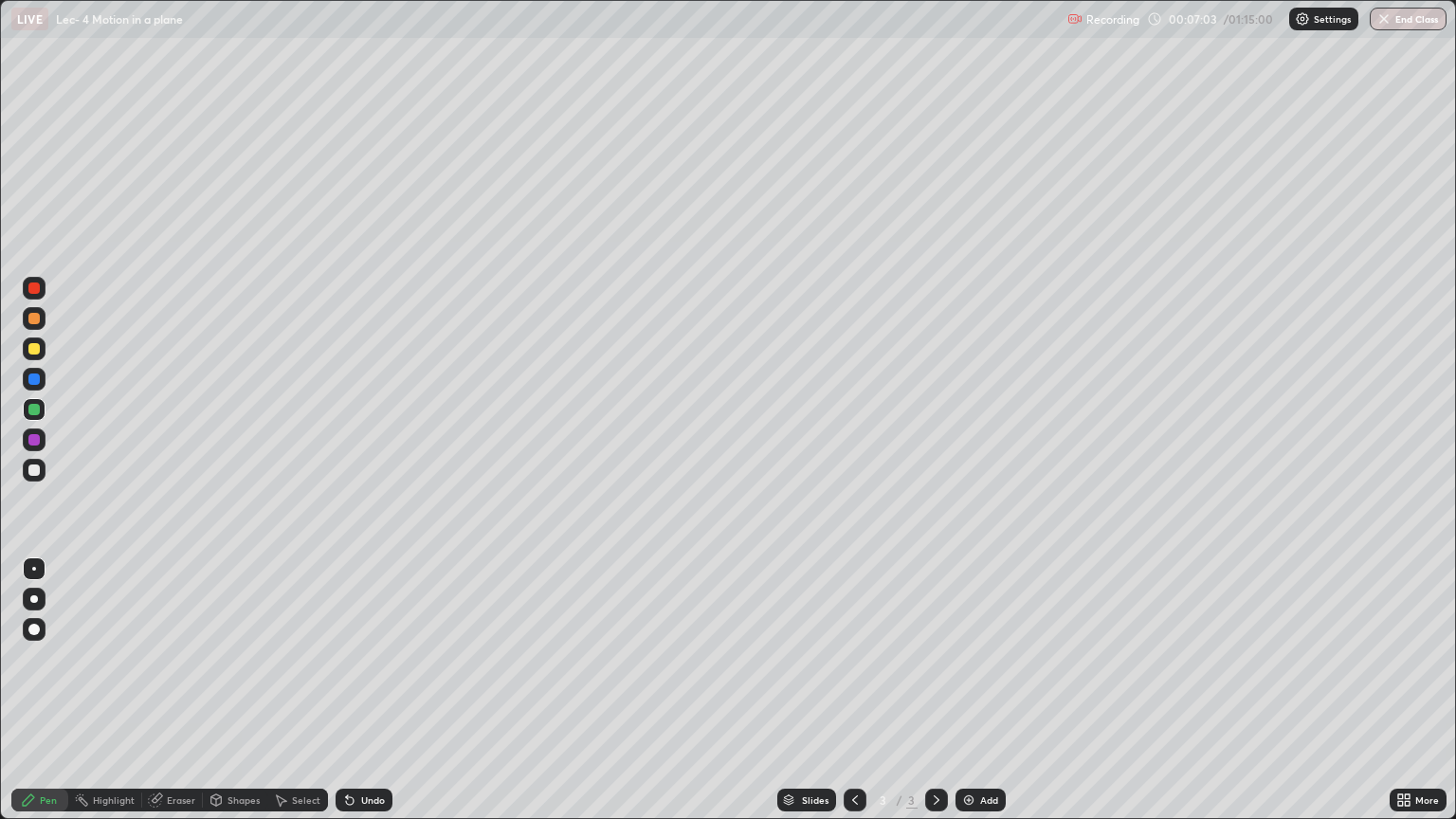 click at bounding box center (969, 800) 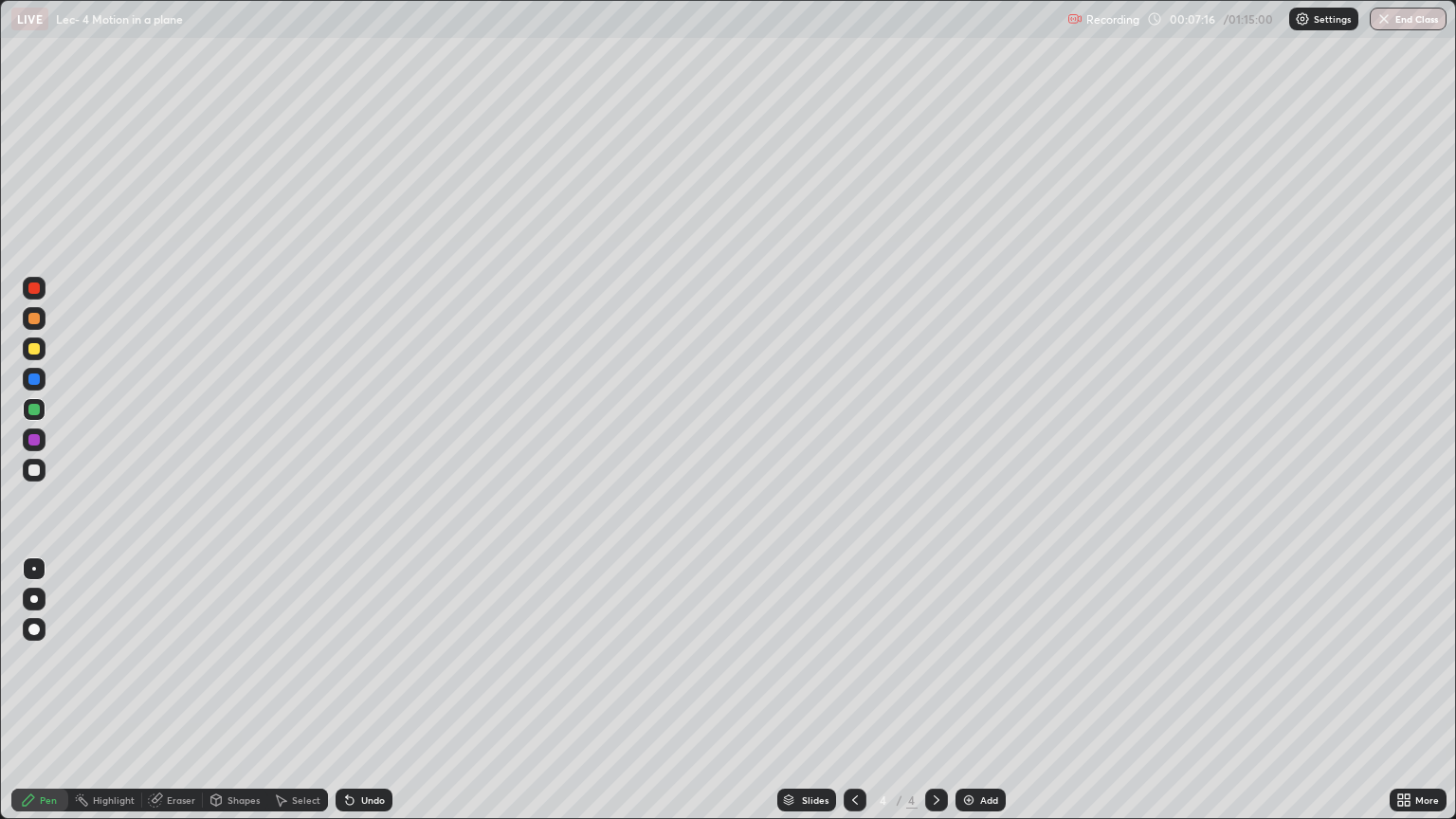 click on "Select" at bounding box center [306, 800] 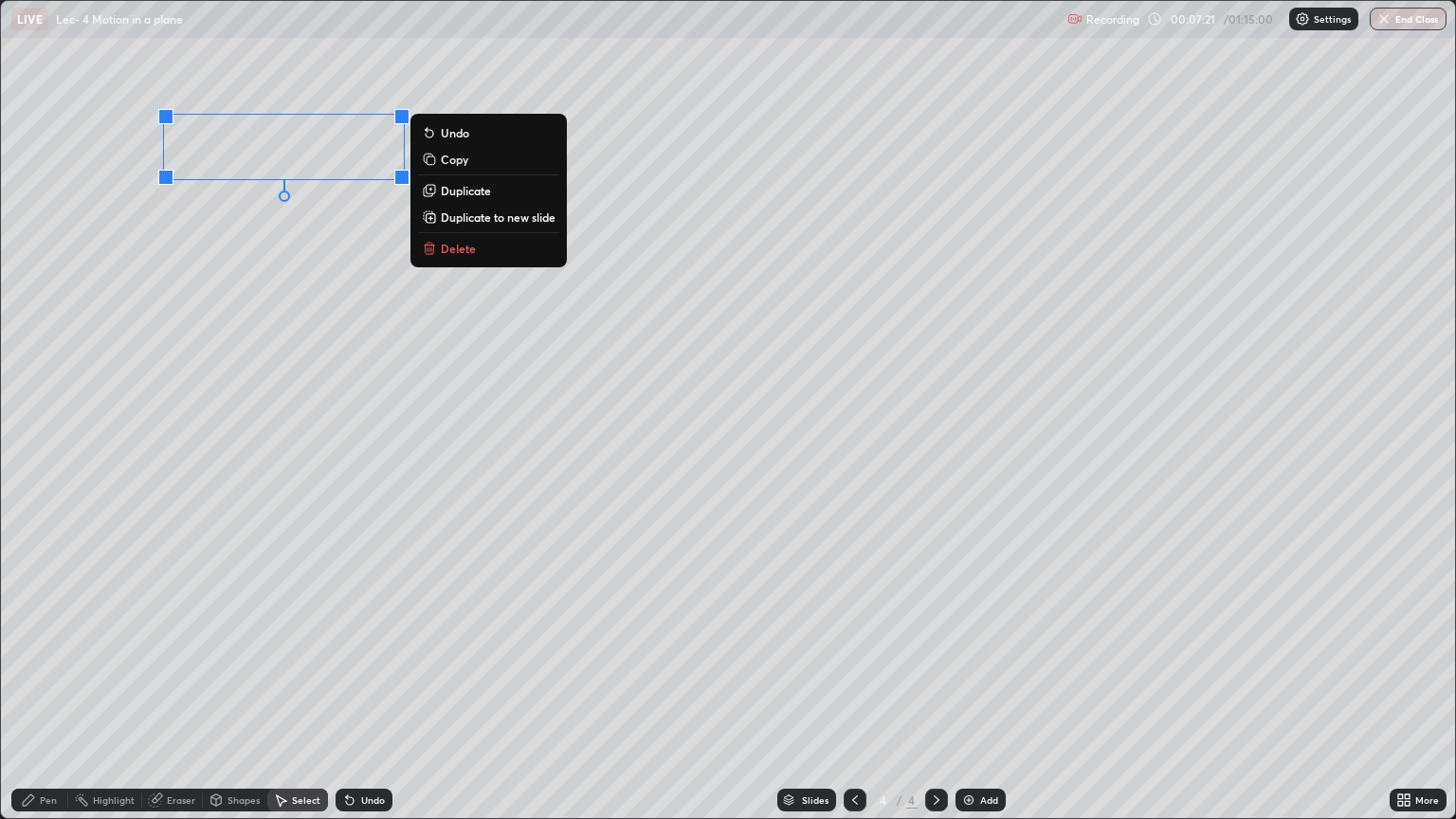 click on "Pen" at bounding box center (40, 800) 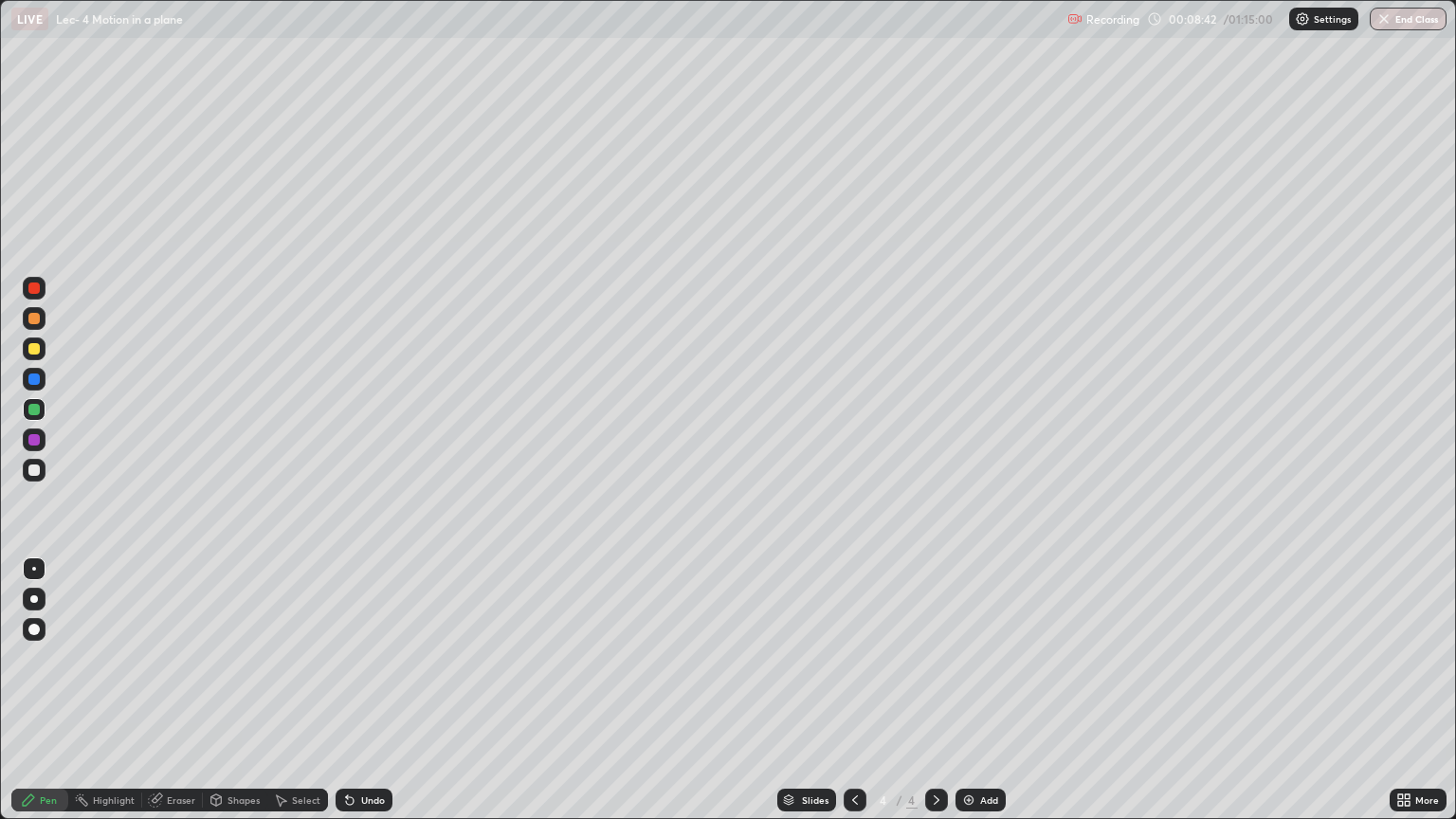 click on "Undo" at bounding box center (364, 800) 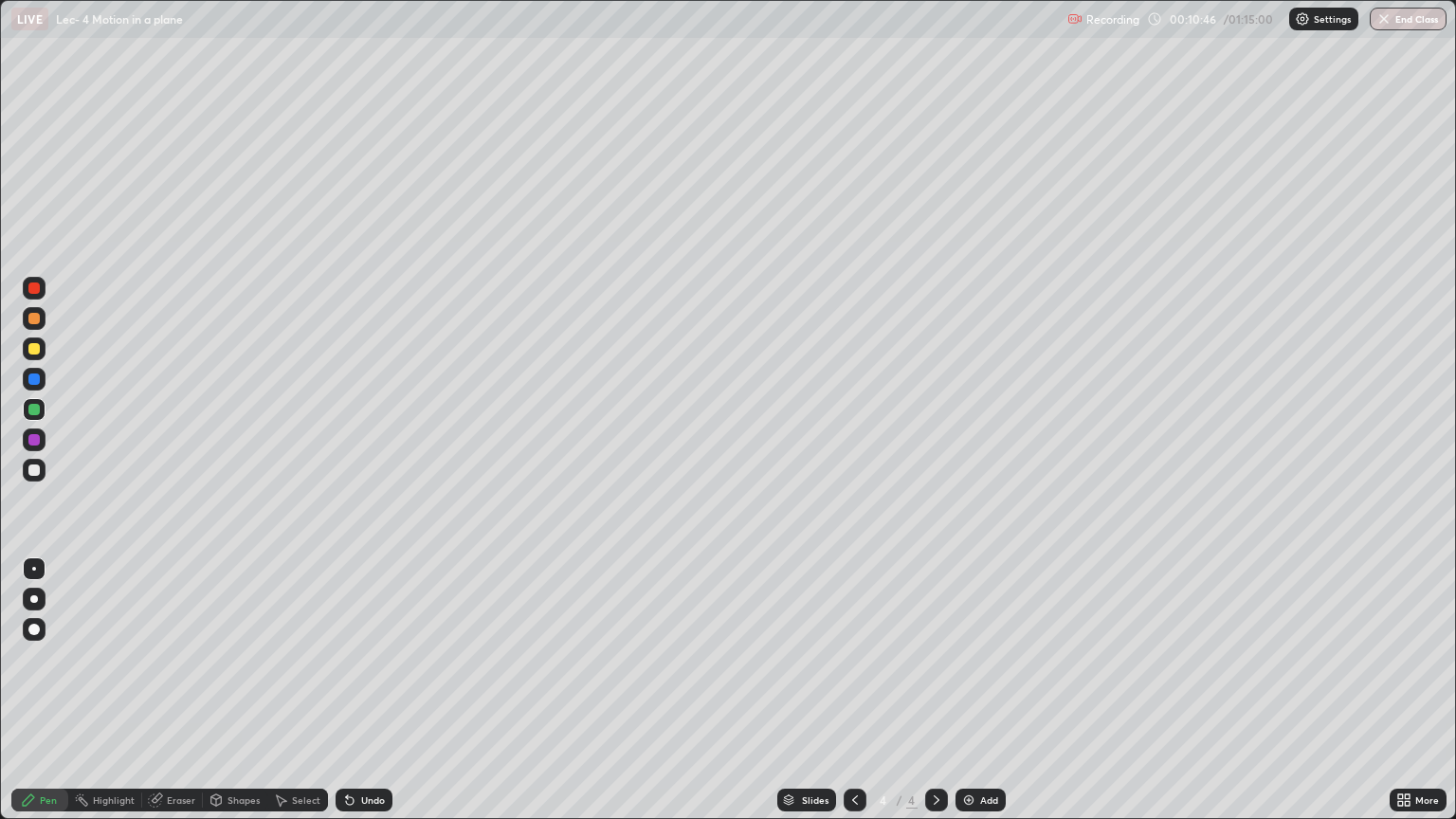 click at bounding box center (34, 349) 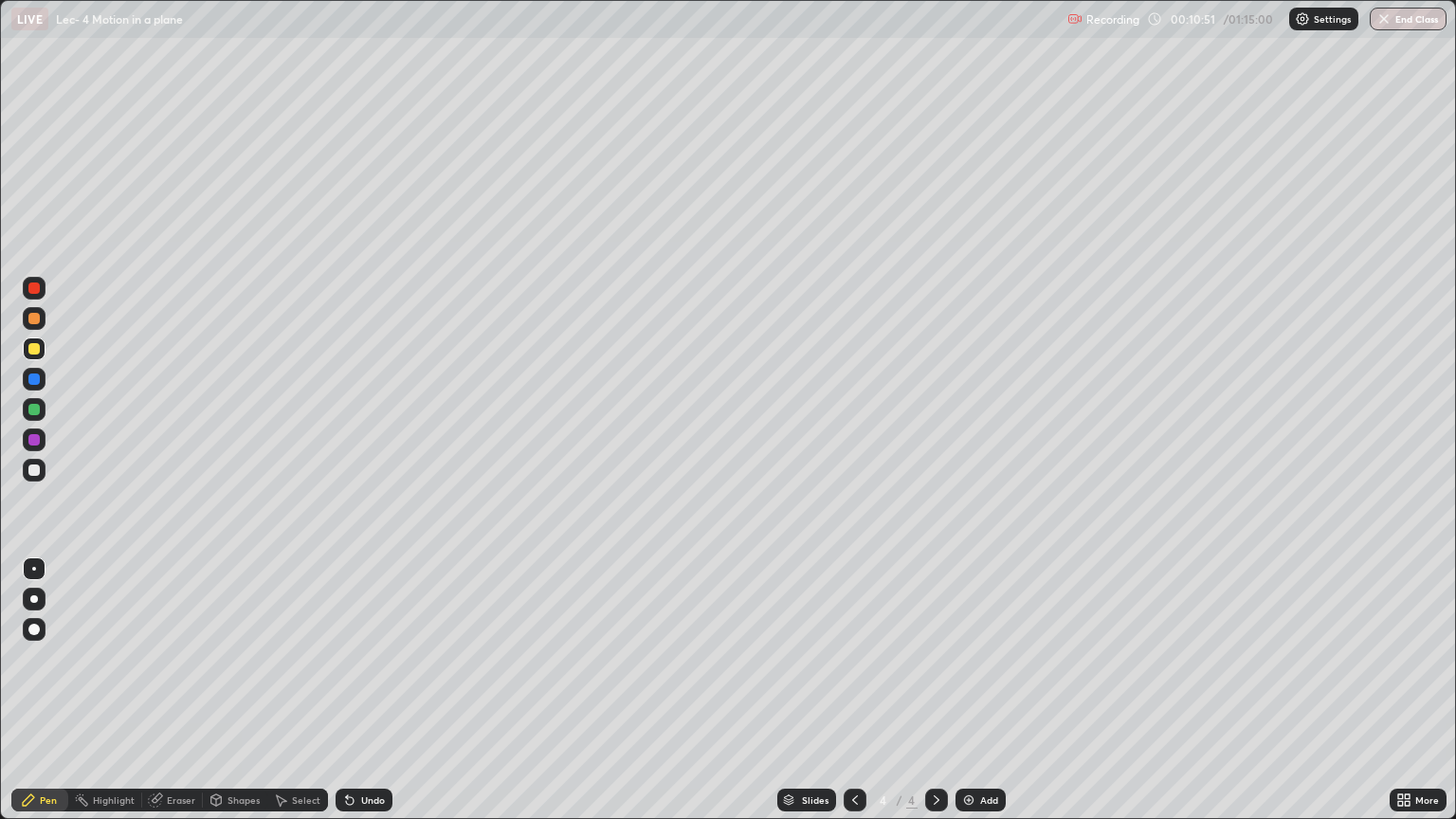 click on "Undo" at bounding box center [373, 800] 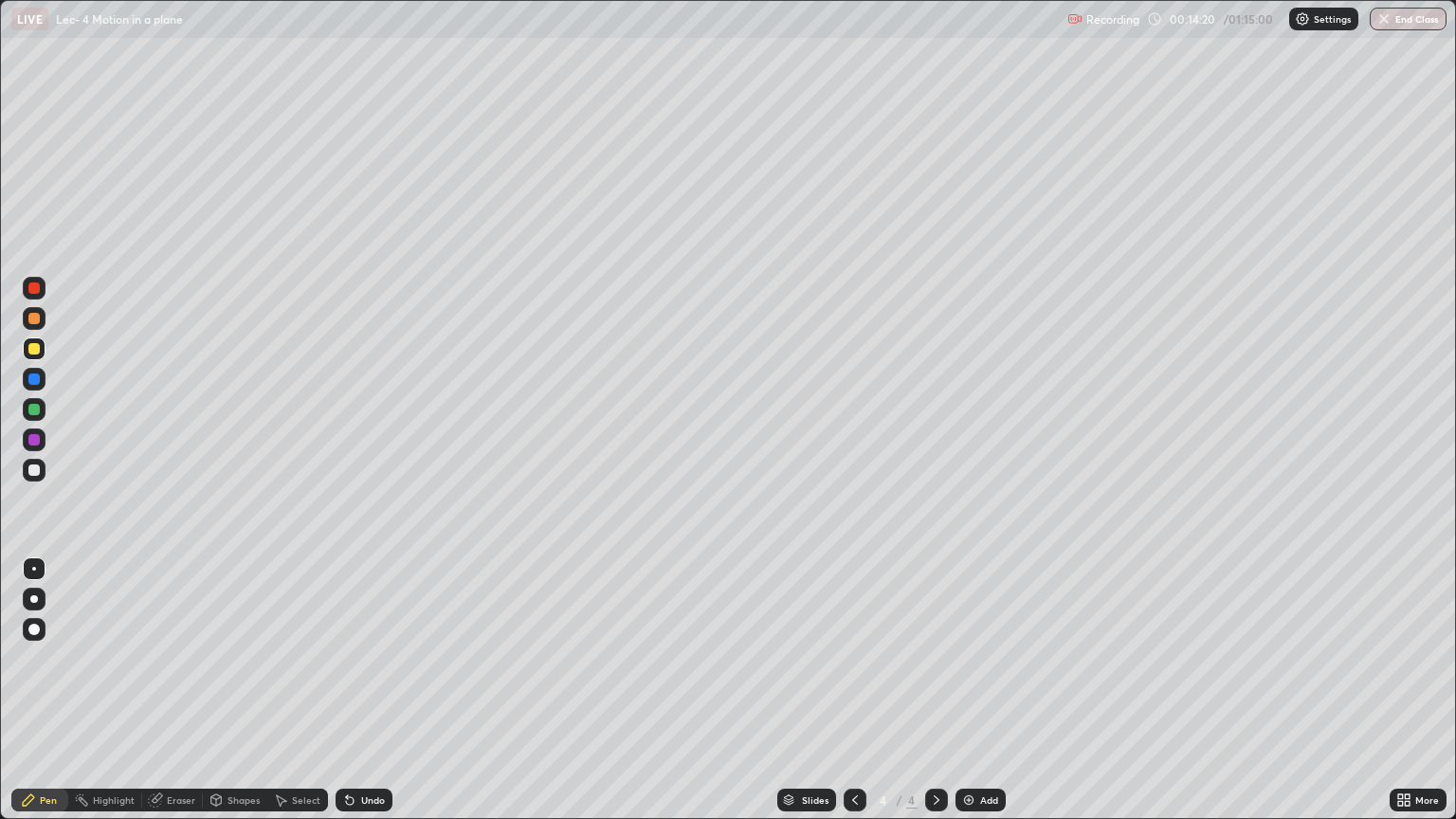 click on "Shapes" at bounding box center [244, 800] 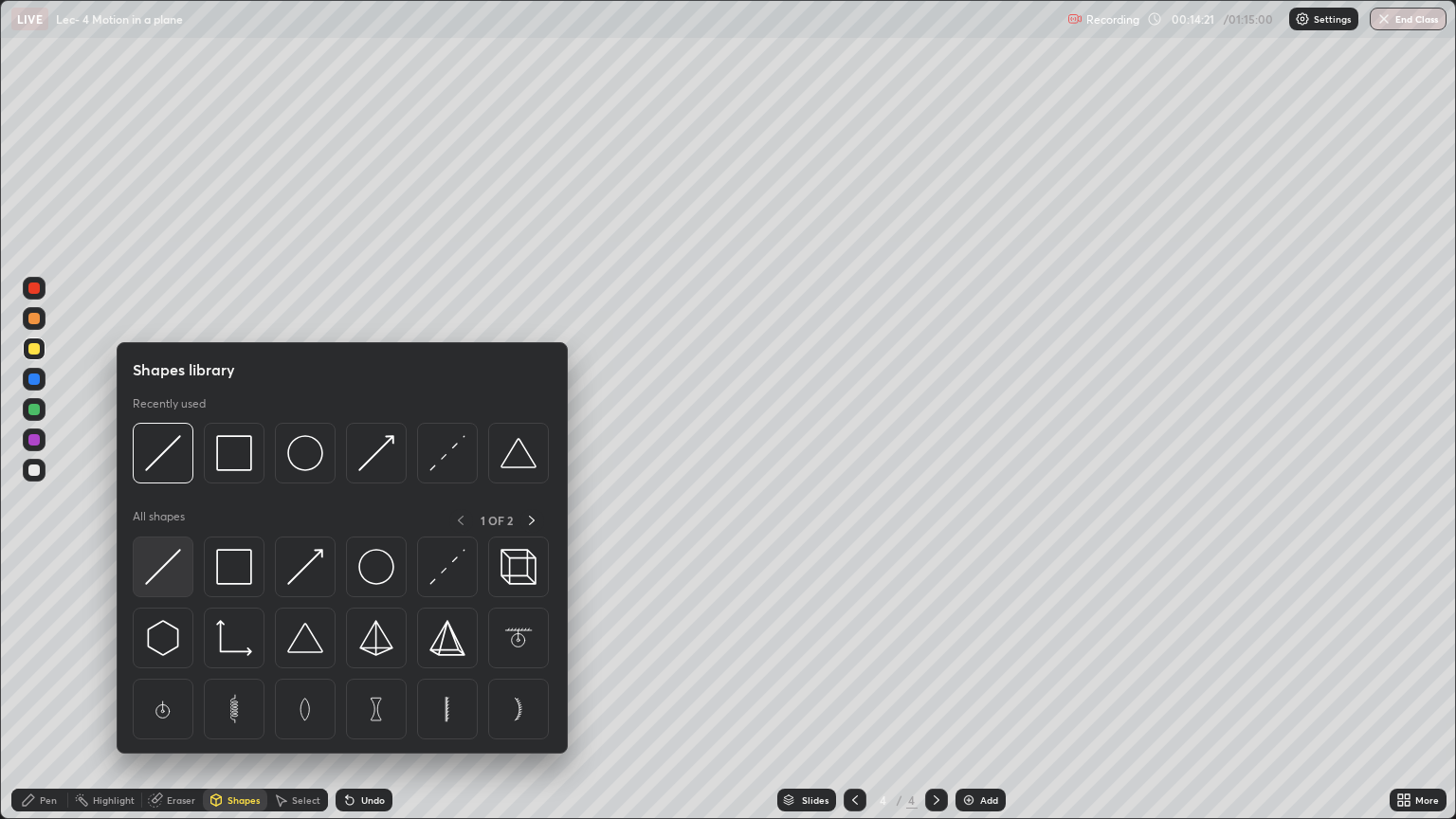 click at bounding box center [163, 567] 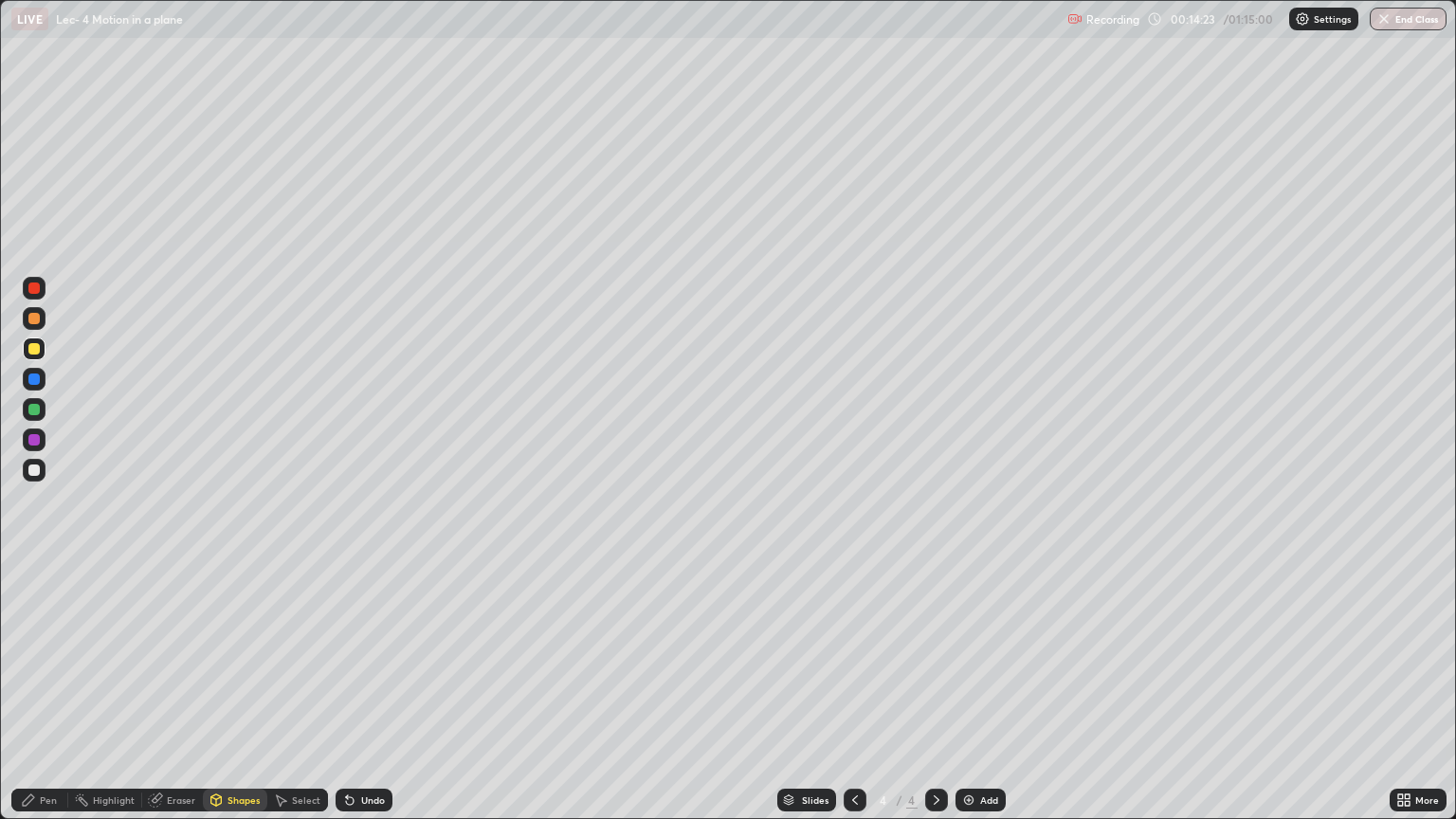click on "Shapes" at bounding box center [235, 800] 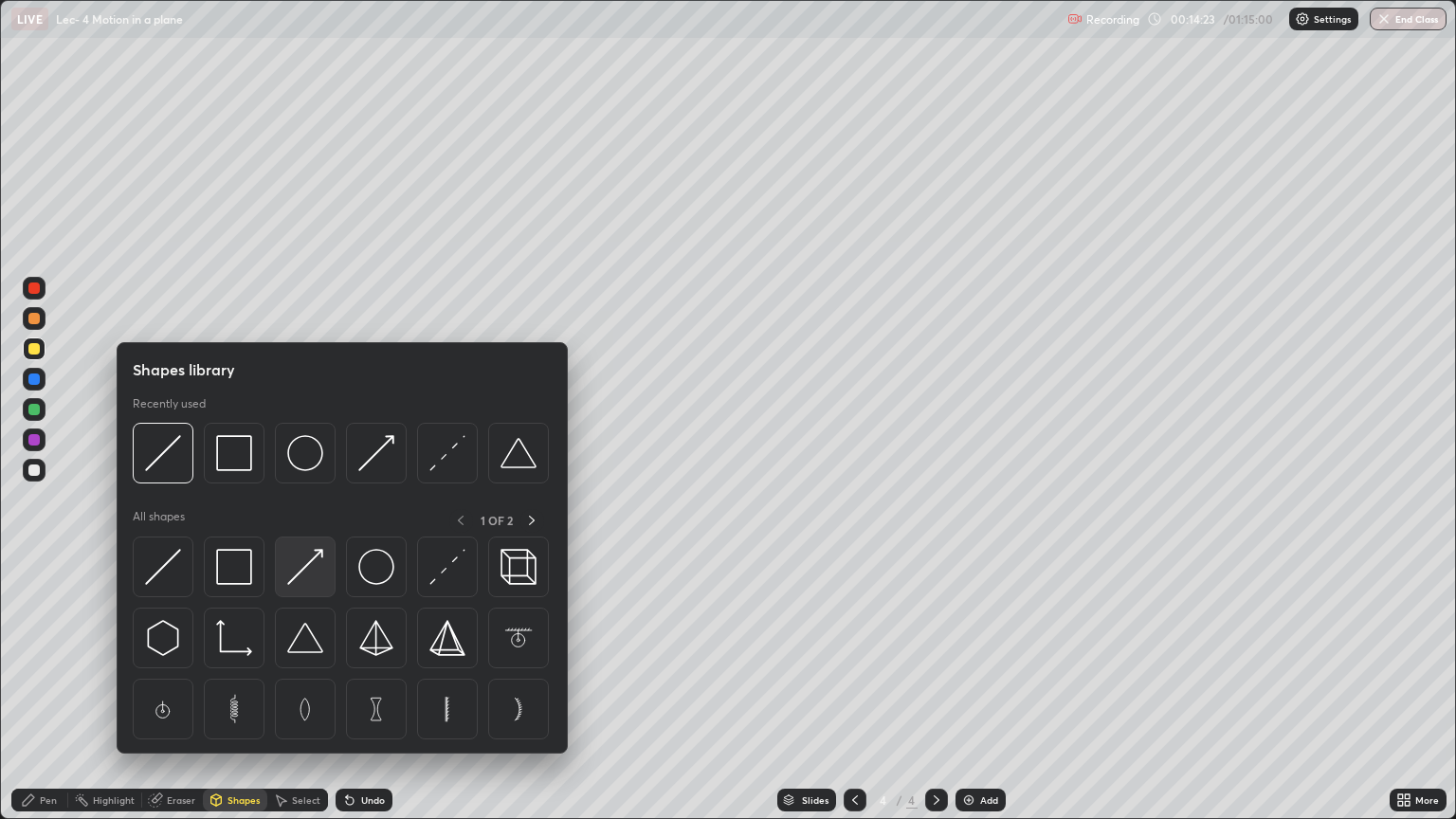 click at bounding box center (305, 567) 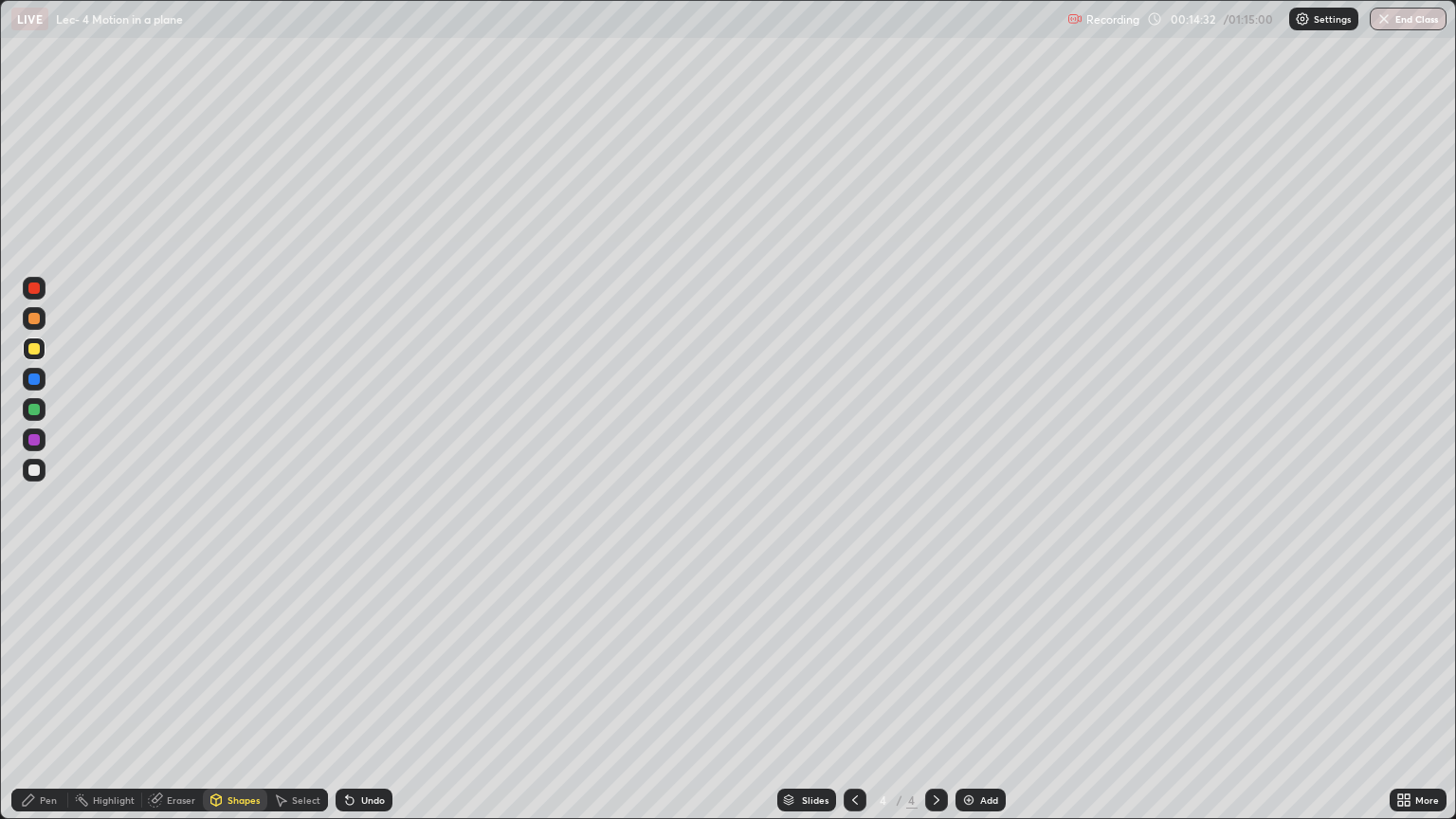 click at bounding box center (34, 410) 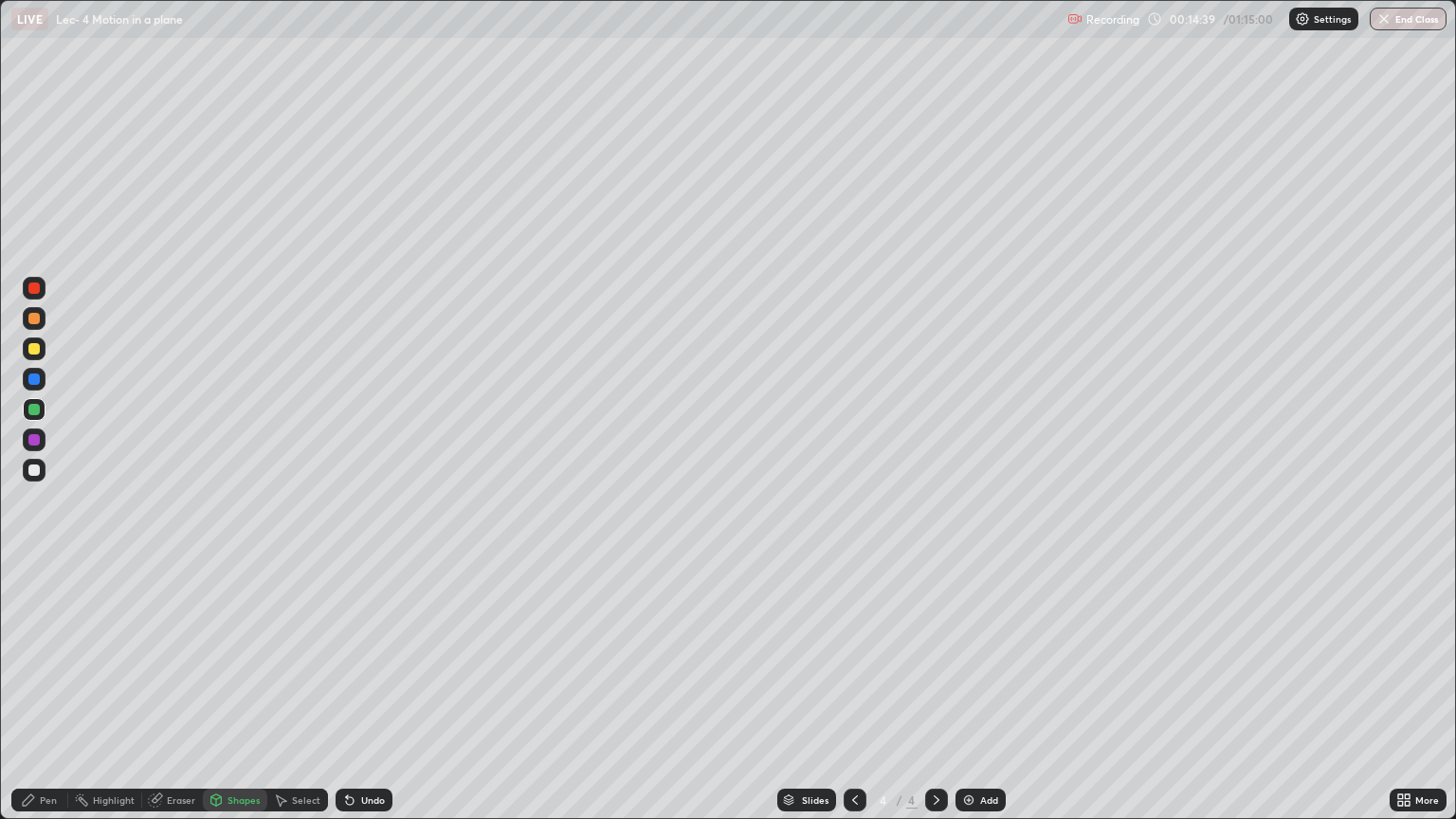 click on "Undo" at bounding box center [373, 800] 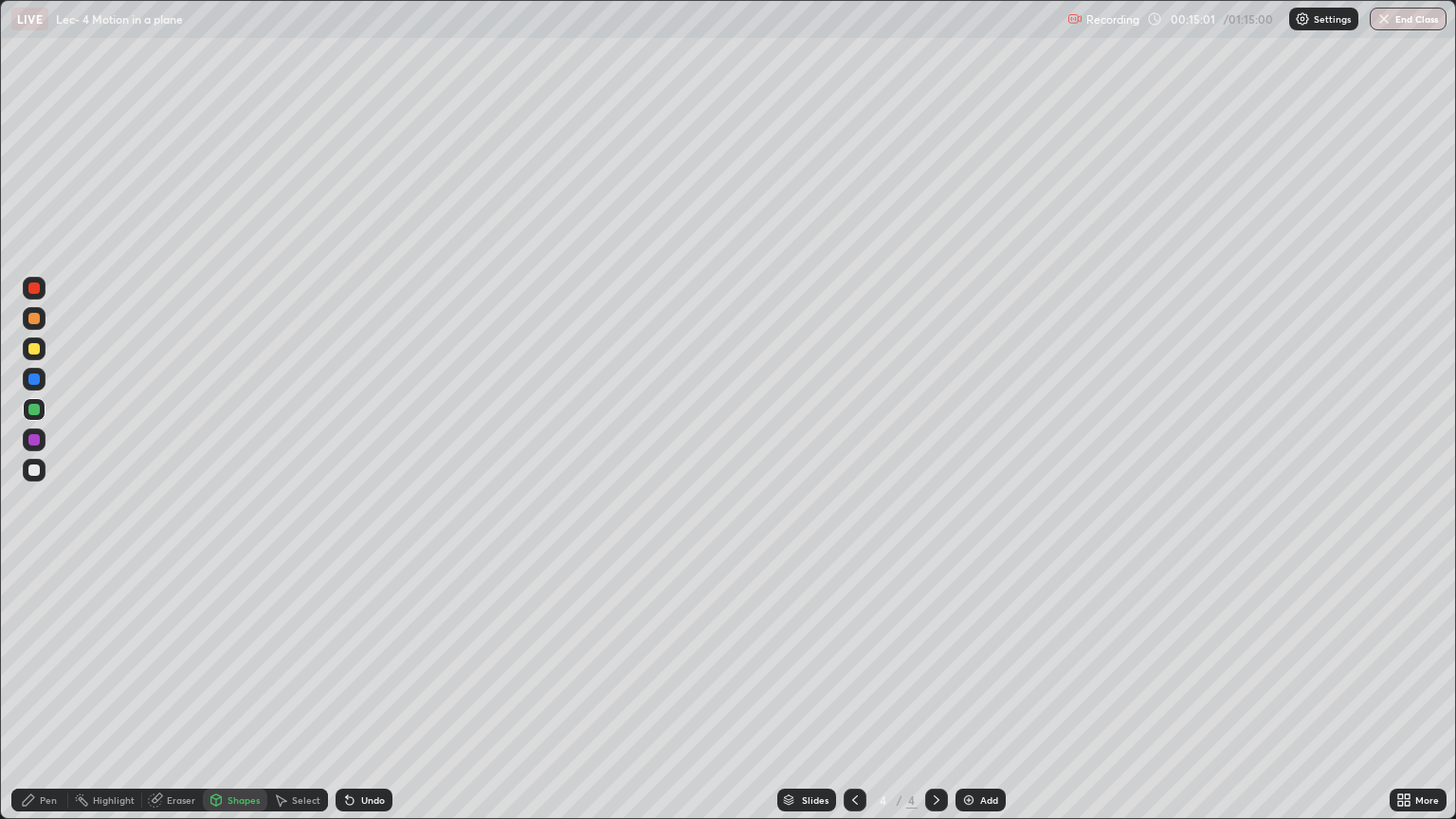 click on "Pen" at bounding box center [48, 800] 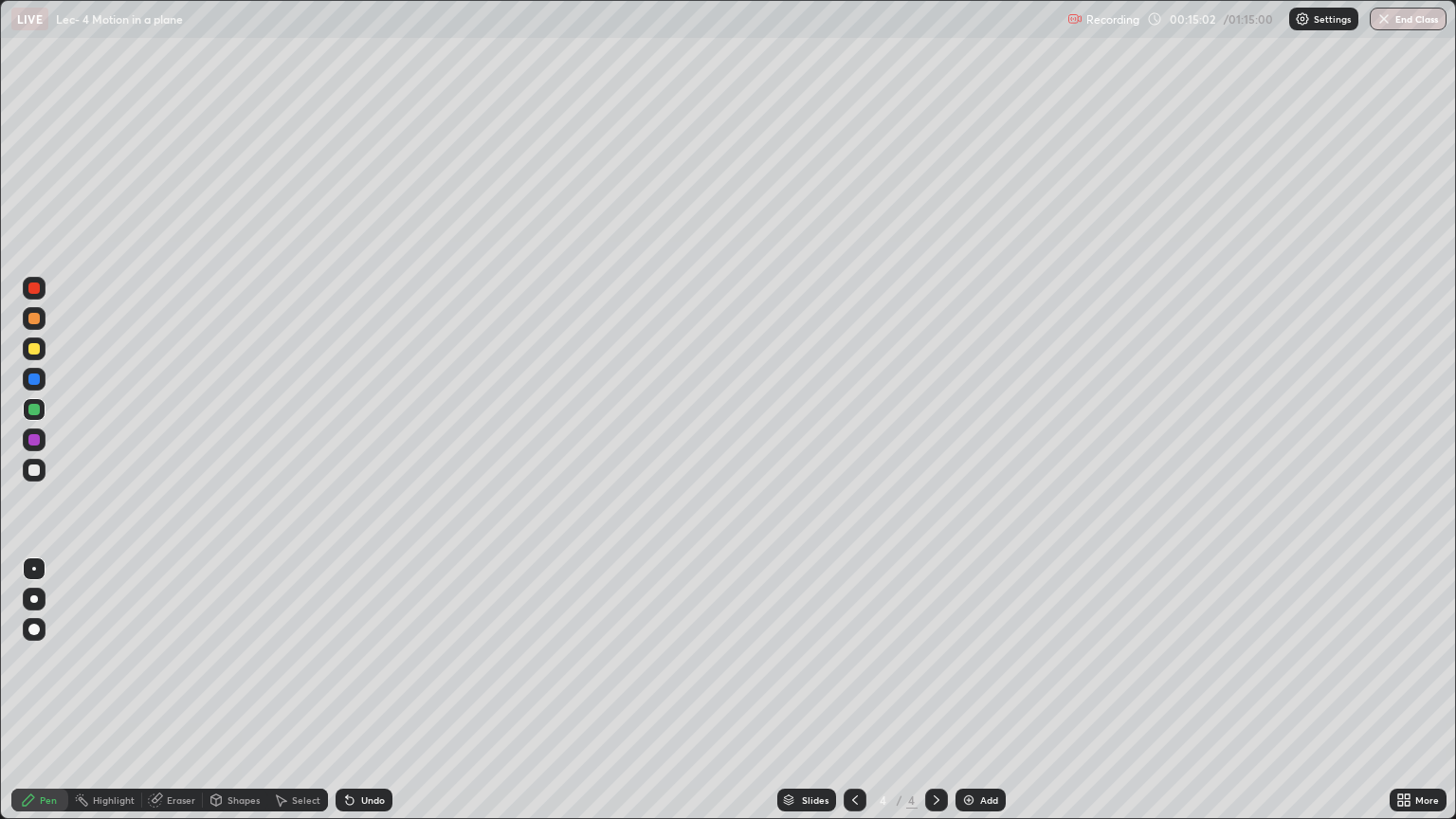 click at bounding box center (34, 349) 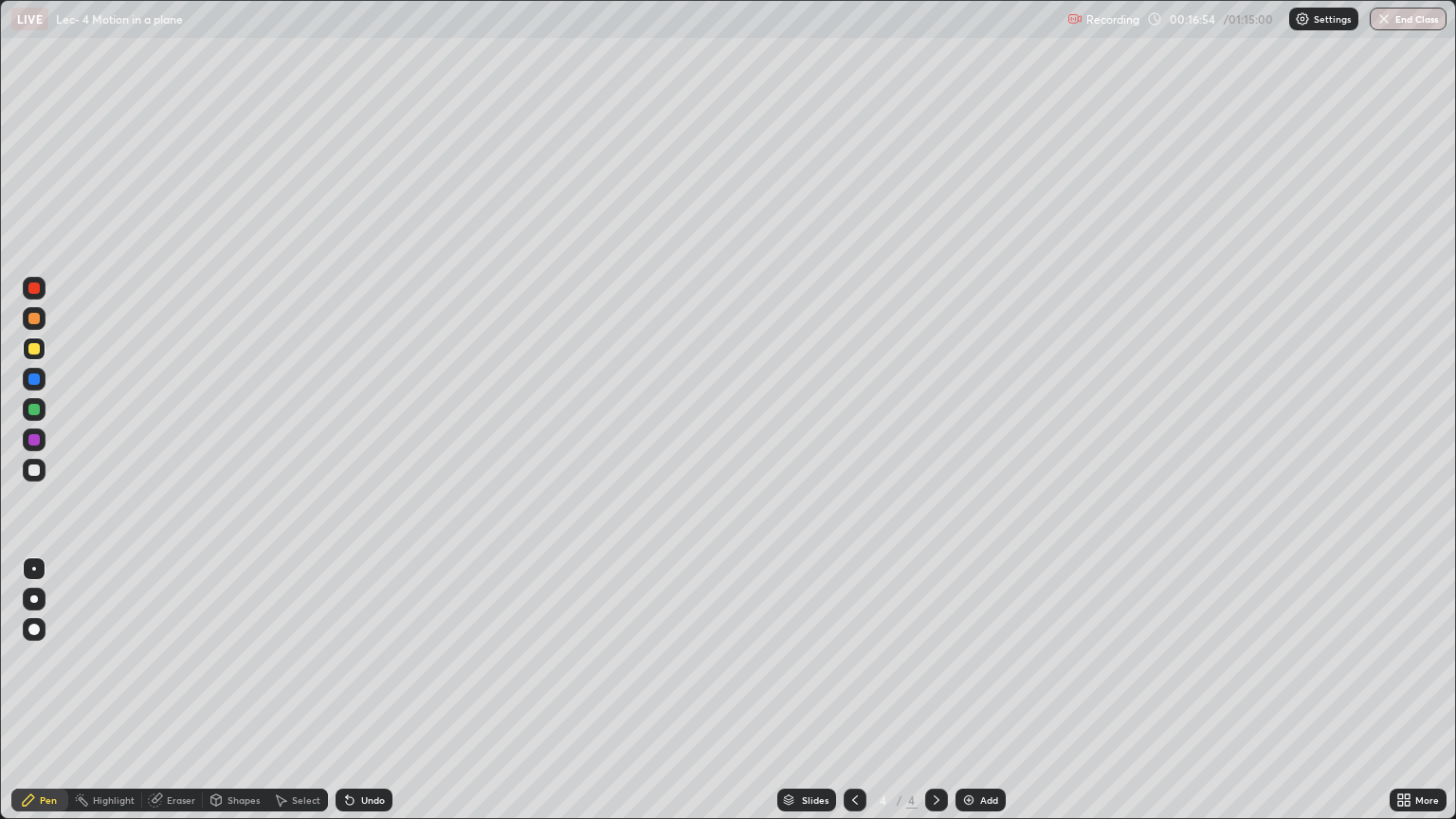 click at bounding box center (34, 410) 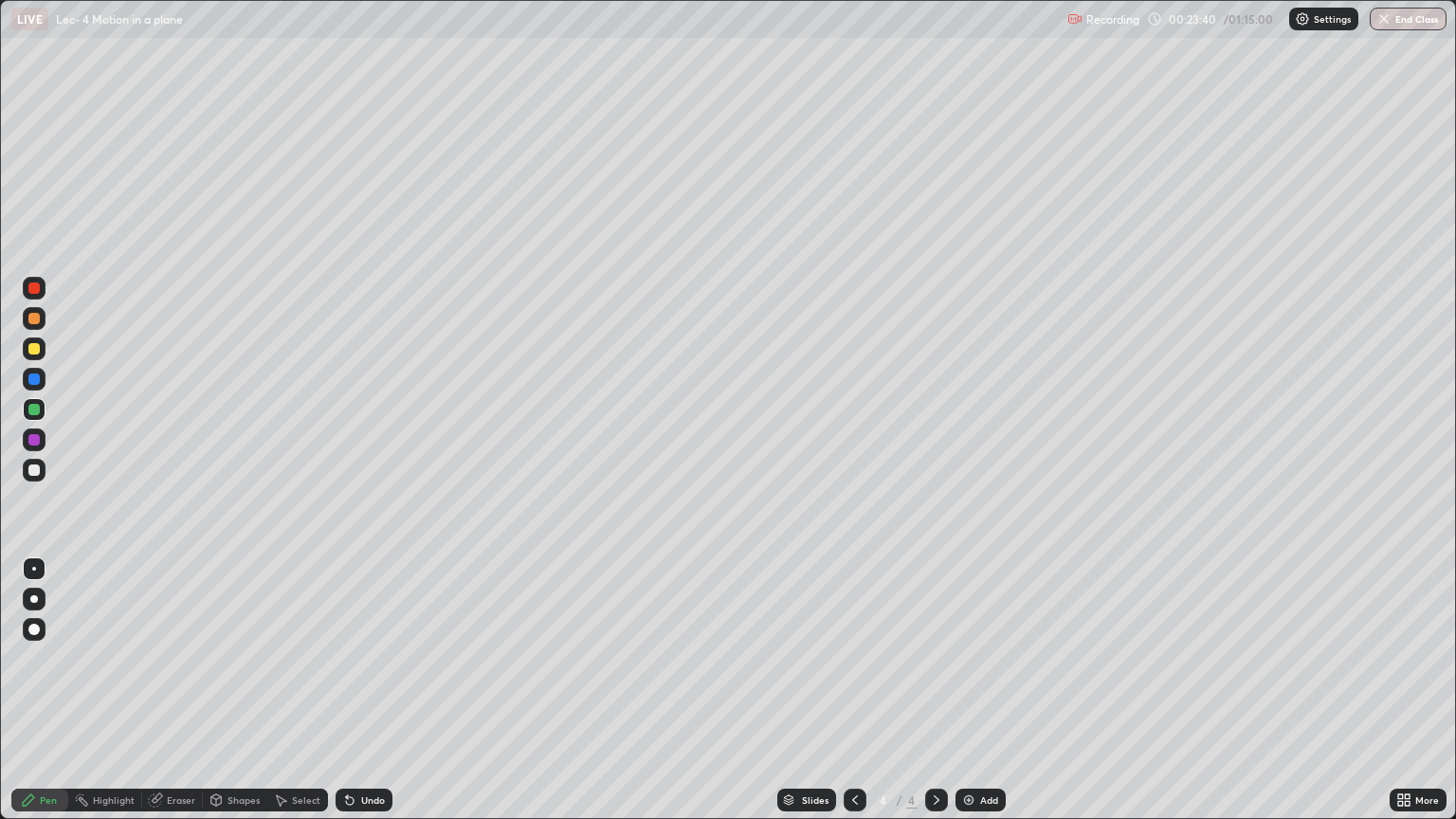 click at bounding box center [34, 470] 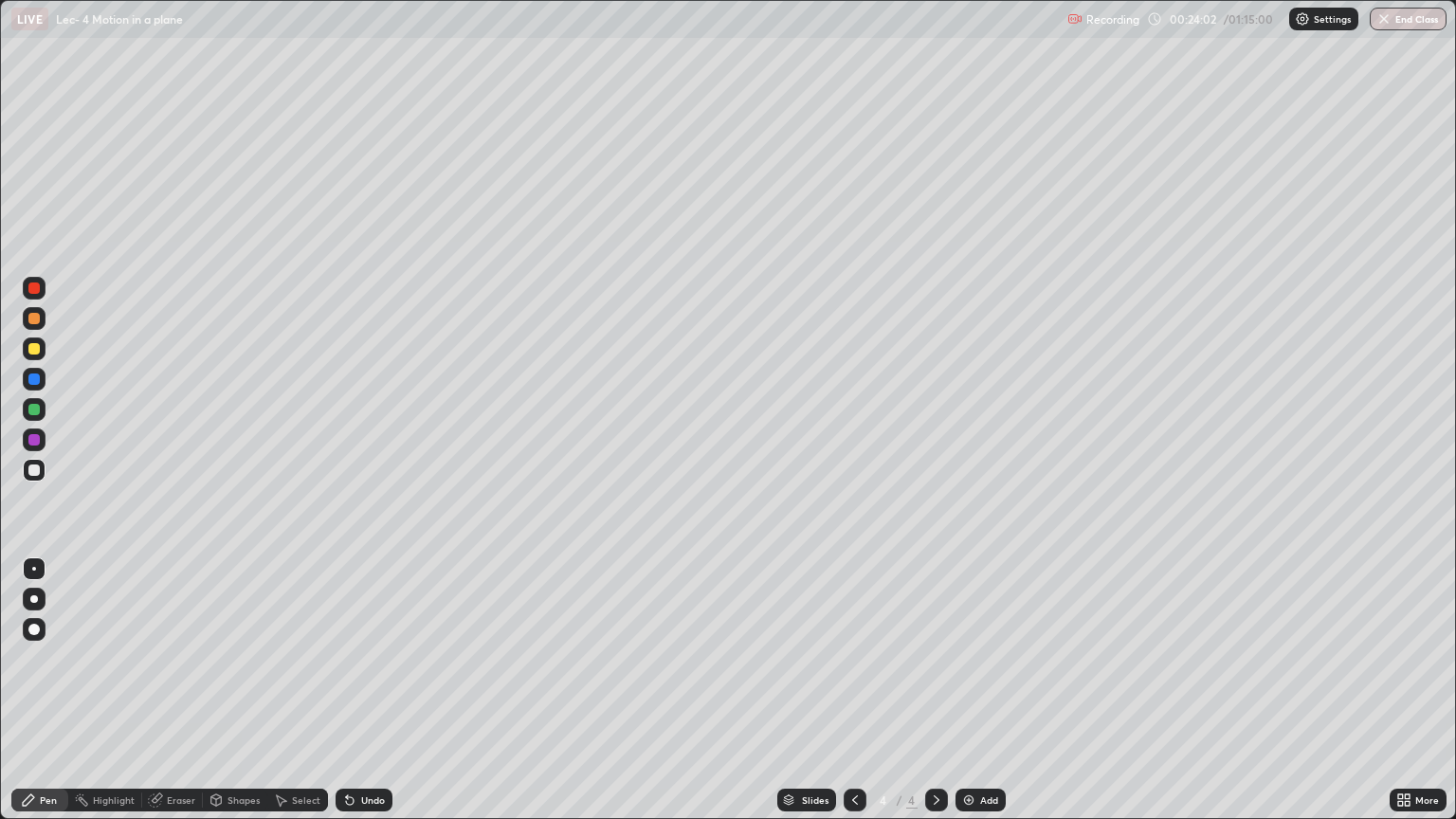 click on "Undo" at bounding box center (373, 800) 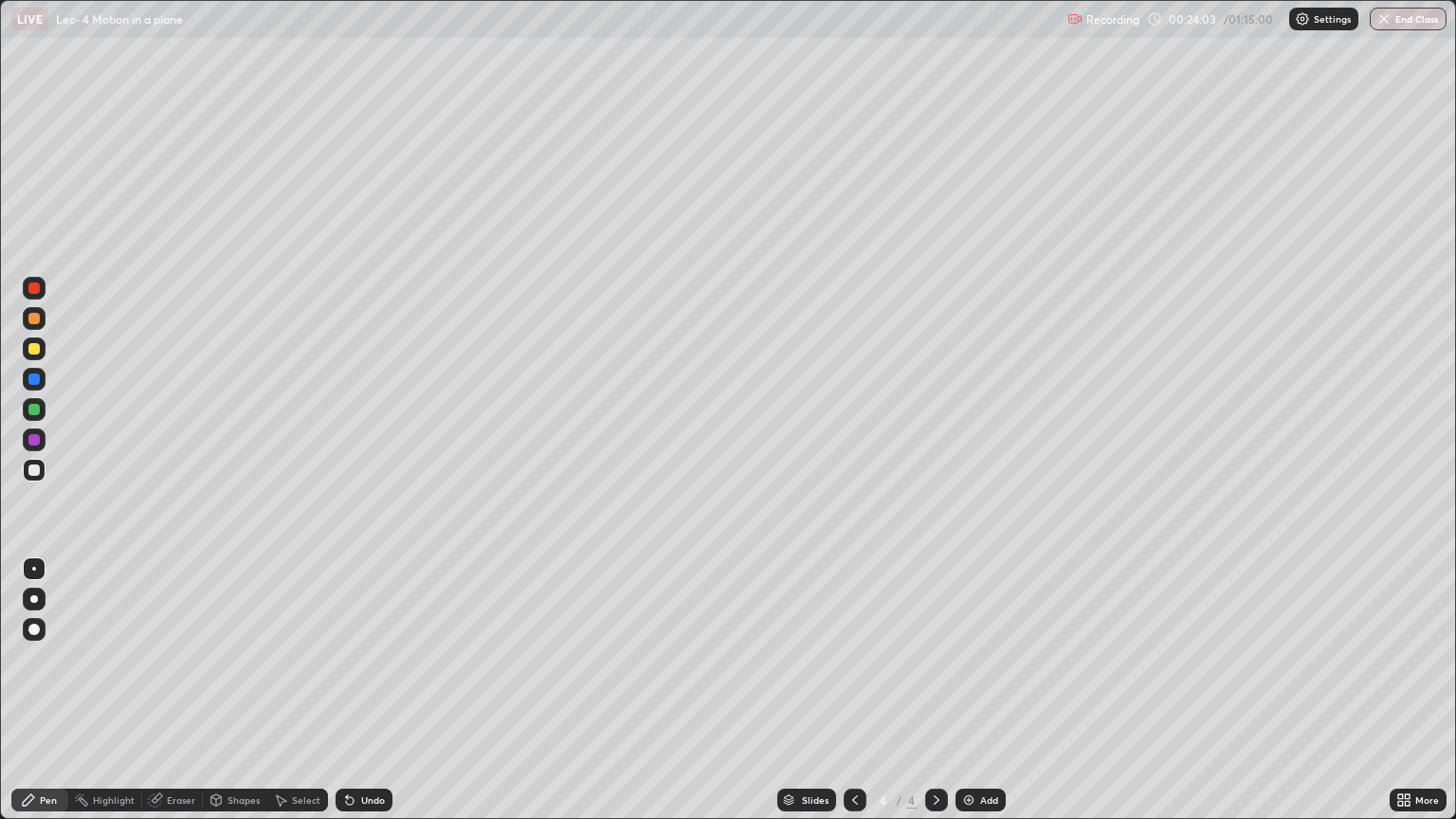 click on "Undo" at bounding box center [373, 800] 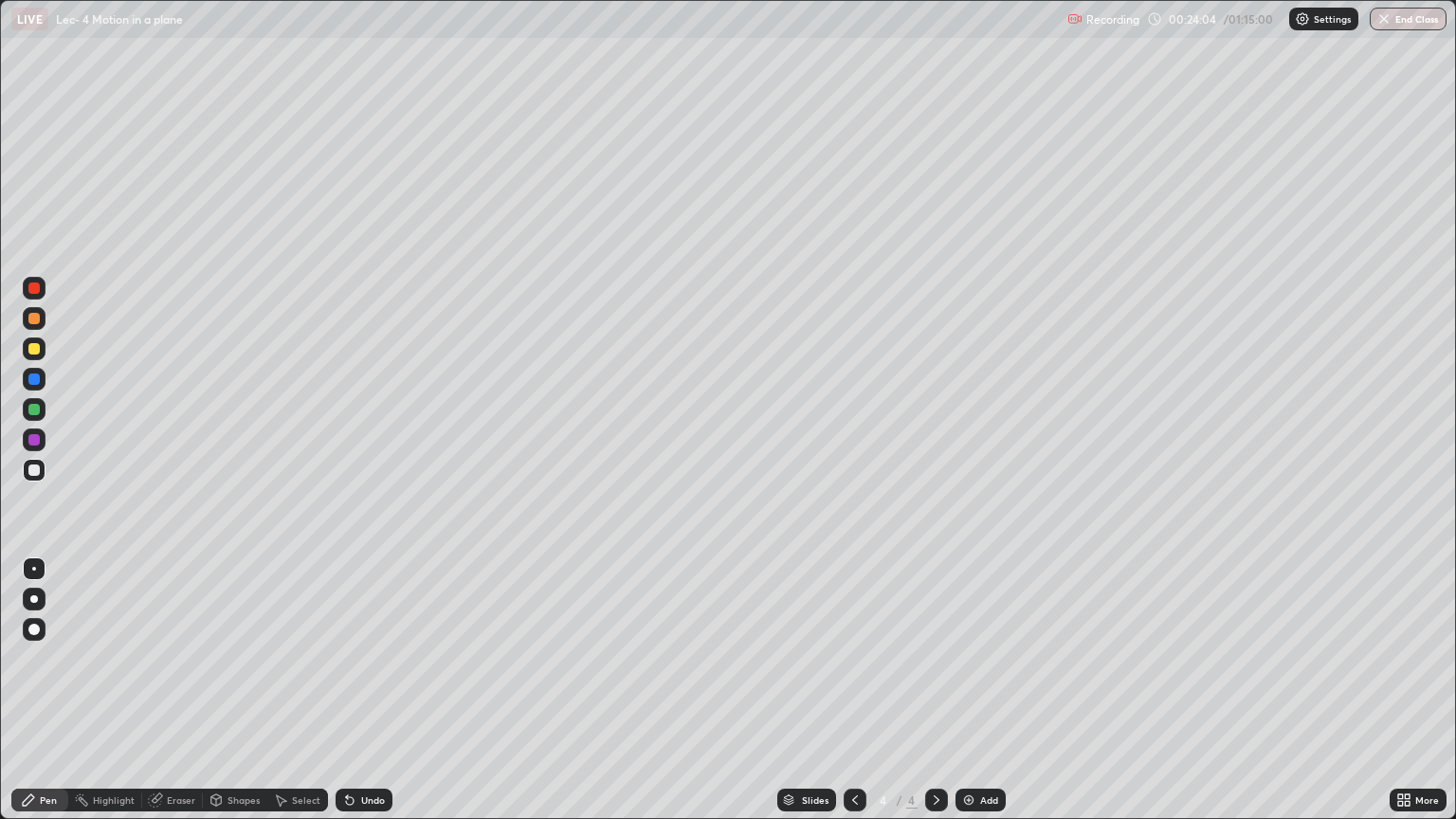 click on "Undo" at bounding box center [373, 800] 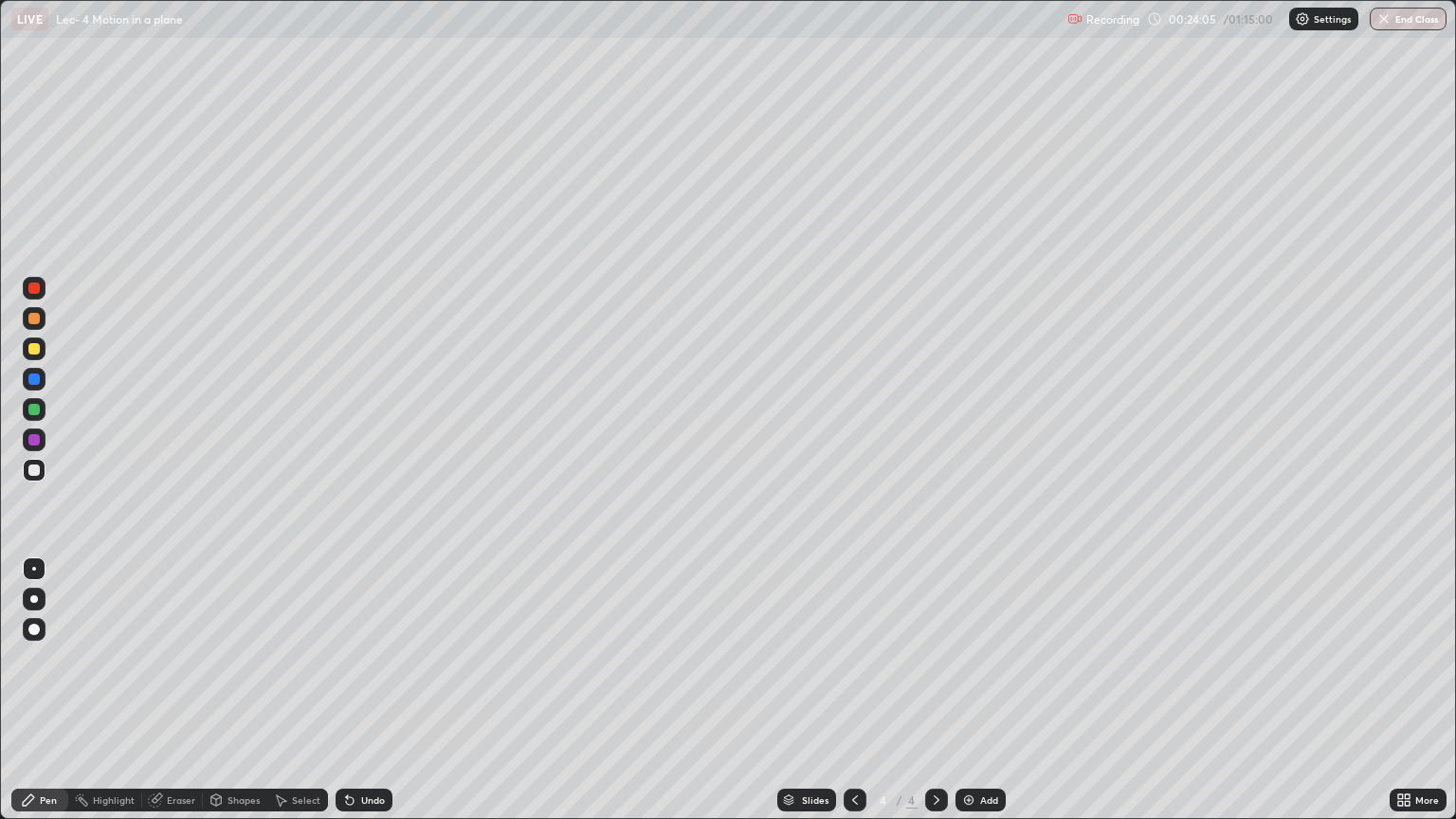 click on "Undo" at bounding box center (364, 800) 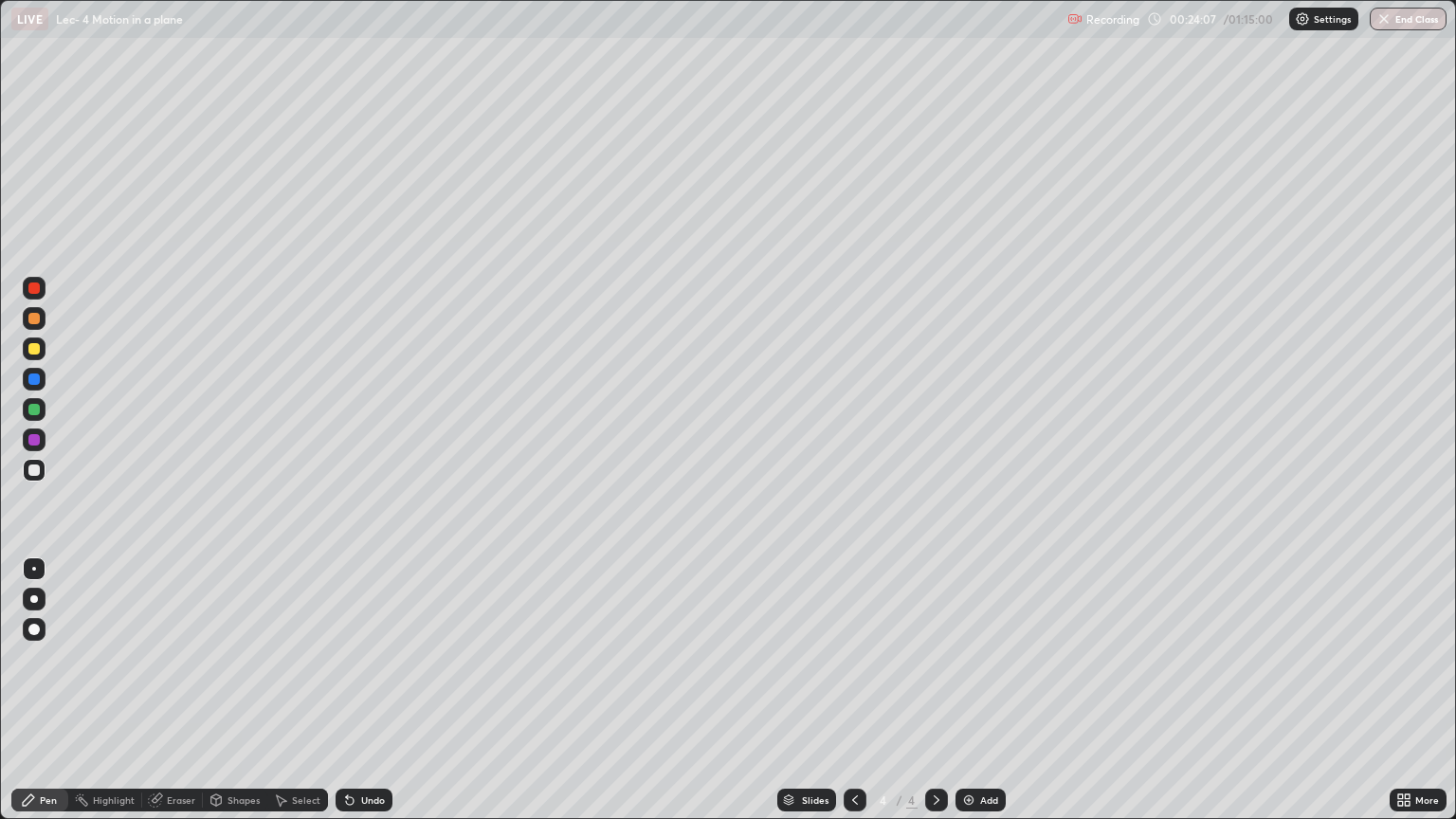 click on "Undo" at bounding box center [364, 800] 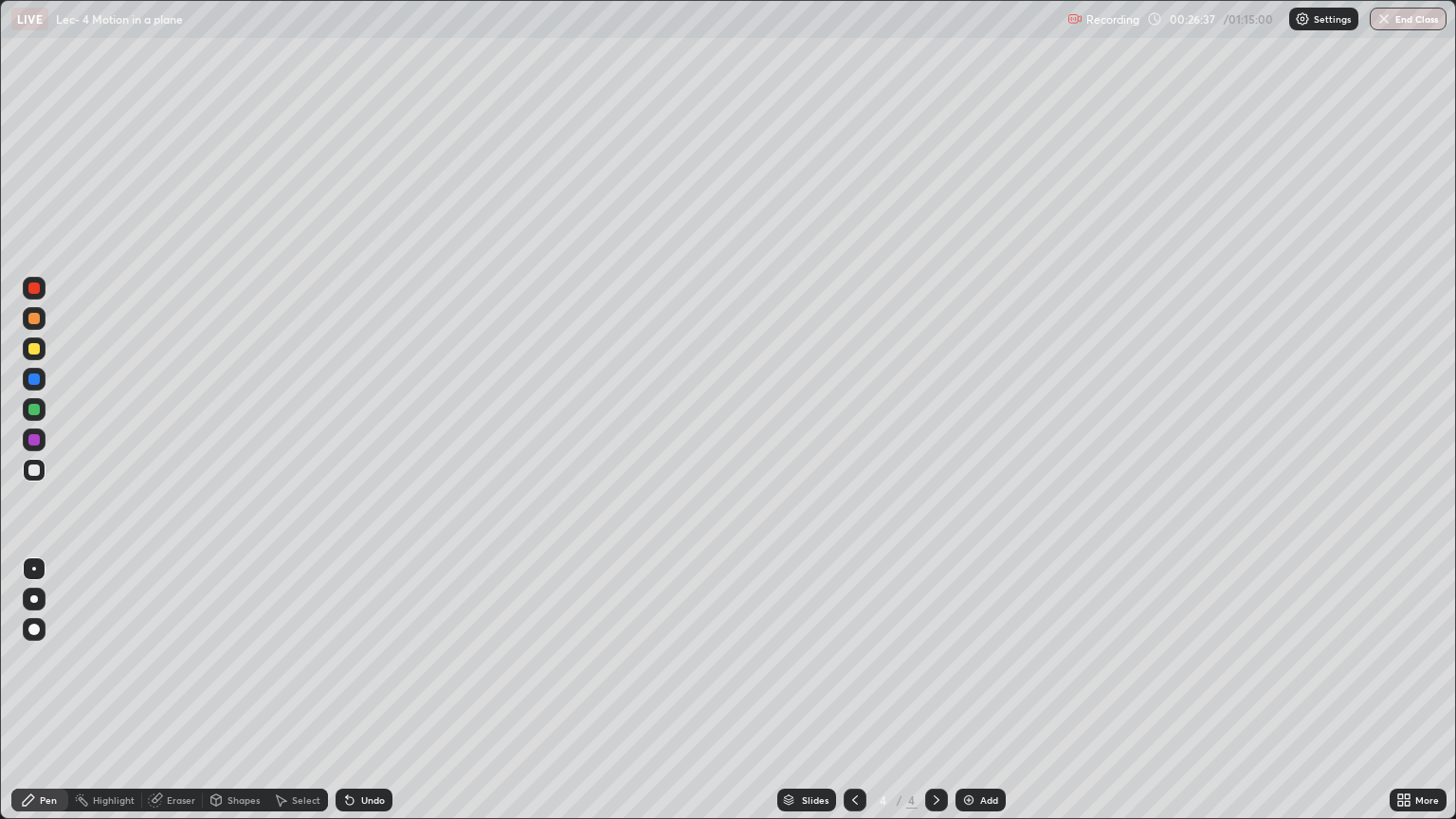 click on "Add" at bounding box center [989, 800] 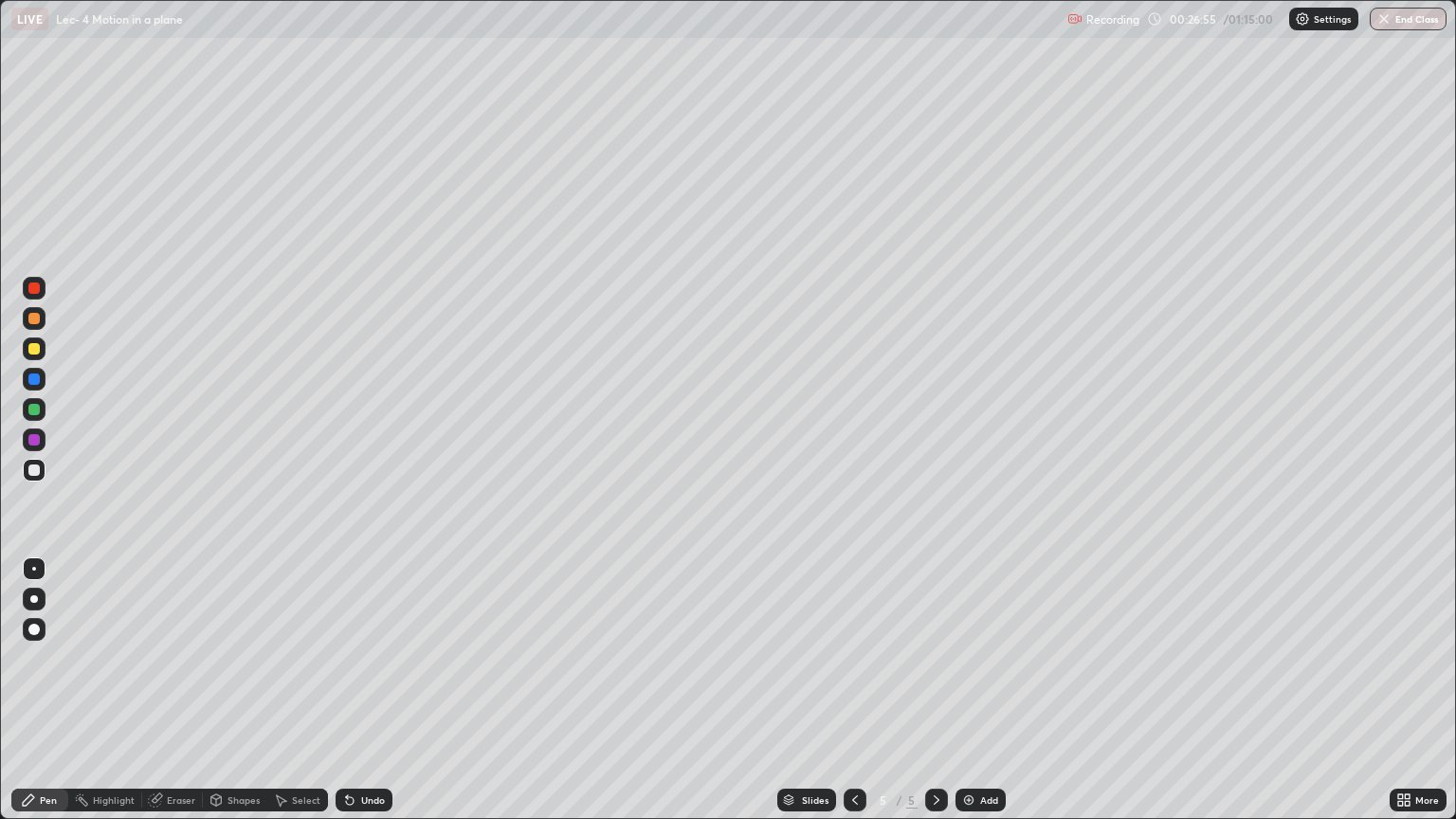 click on "Undo" at bounding box center (373, 800) 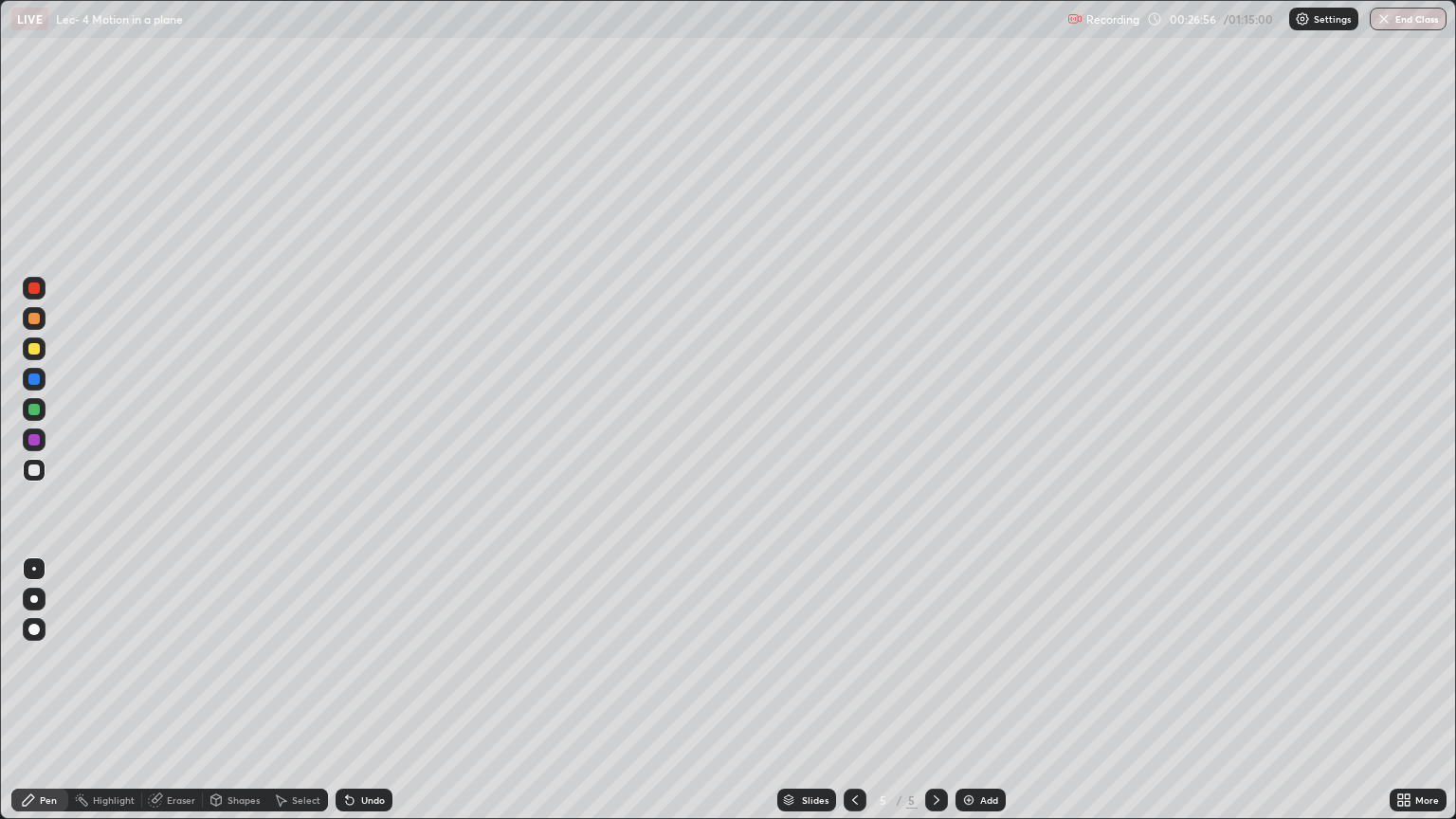 click on "Undo" at bounding box center [373, 800] 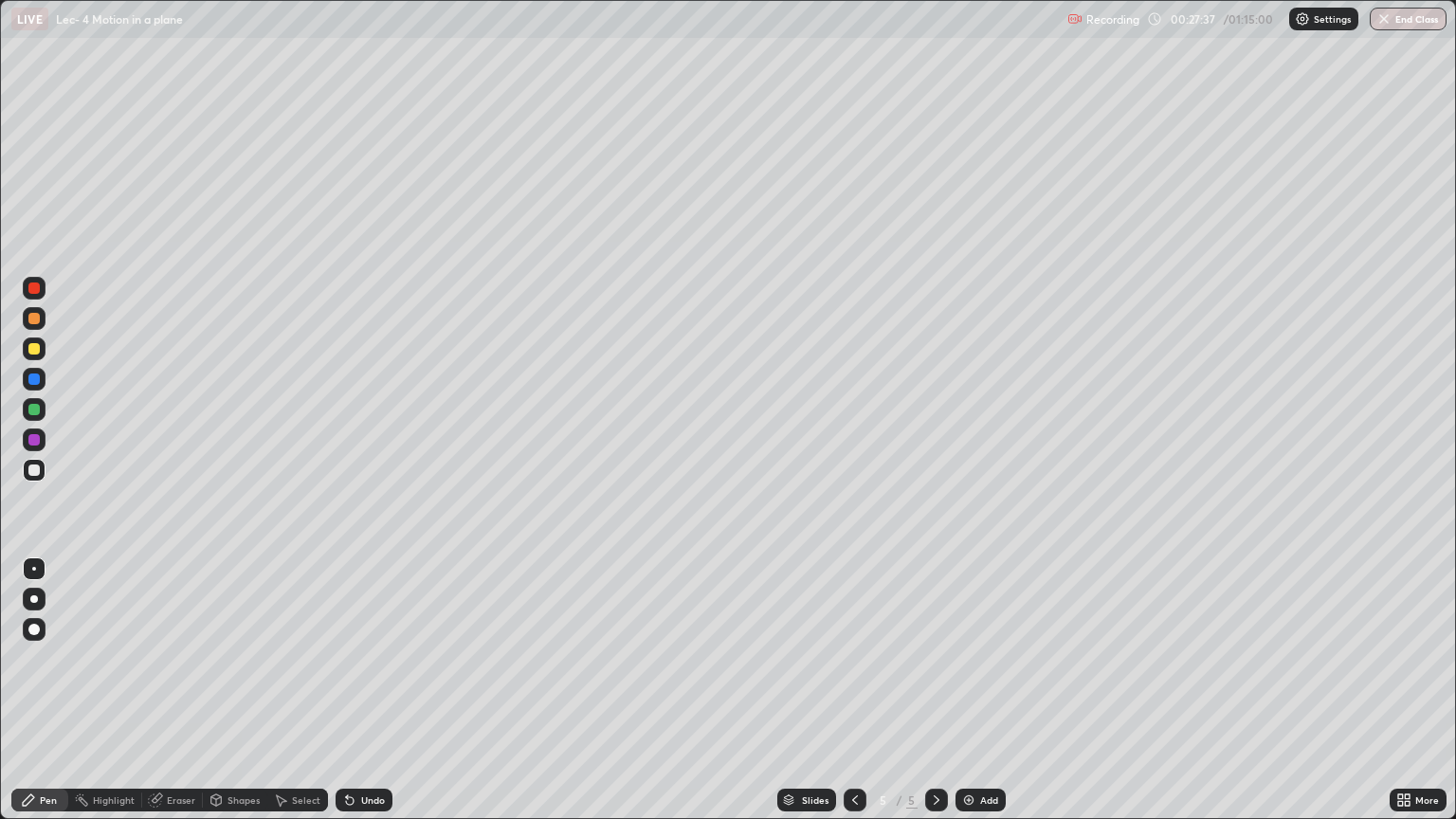 click on "Undo" at bounding box center (364, 800) 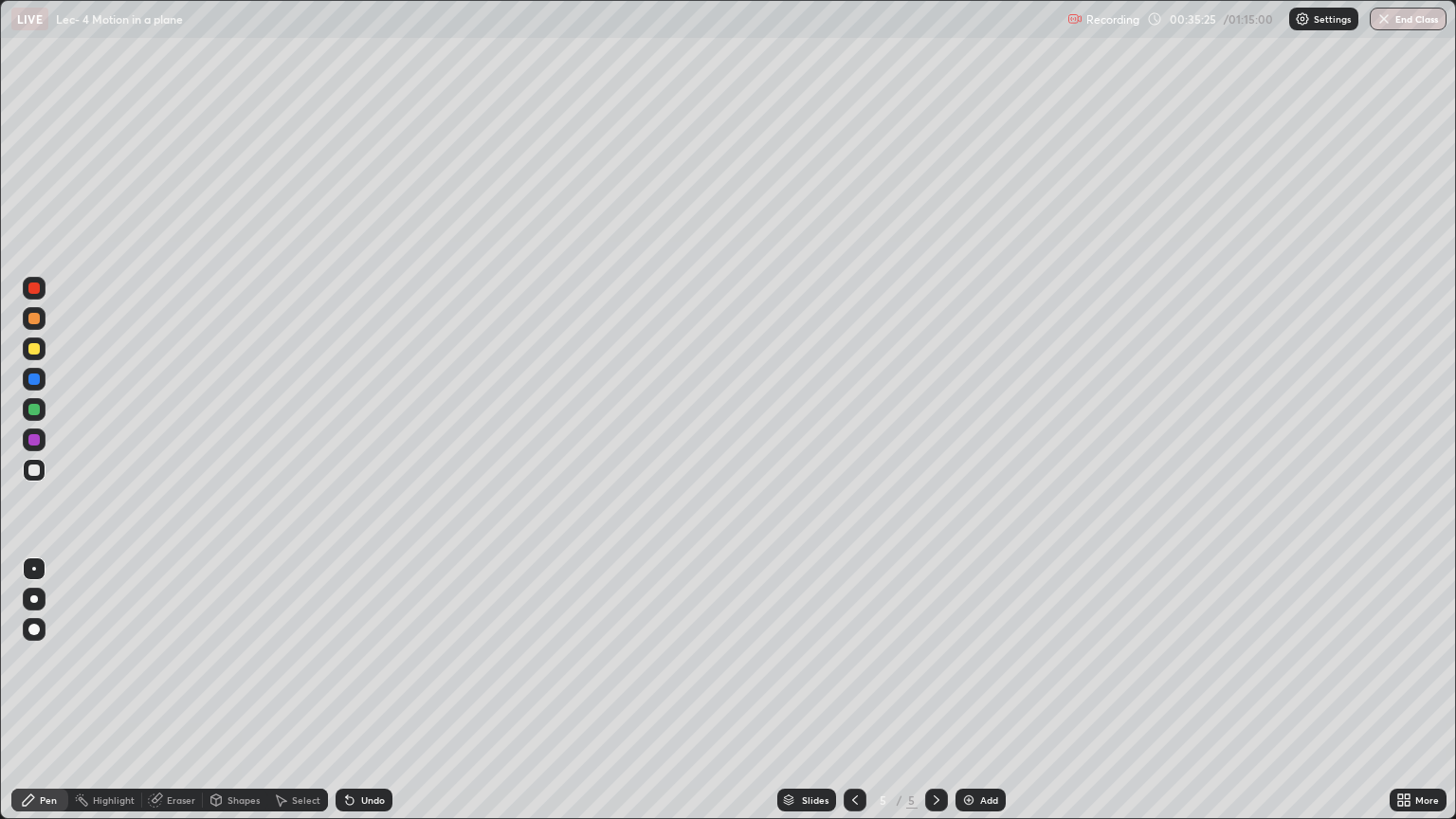 click at bounding box center [34, 349] 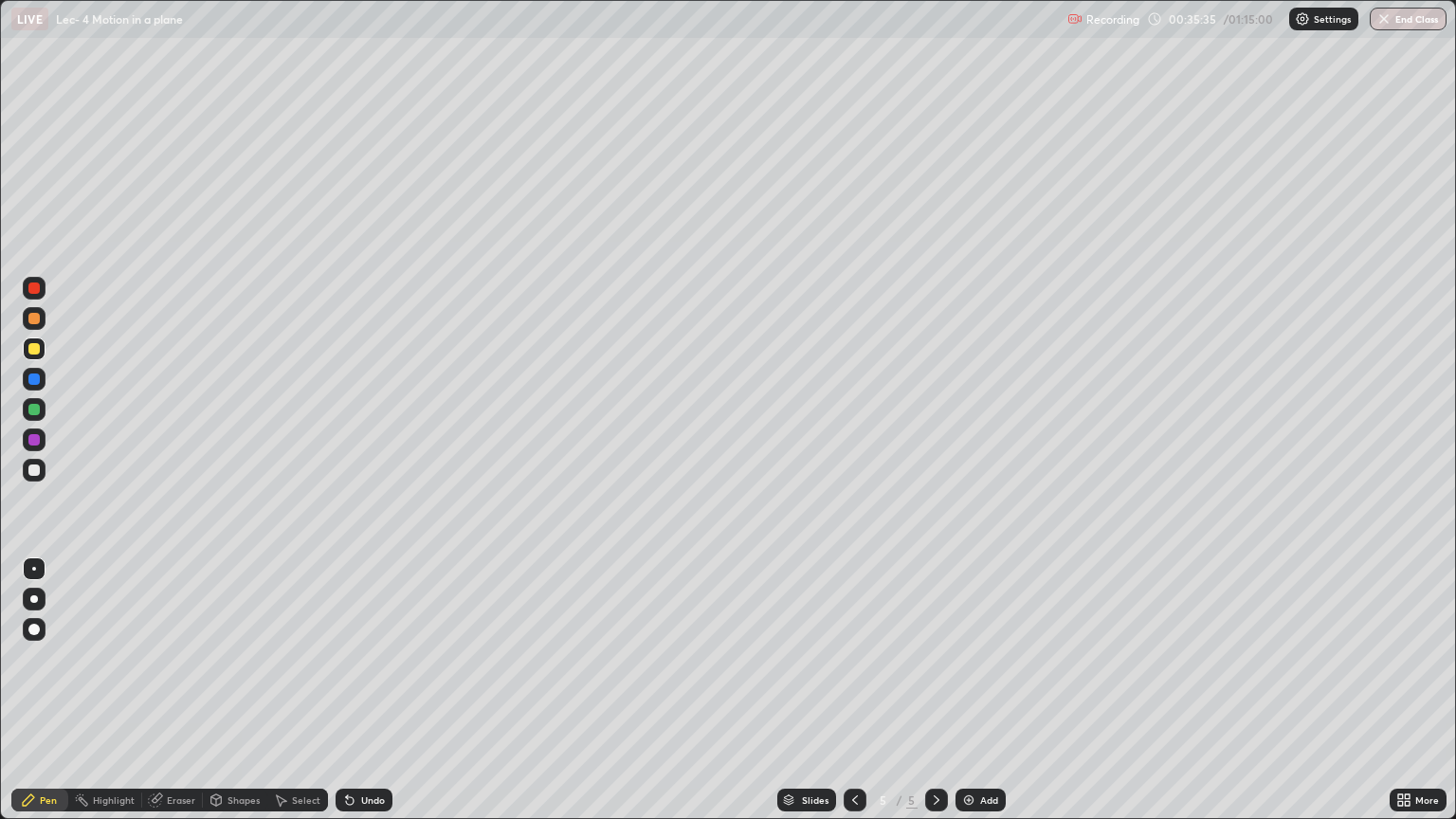 click on "Undo" at bounding box center [364, 800] 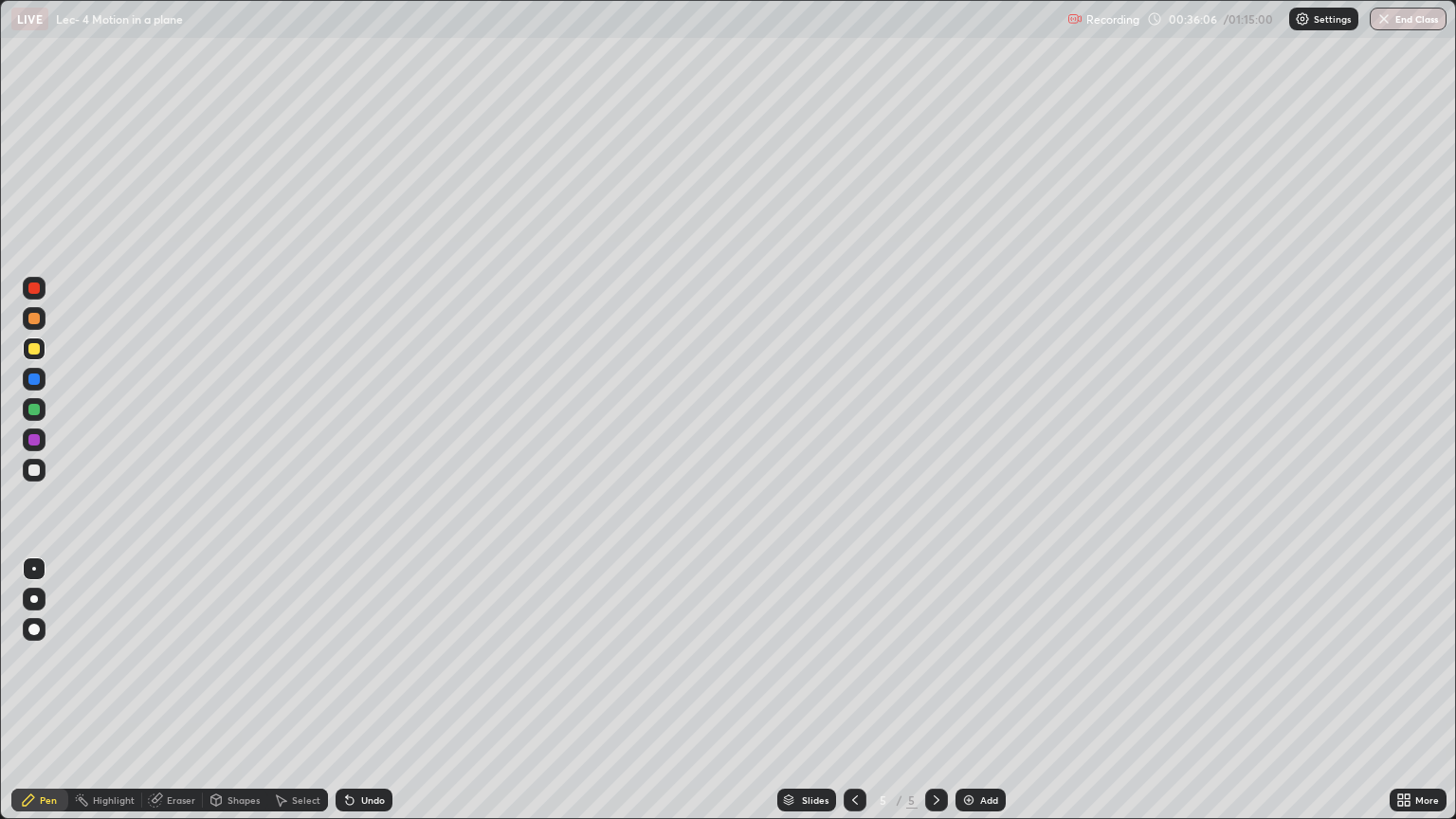 click on "Select" at bounding box center [298, 800] 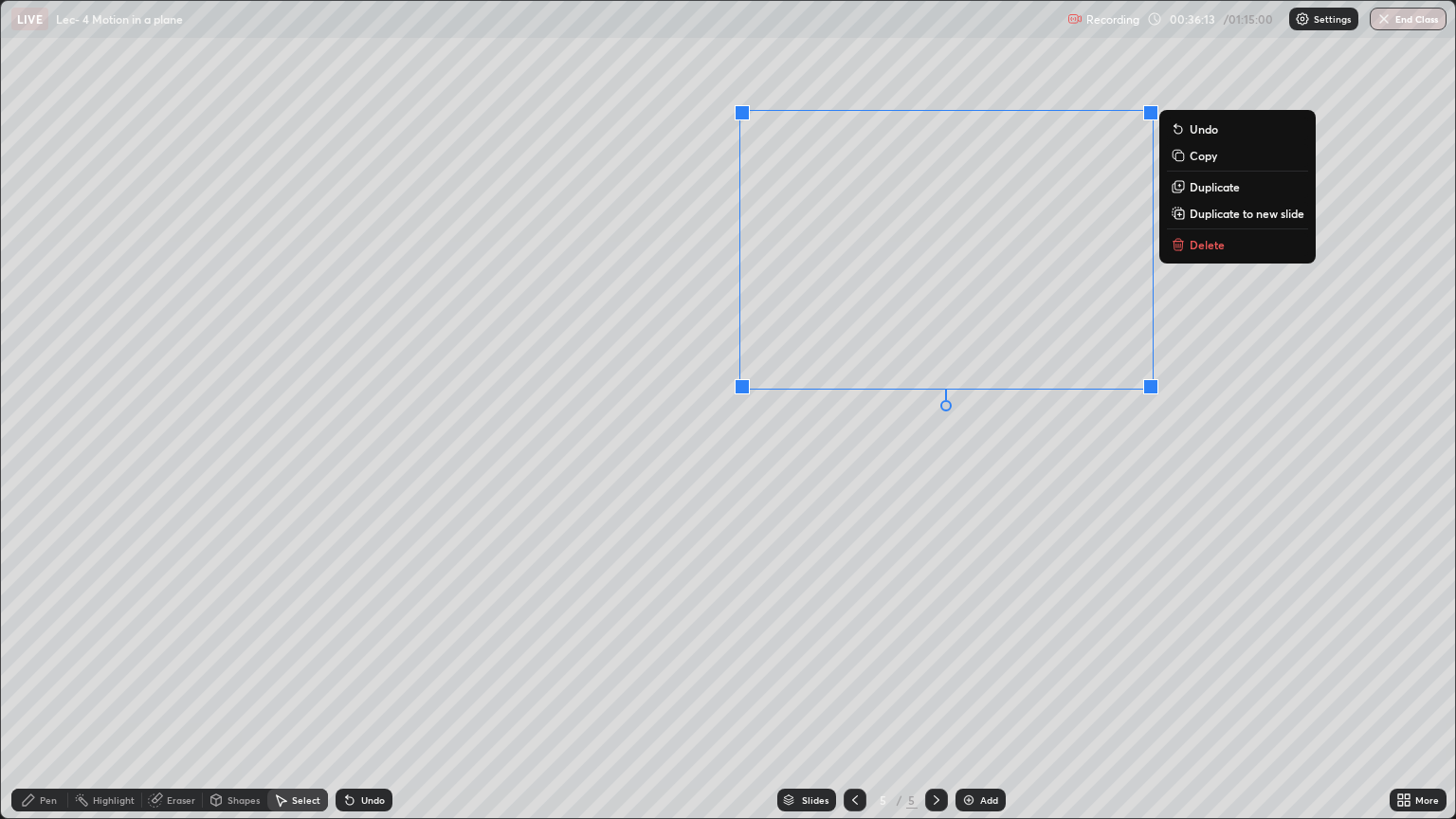 click on "Pen" at bounding box center [48, 800] 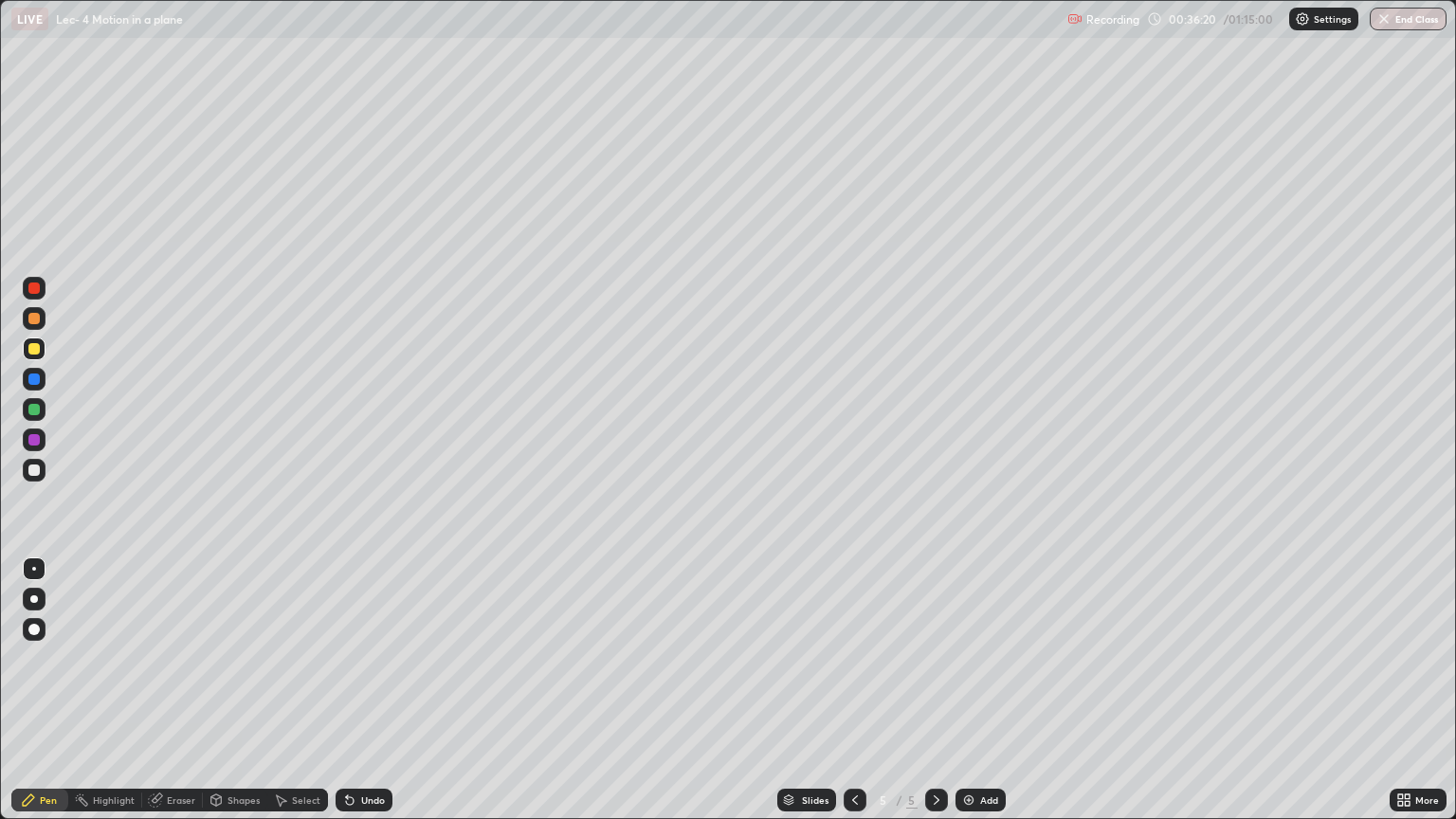 click at bounding box center [34, 410] 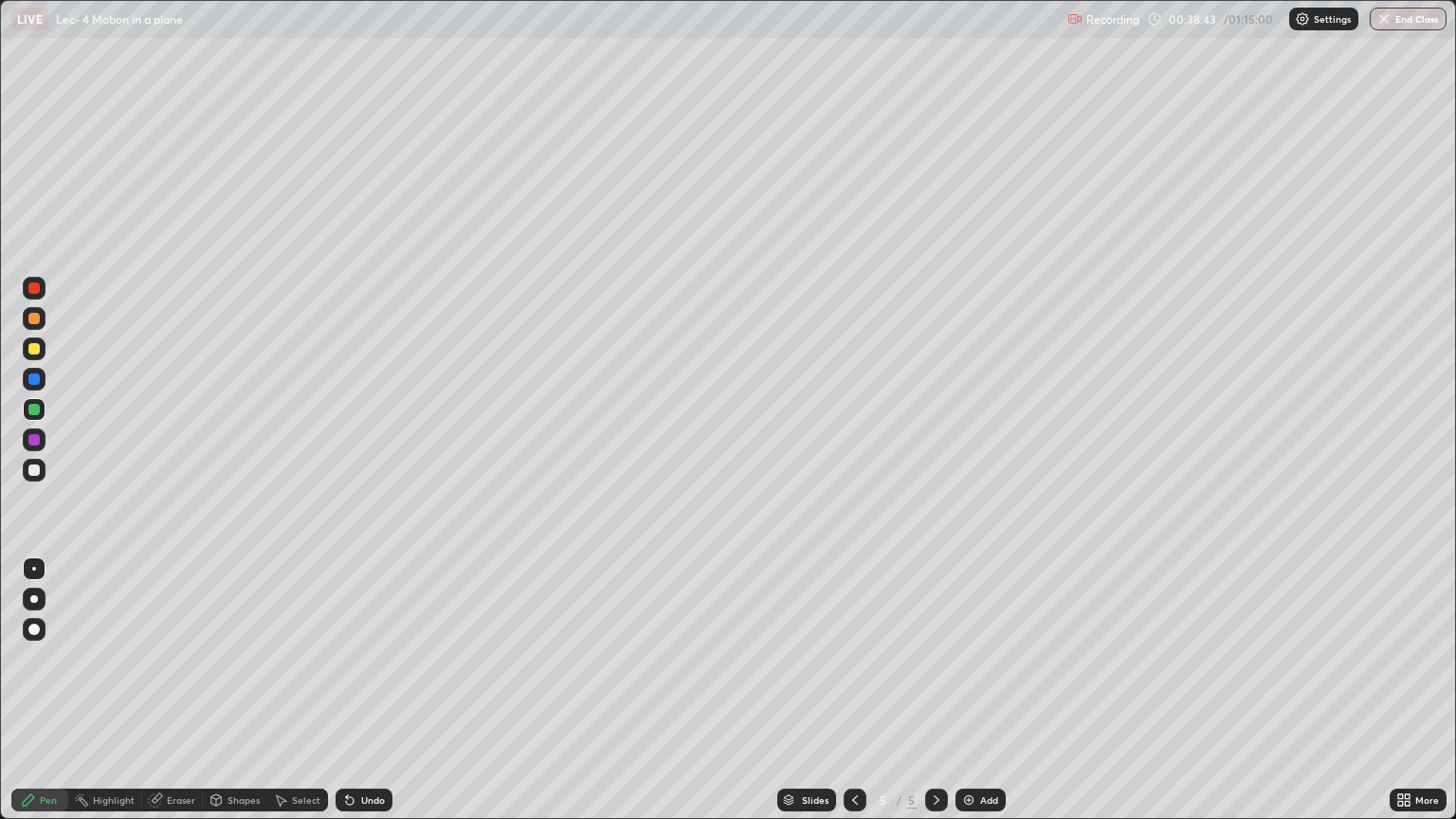 click at bounding box center [969, 800] 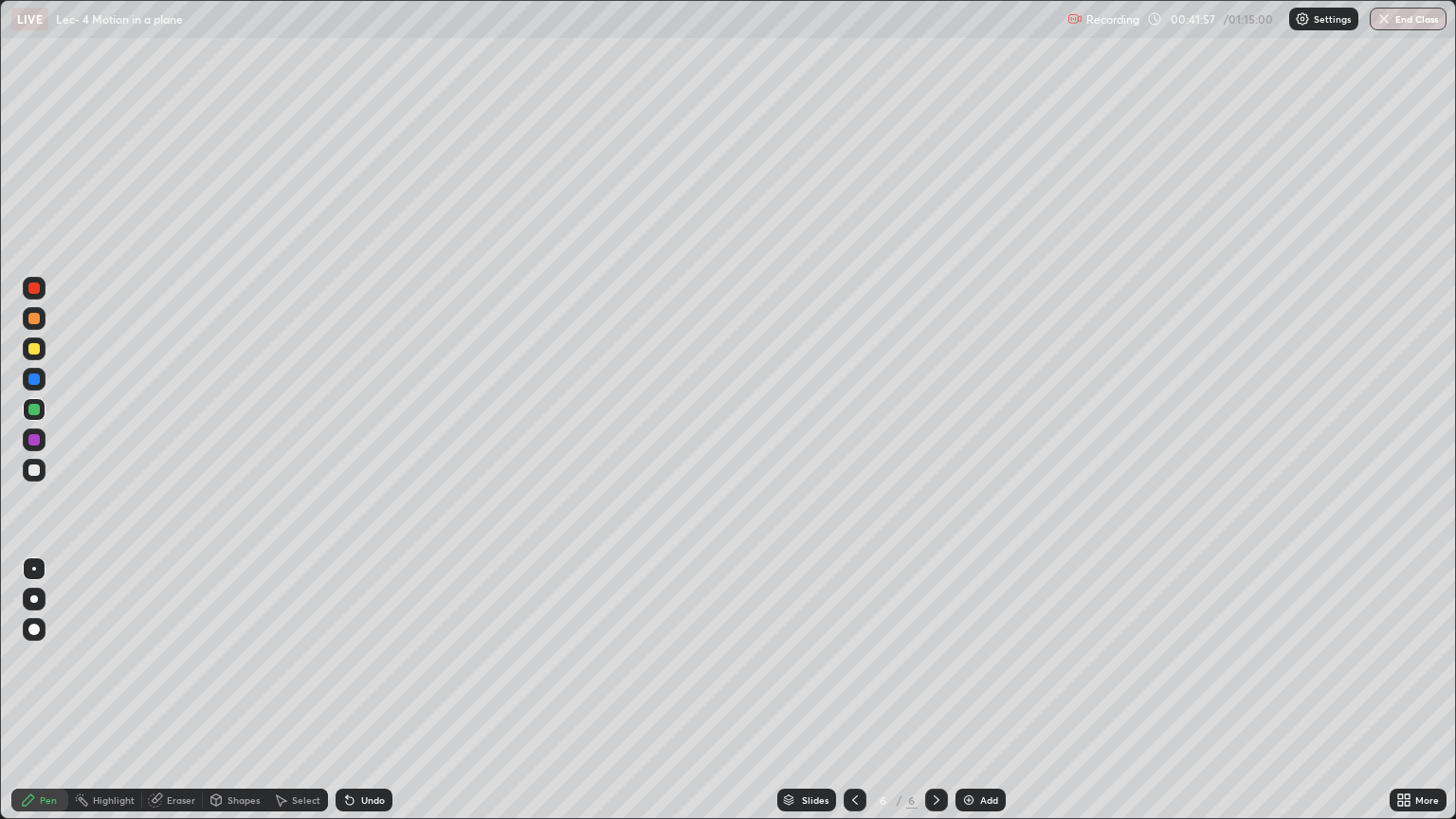 click at bounding box center [34, 349] 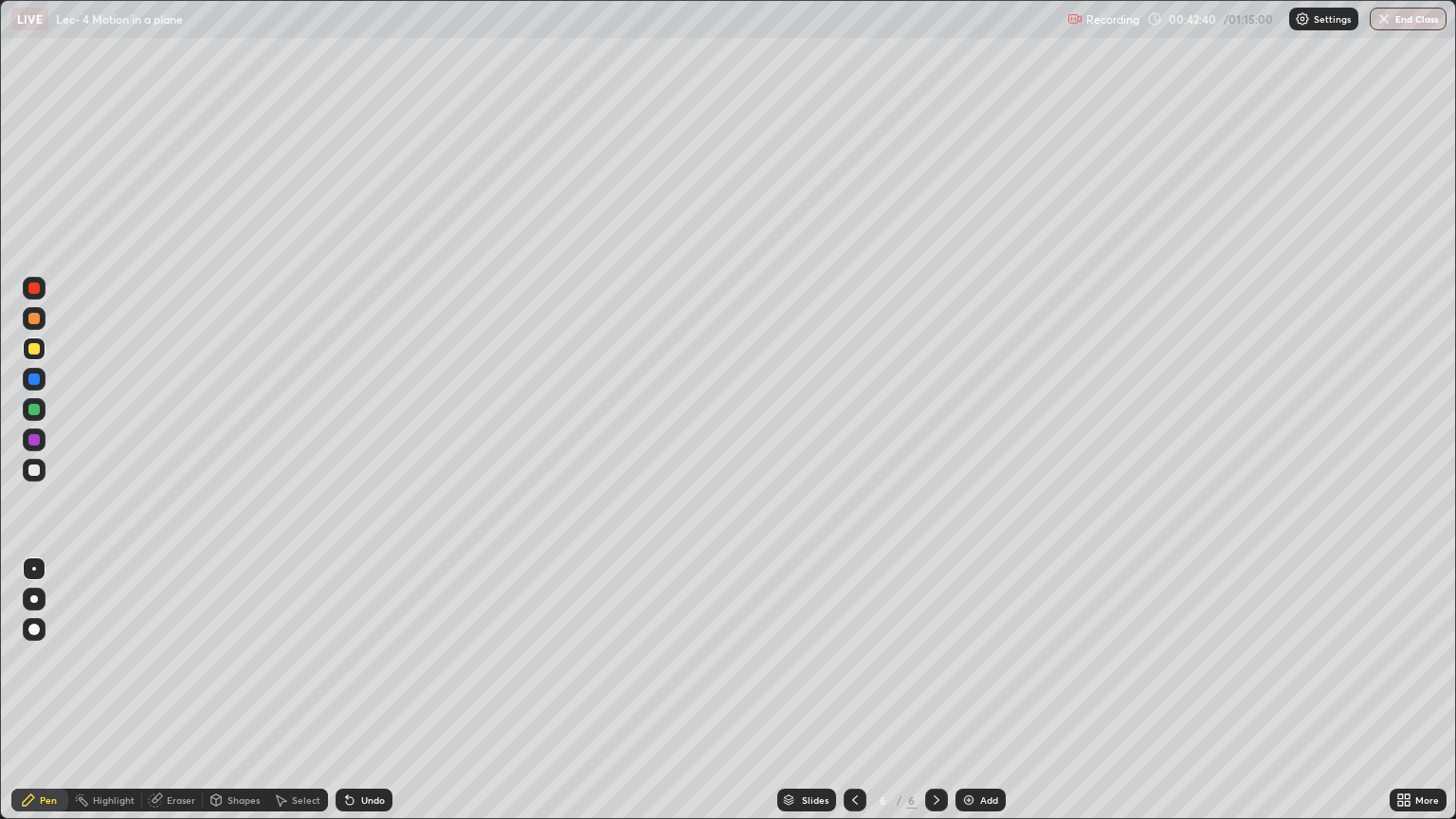 click on "Undo" at bounding box center (373, 800) 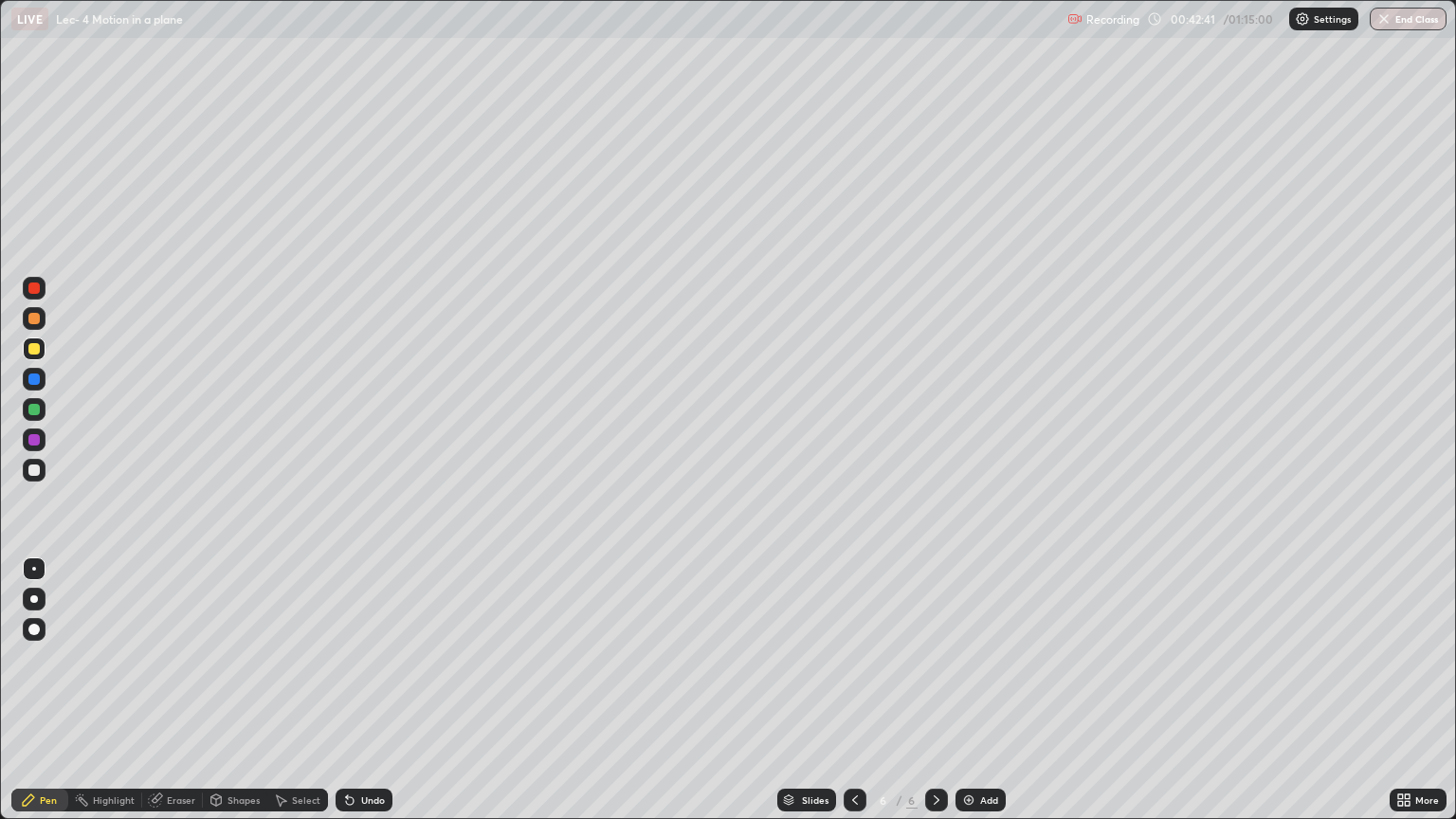 click on "Undo" at bounding box center (373, 800) 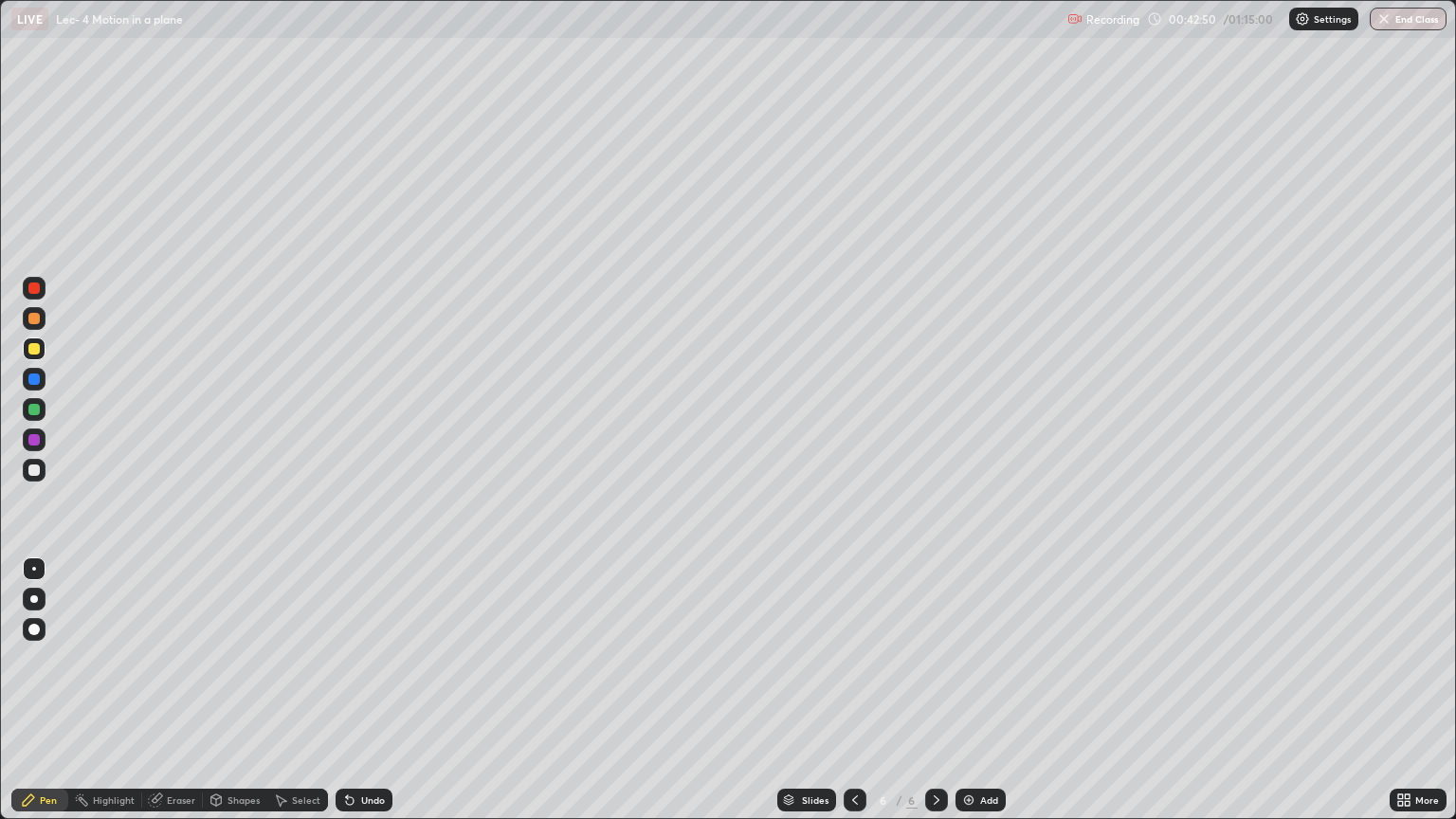 click on "Undo" at bounding box center (373, 800) 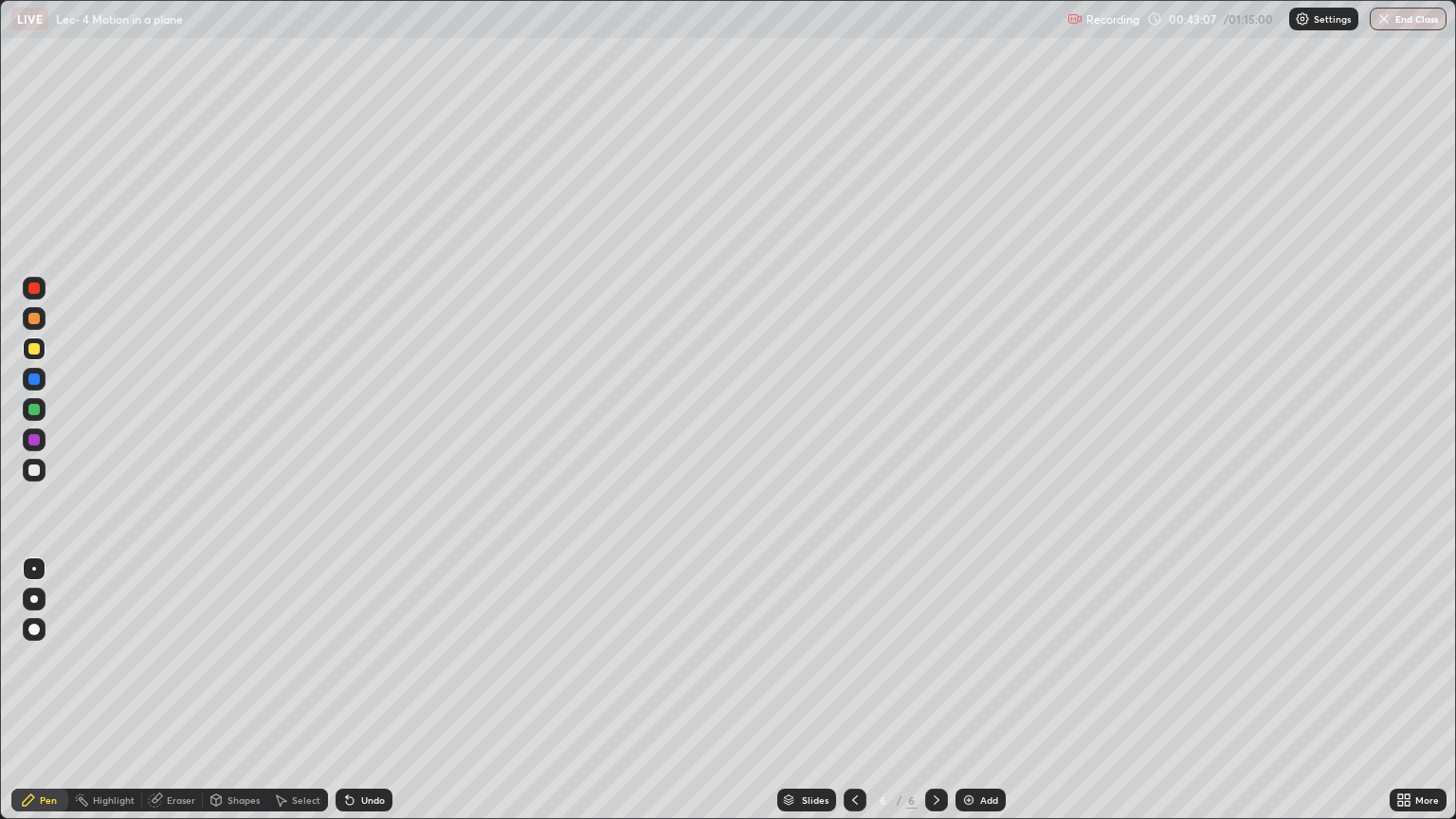 click on "Select" at bounding box center [298, 800] 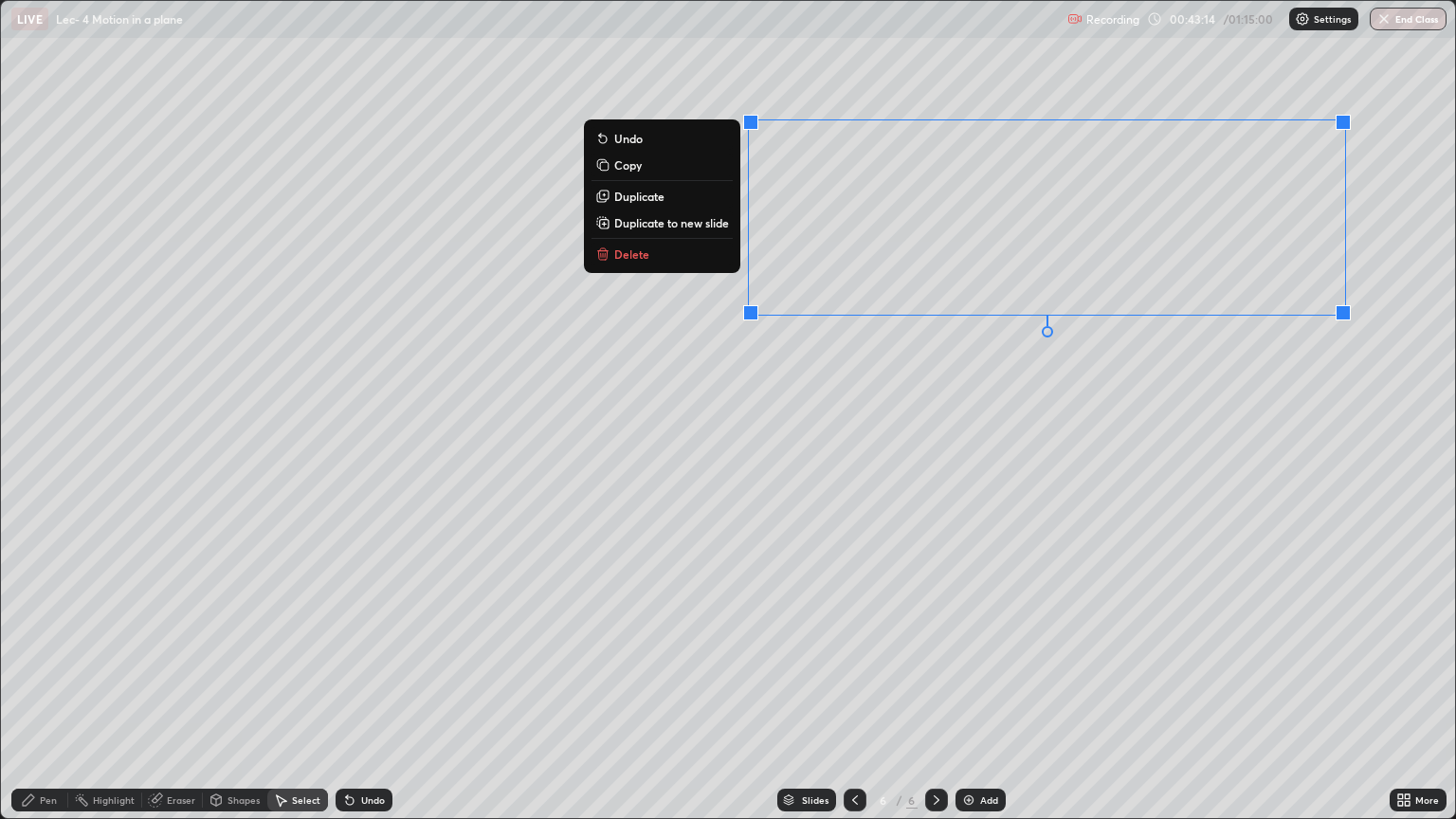 click on "Pen" at bounding box center (48, 800) 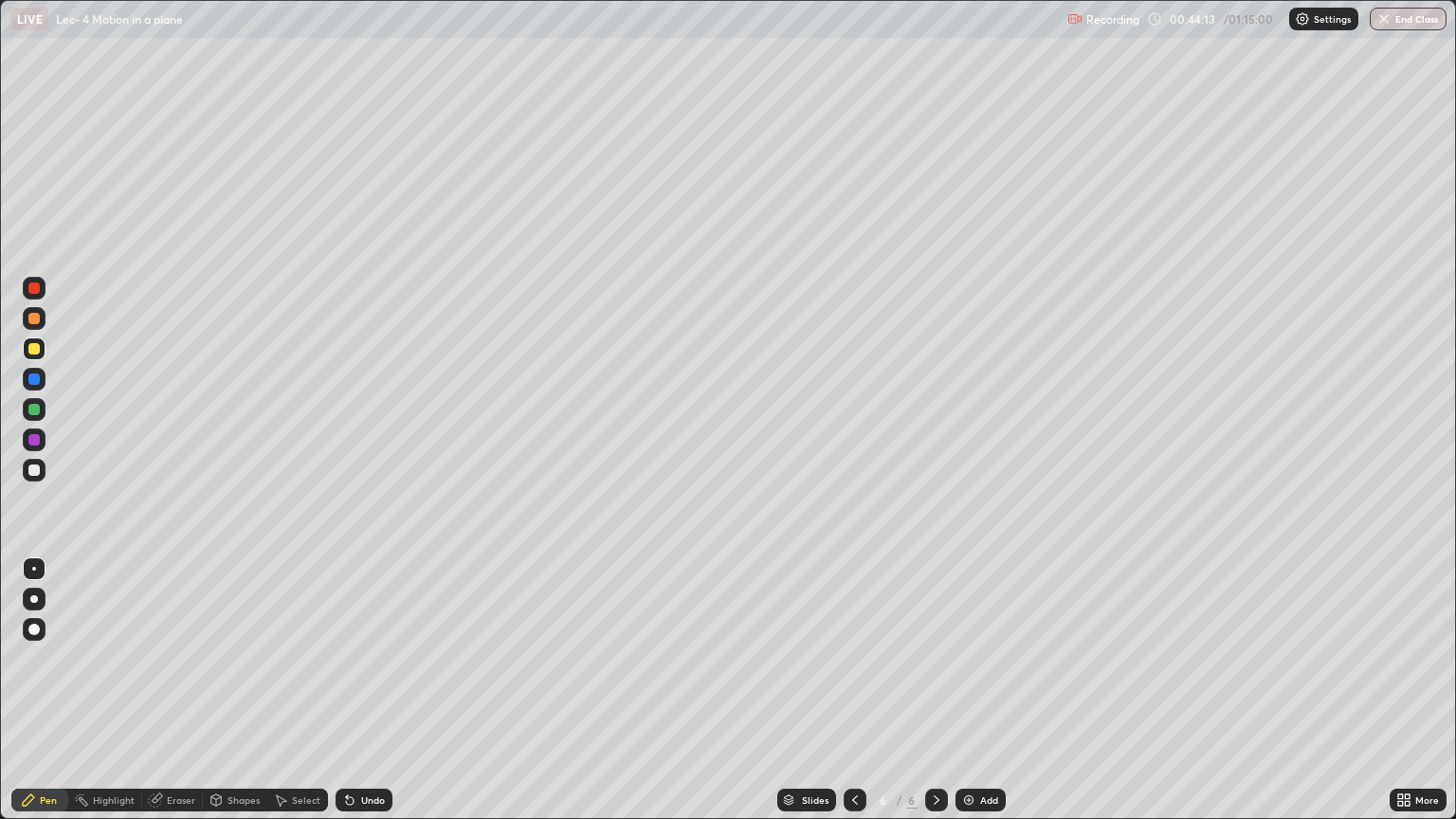 click at bounding box center (34, 470) 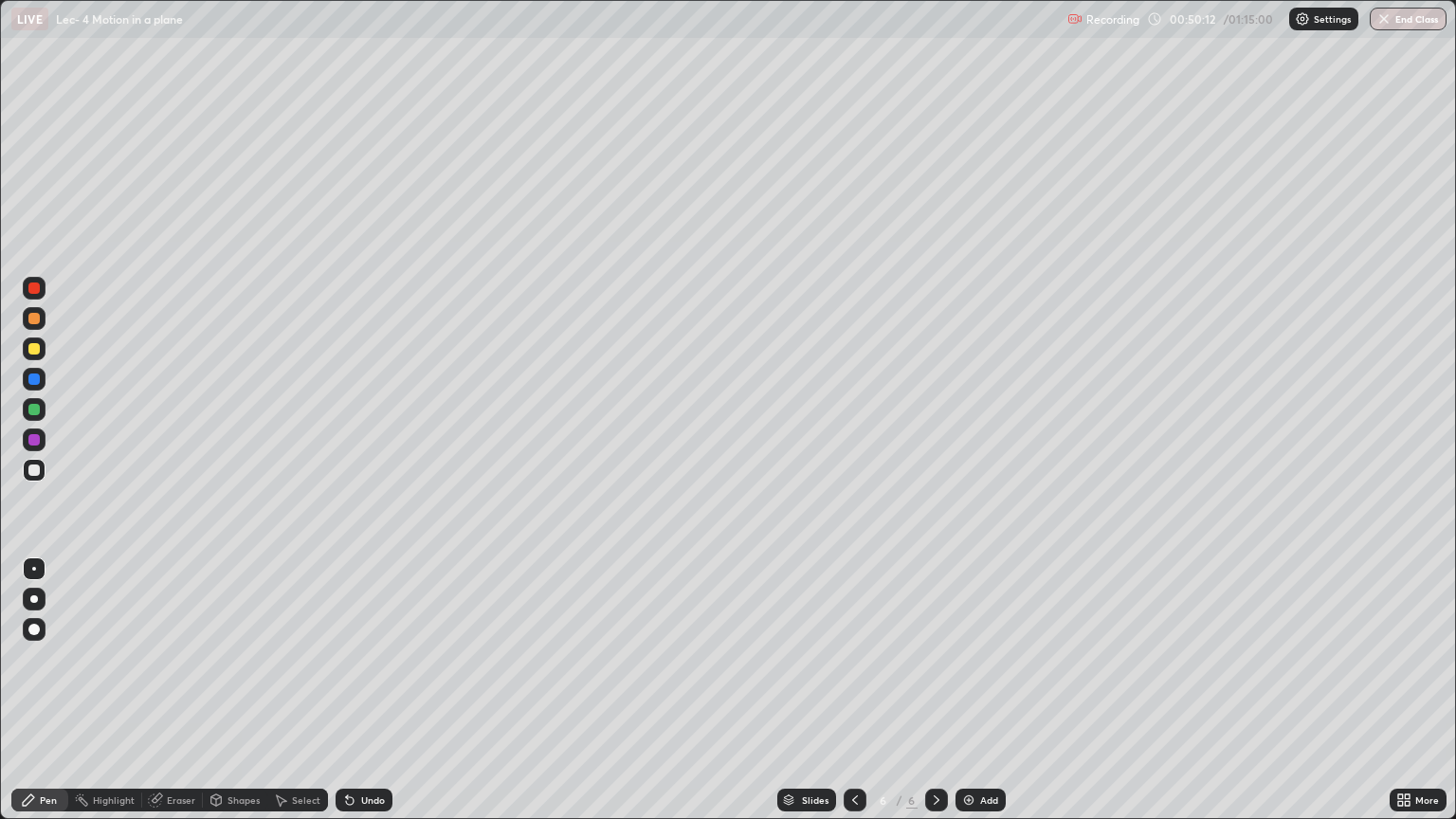 click at bounding box center (34, 349) 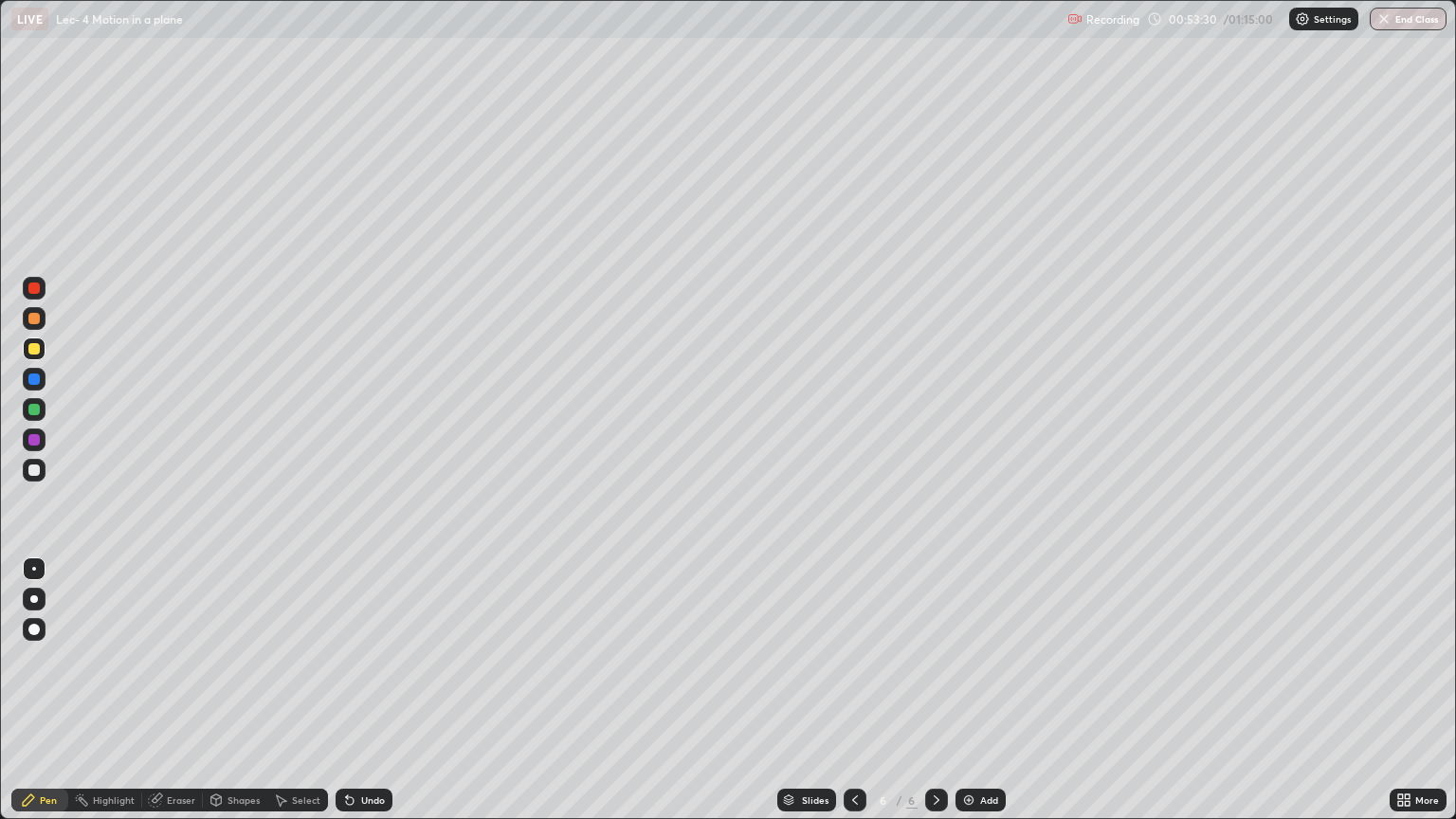 click on "Add" at bounding box center [980, 800] 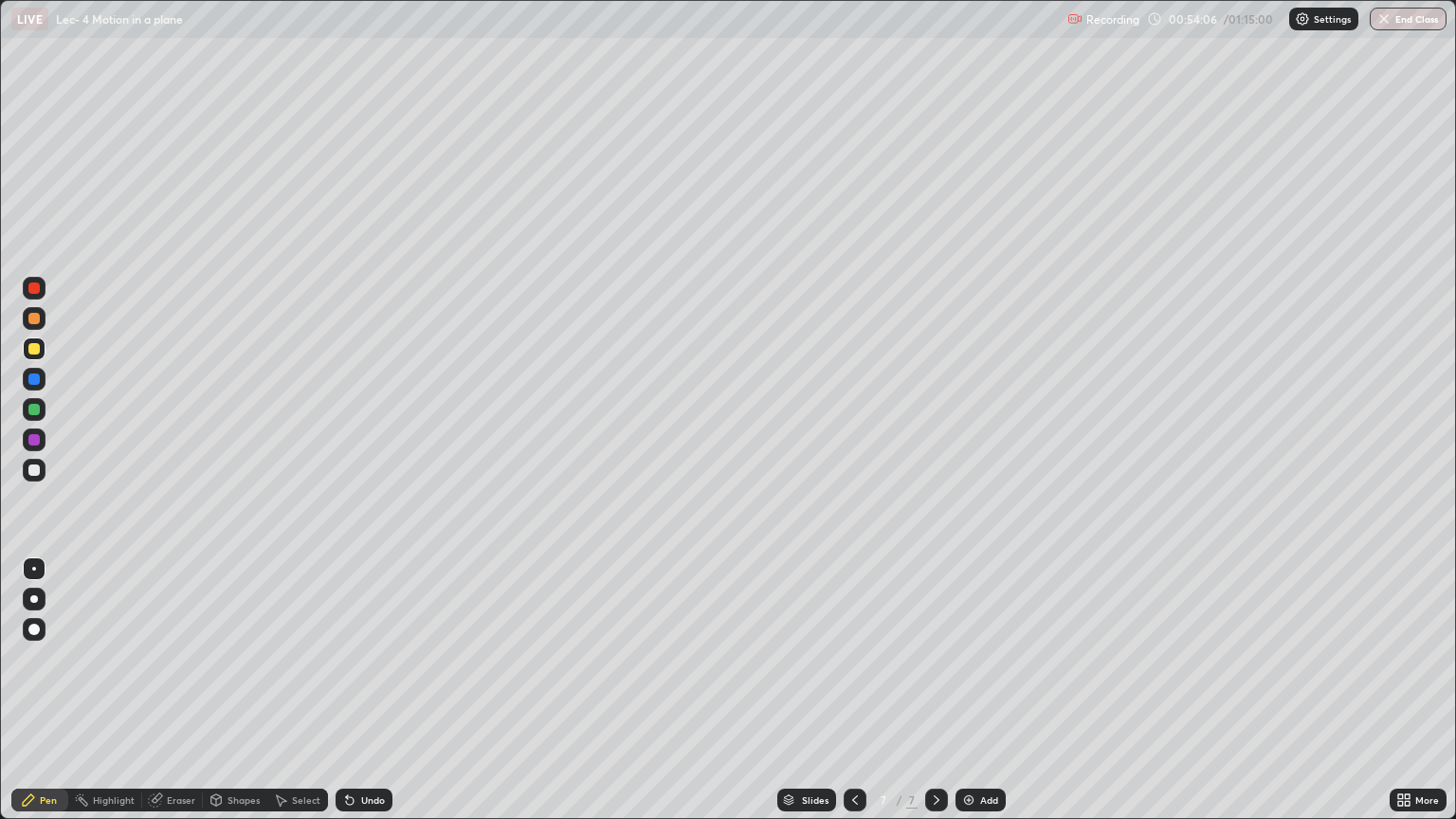 click 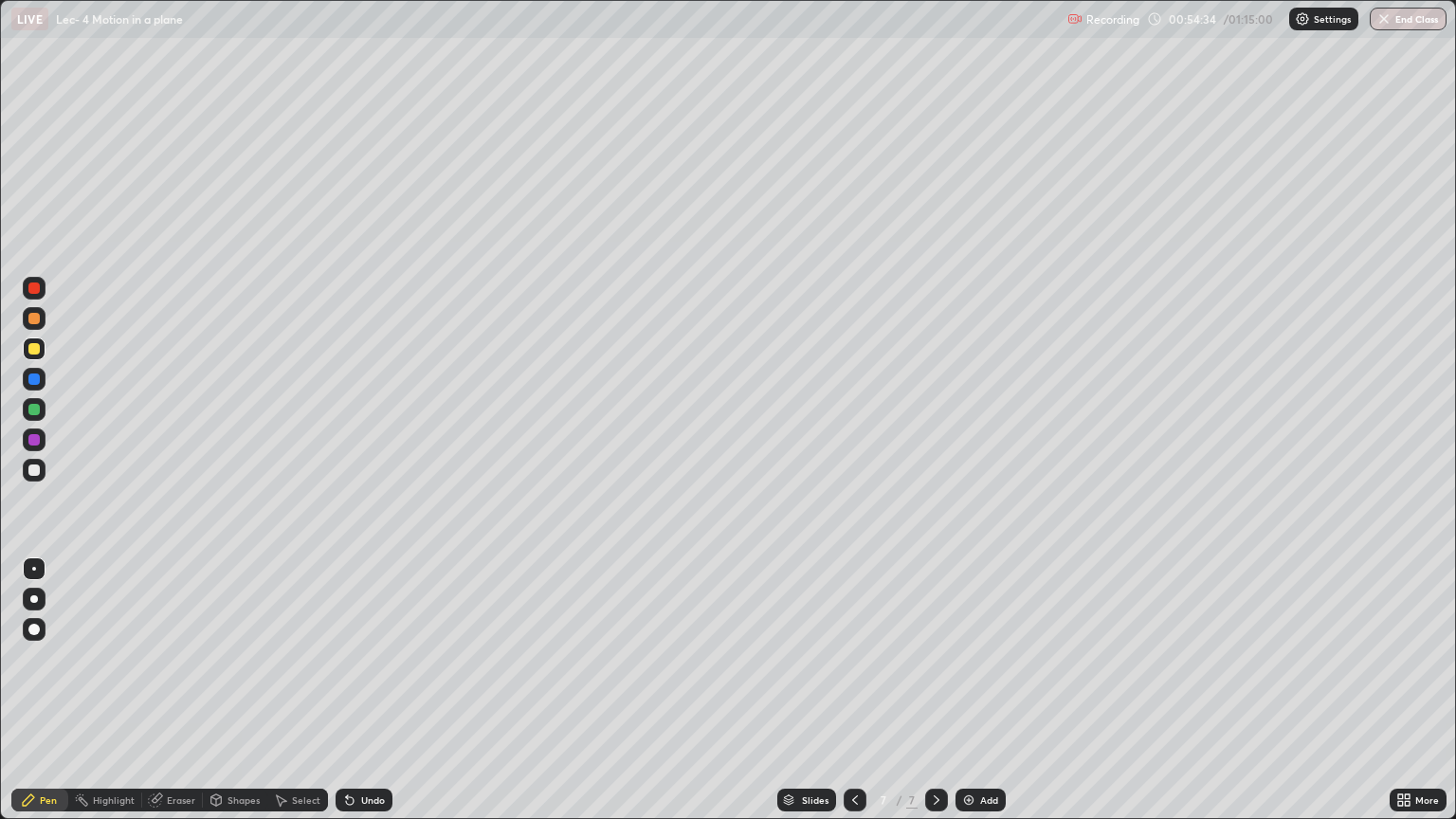 click at bounding box center (855, 800) 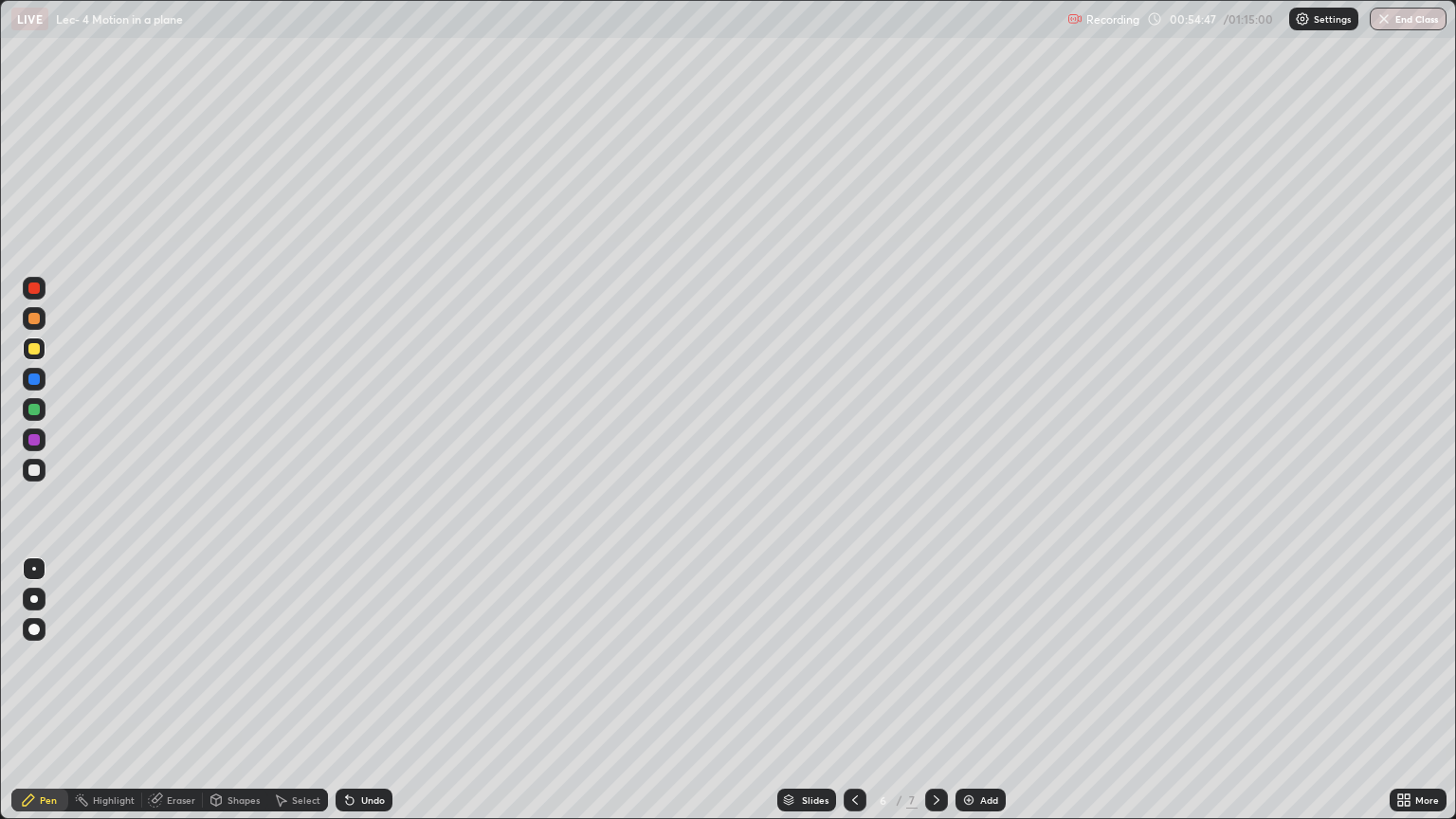 click 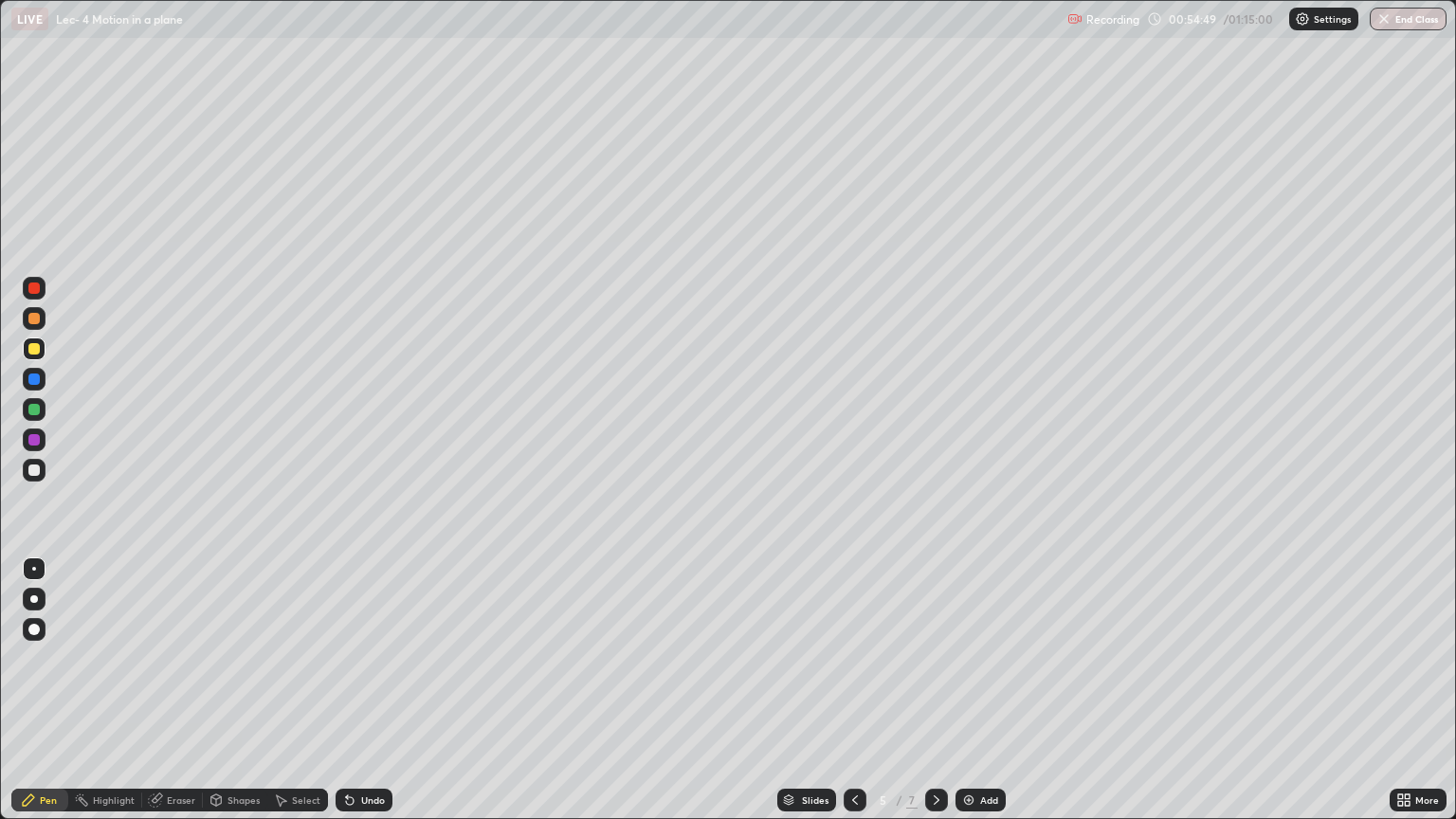 click 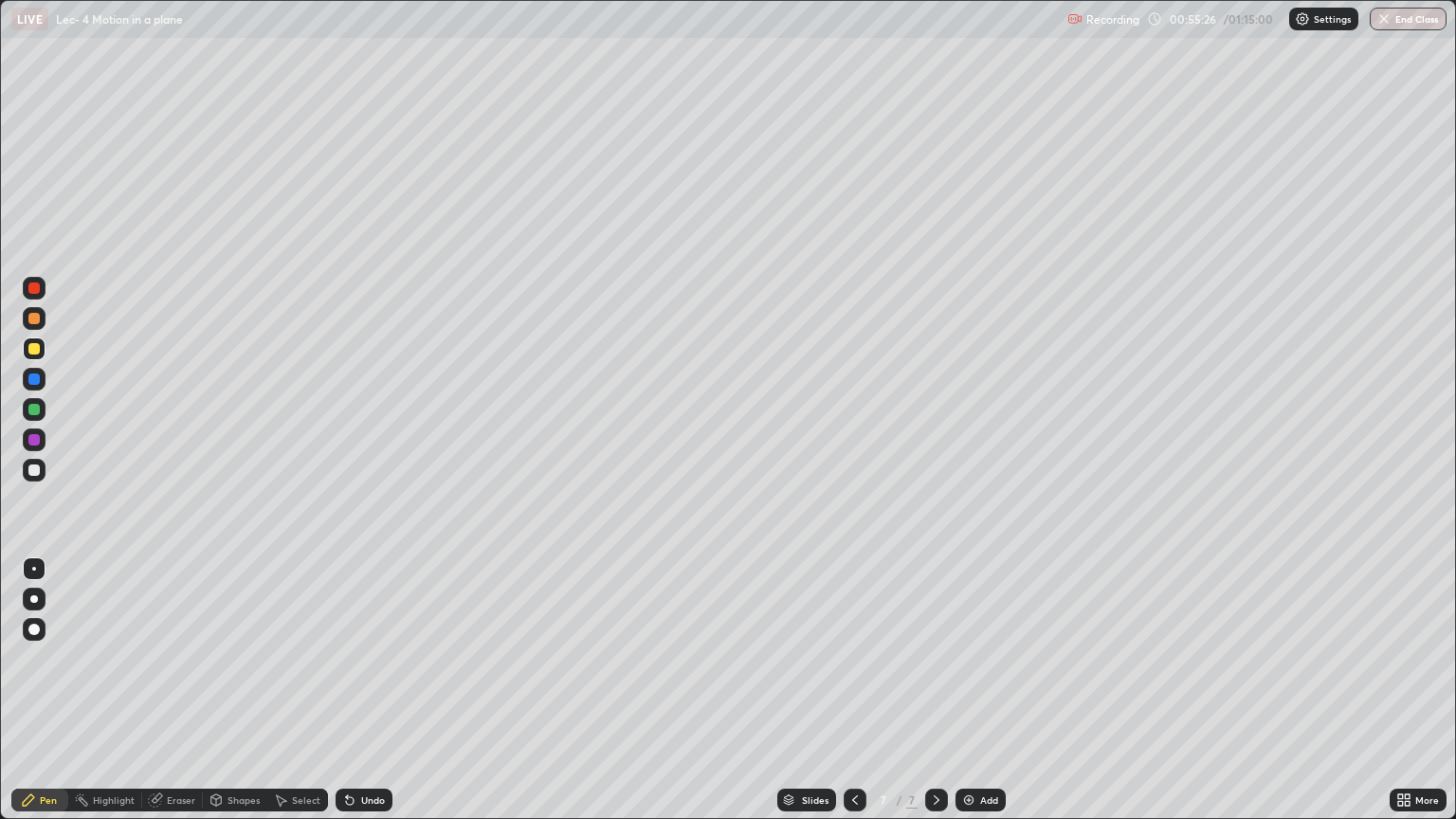 click 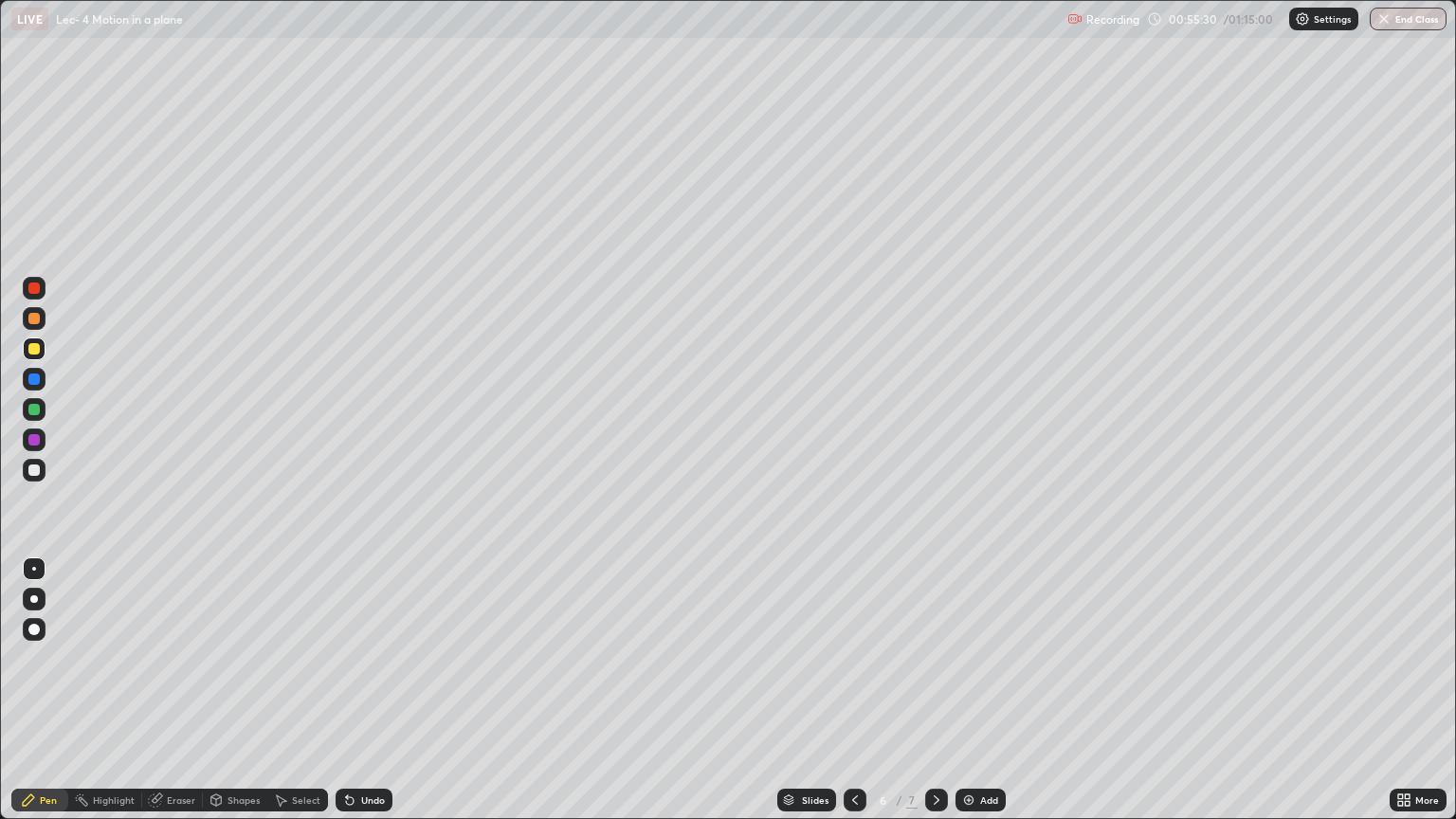 click on "Select" at bounding box center [306, 800] 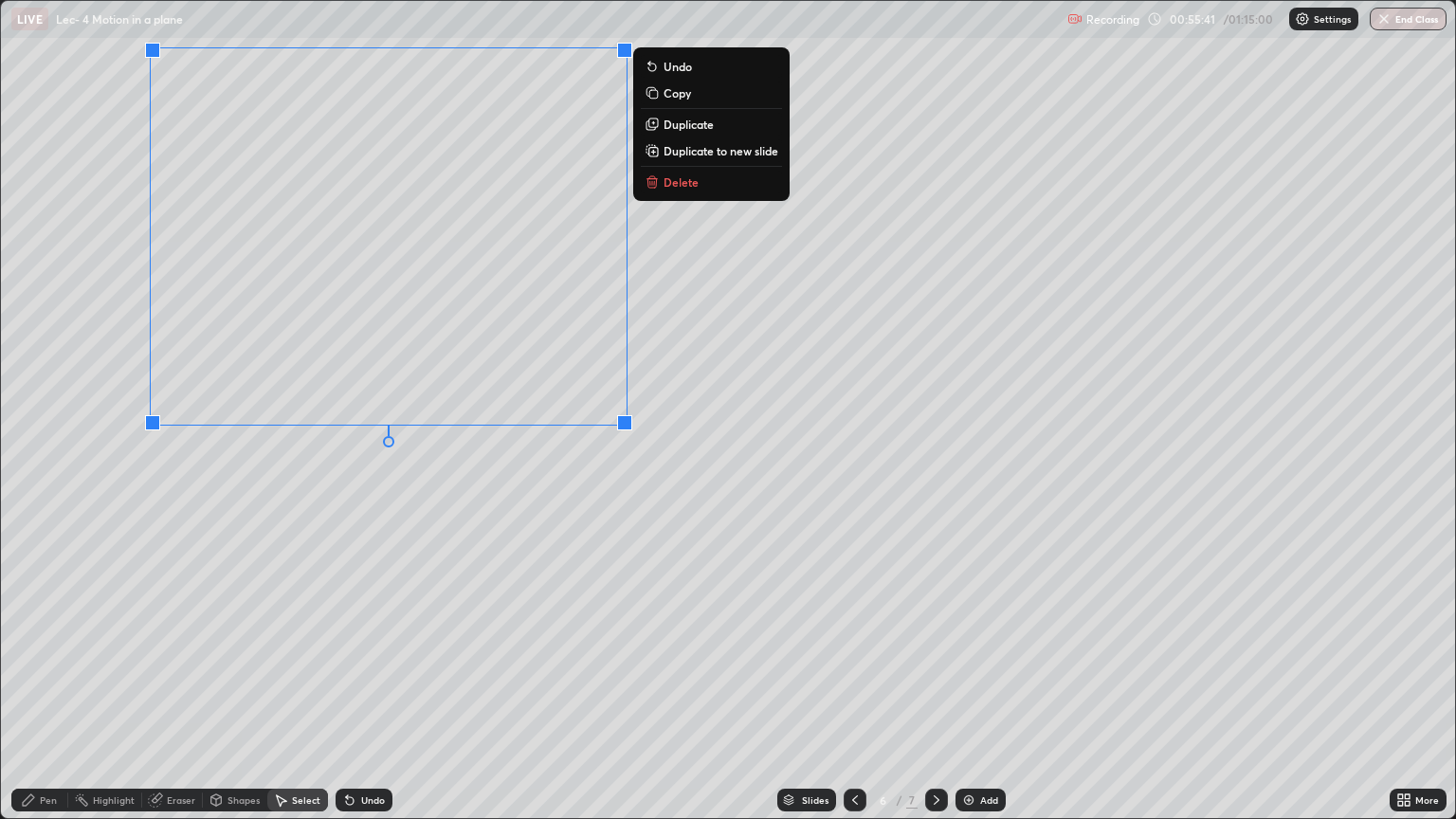 click on "Eraser" at bounding box center [181, 800] 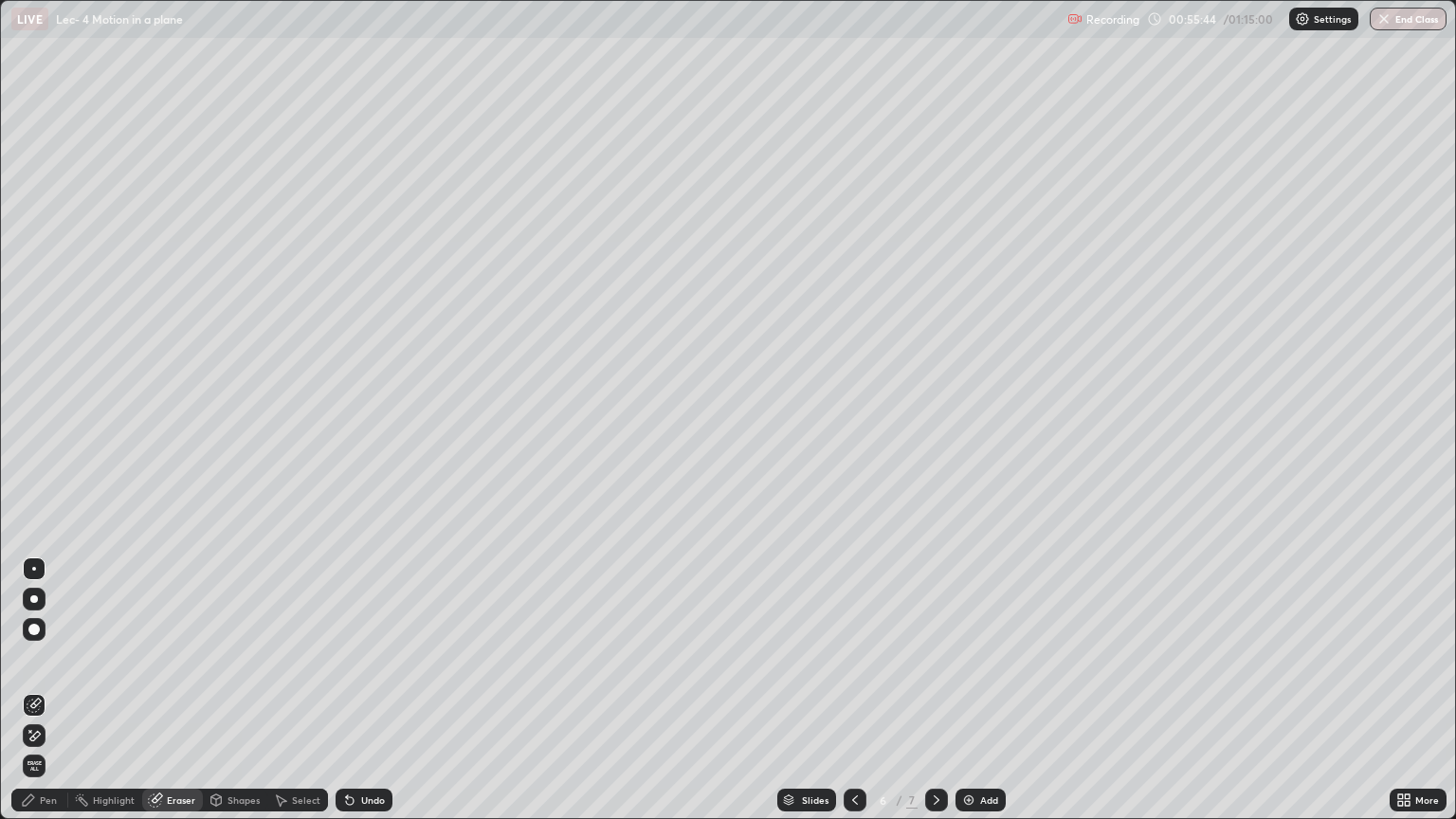 click on "Pen" at bounding box center [48, 800] 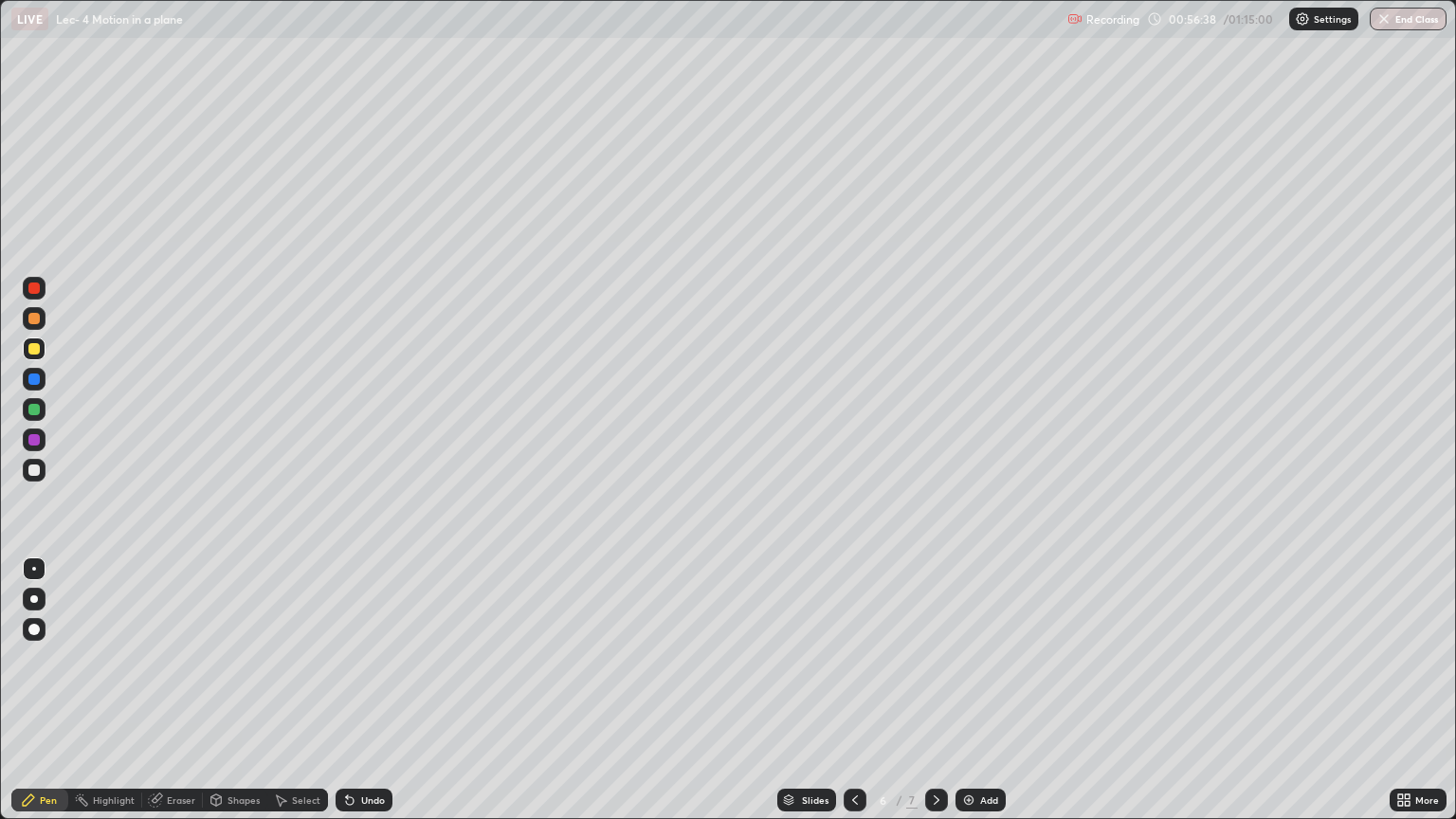 click on "Undo" at bounding box center [364, 800] 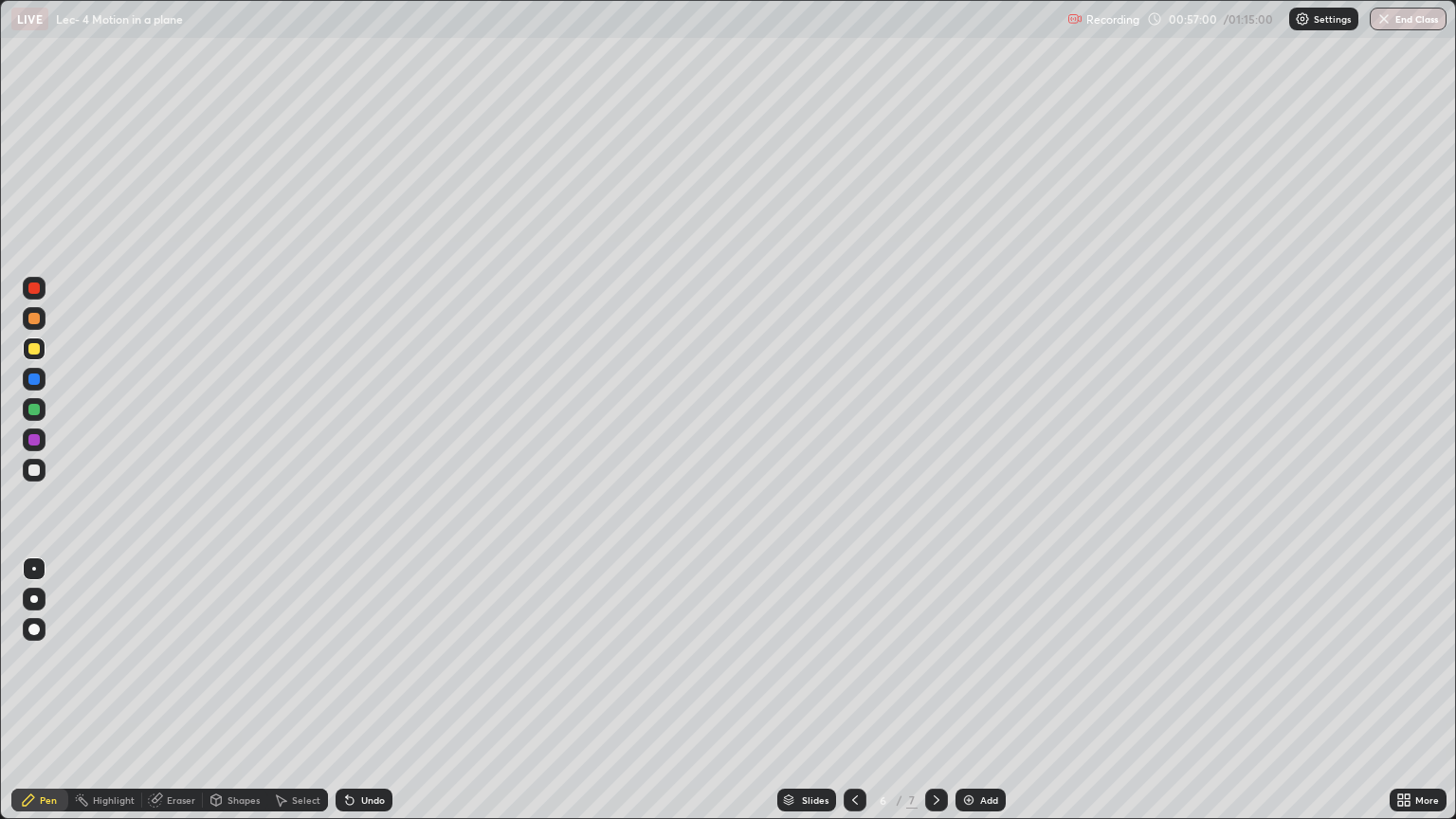 click on "Undo" at bounding box center [373, 800] 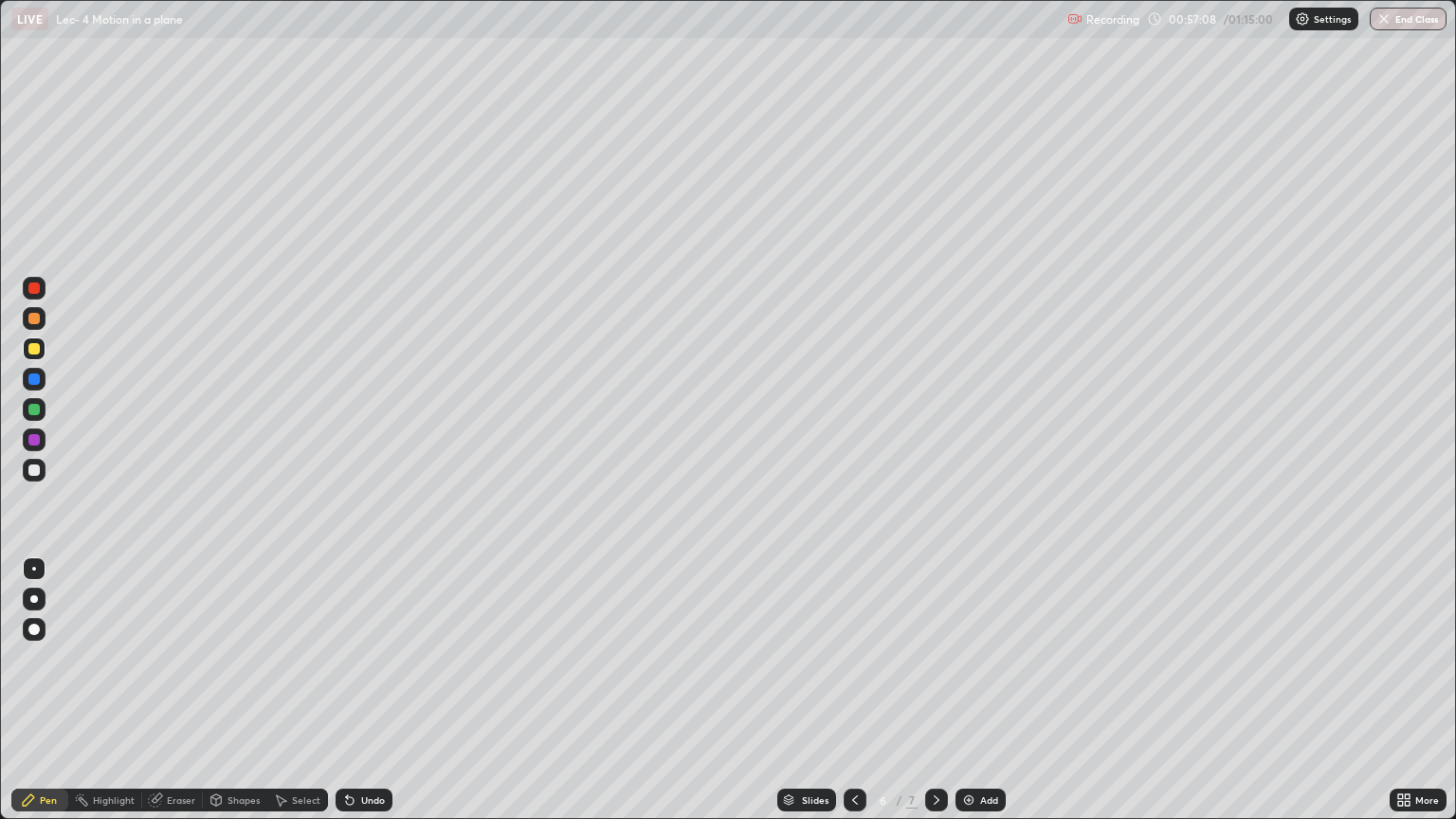 click at bounding box center (34, 410) 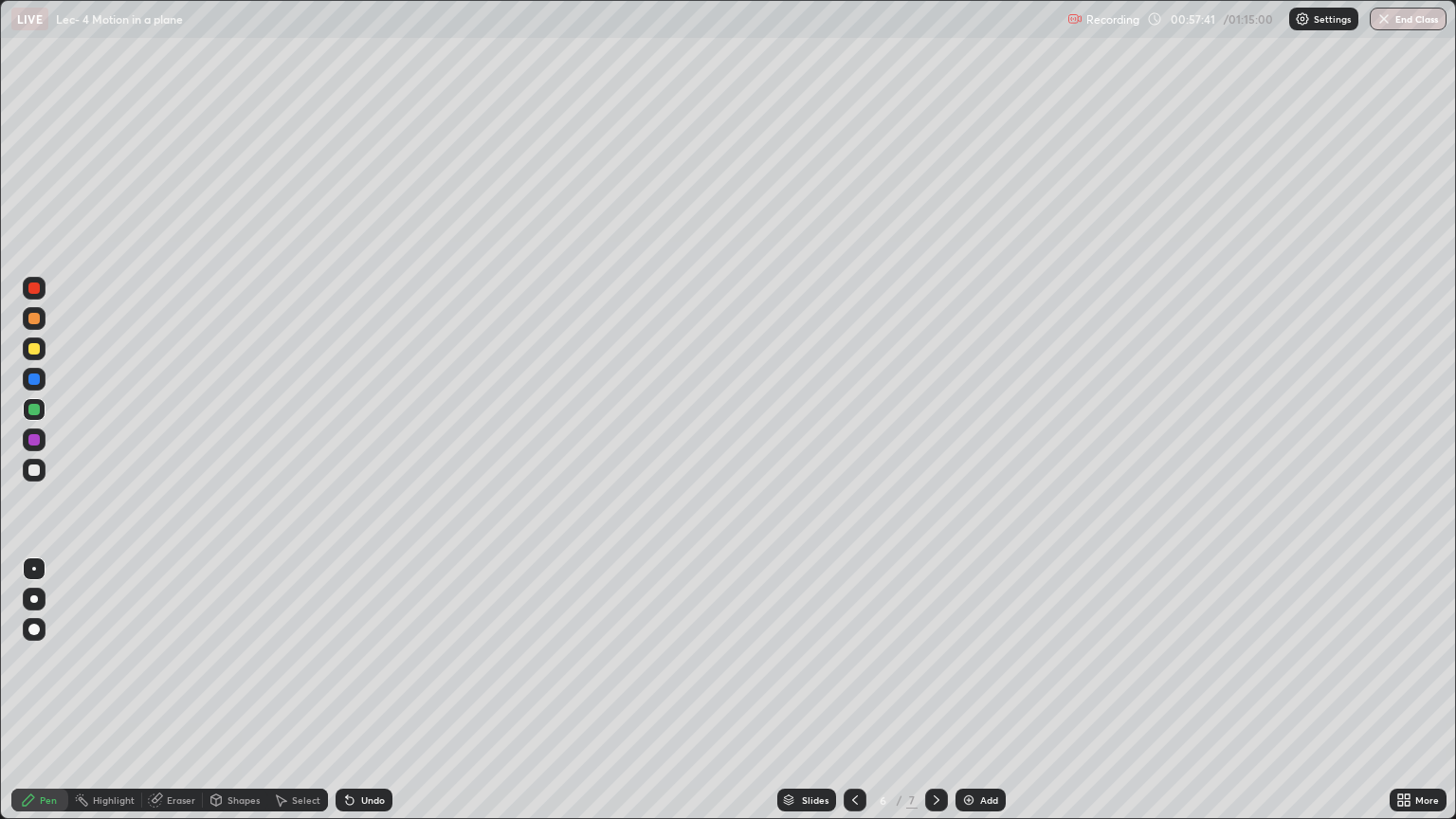 click at bounding box center (34, 470) 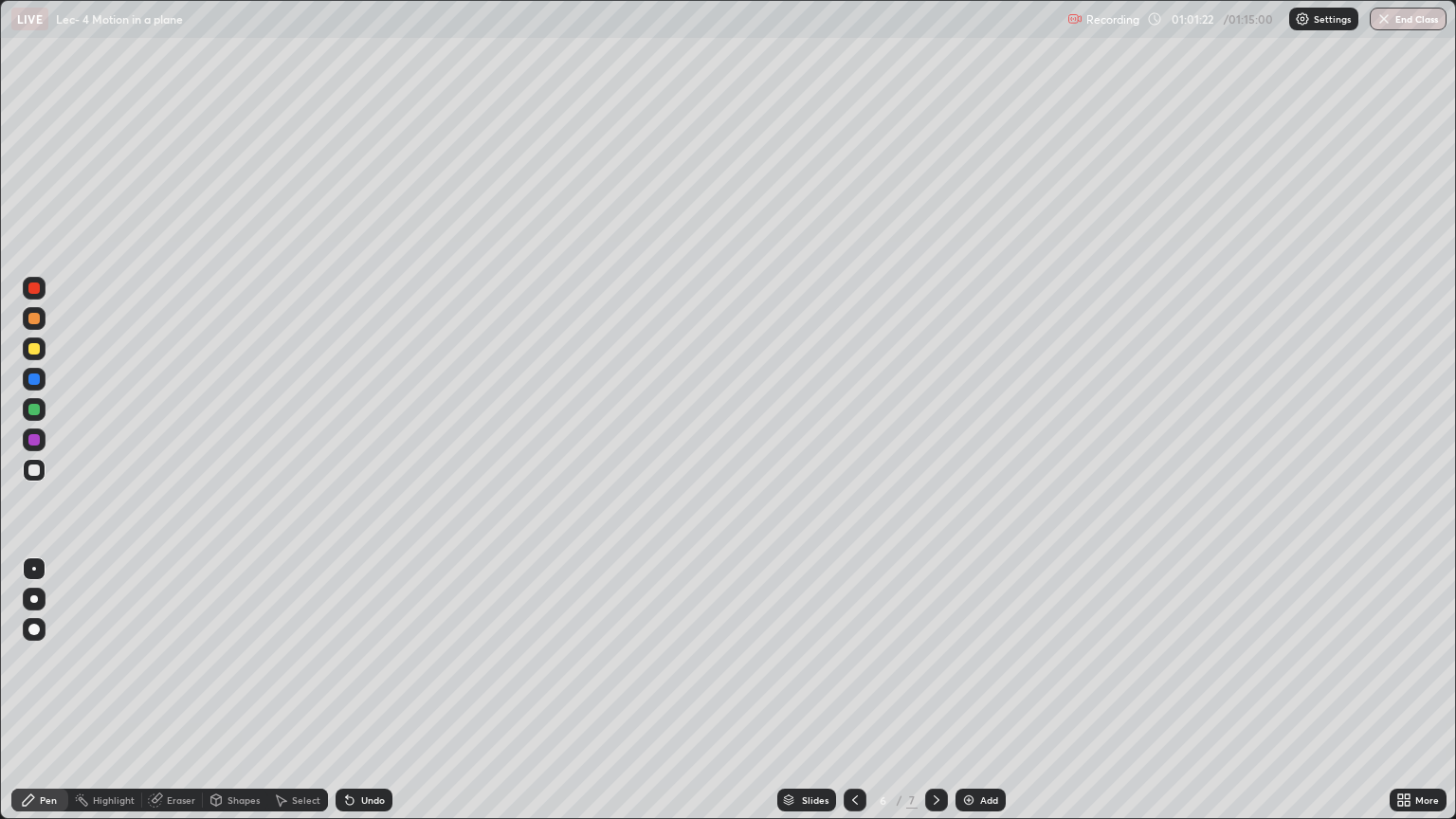click 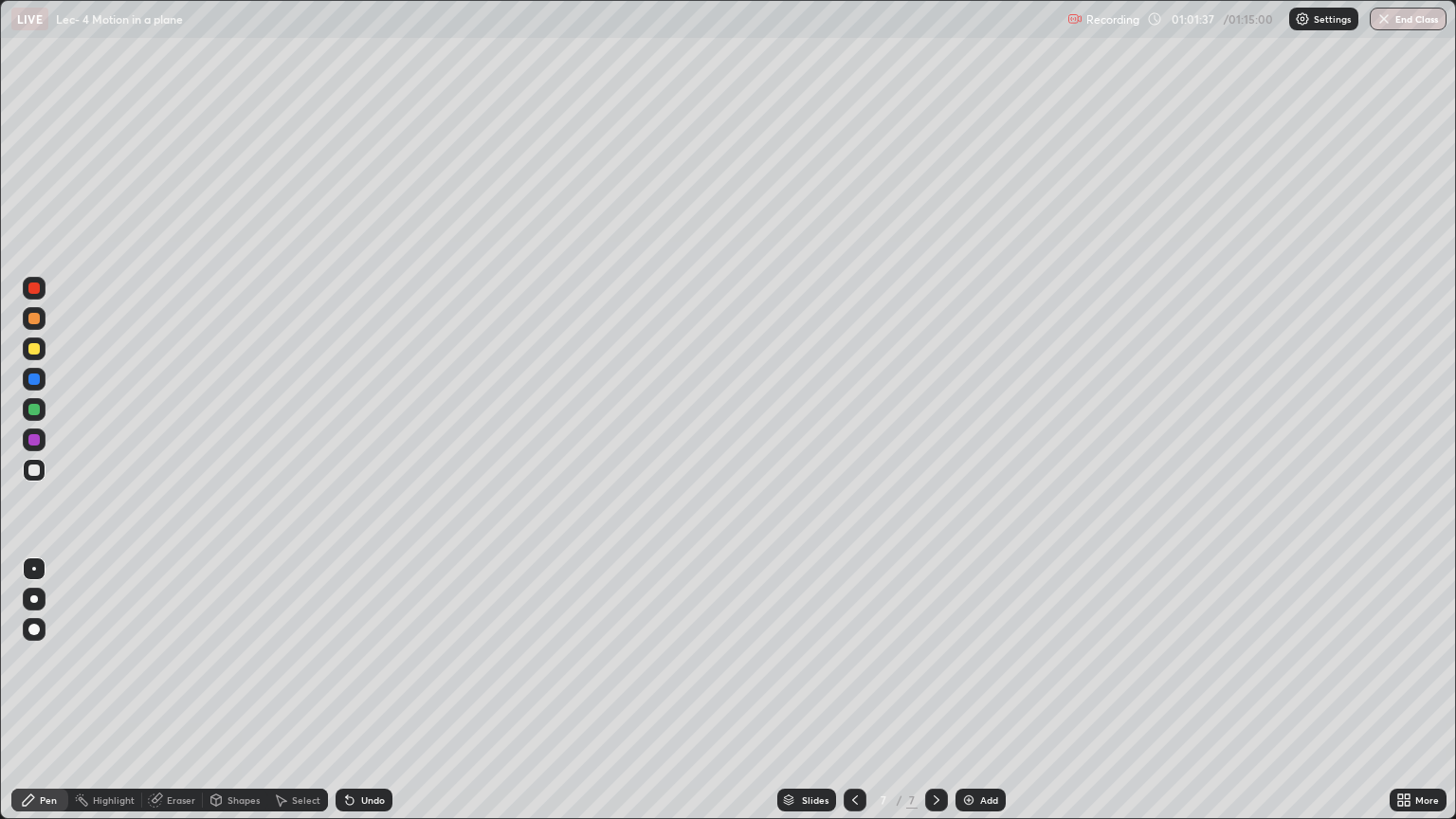 click at bounding box center (855, 800) 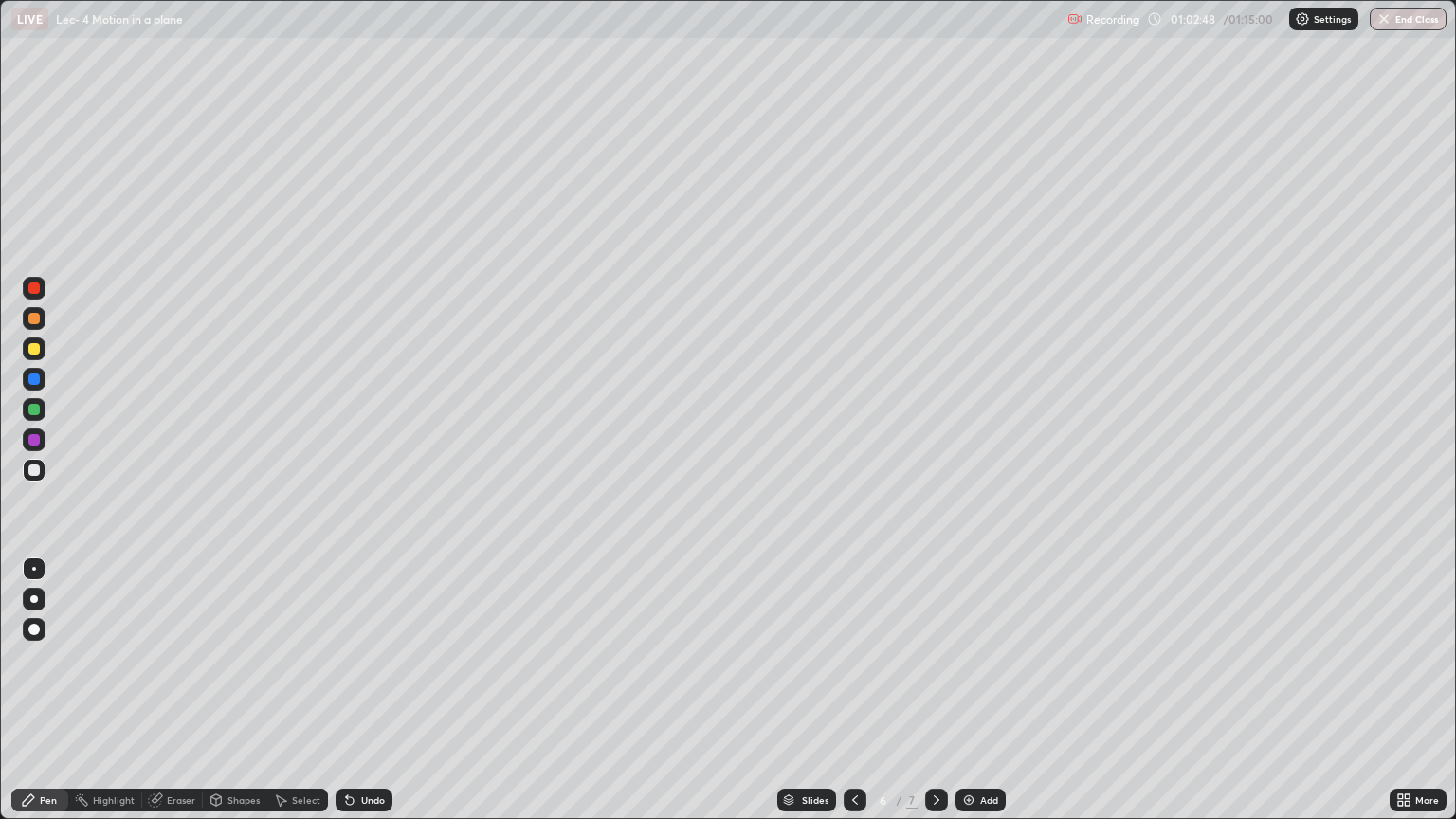 click on "Undo" at bounding box center [373, 800] 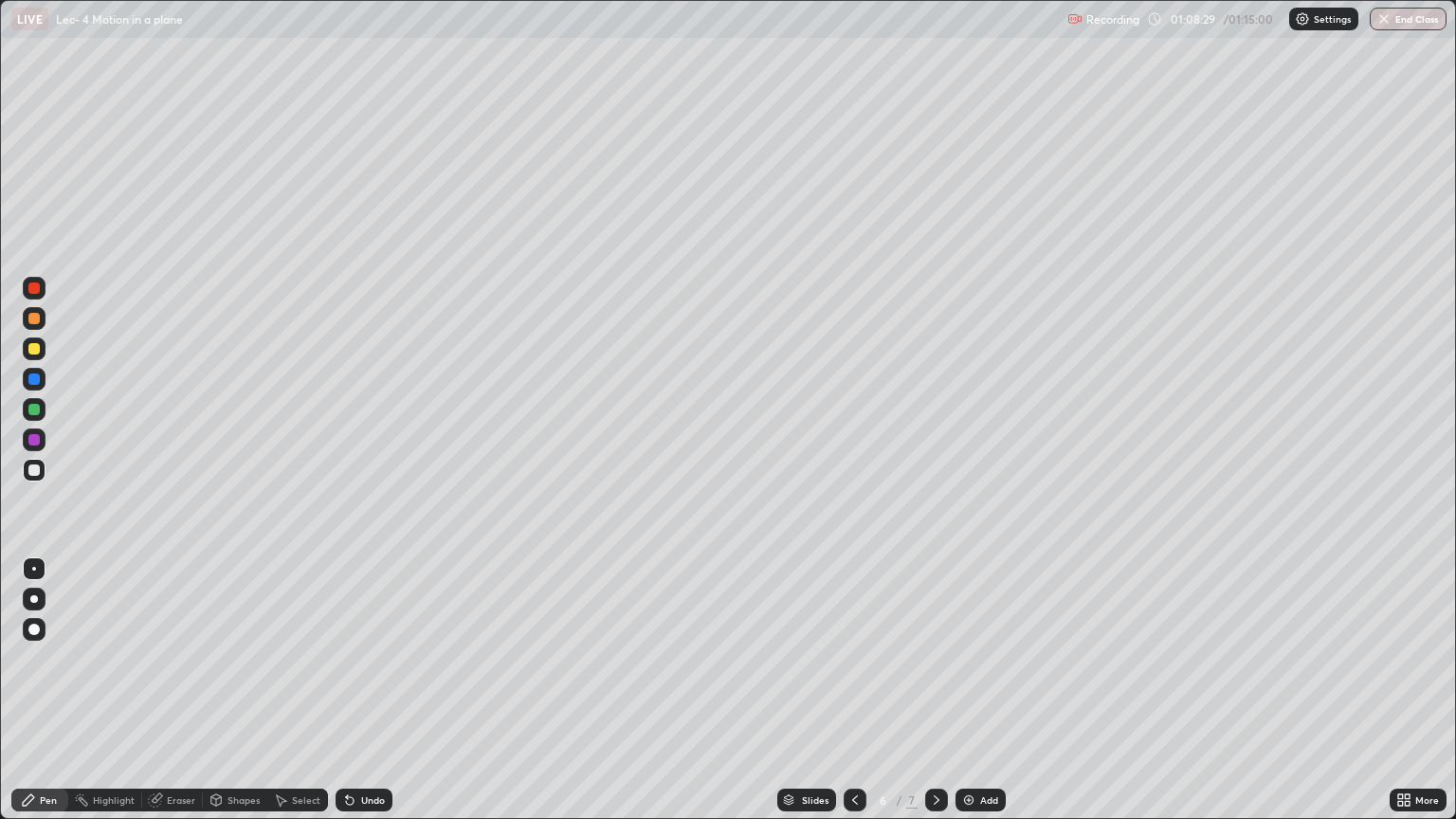 click on "End Class" at bounding box center [1408, 19] 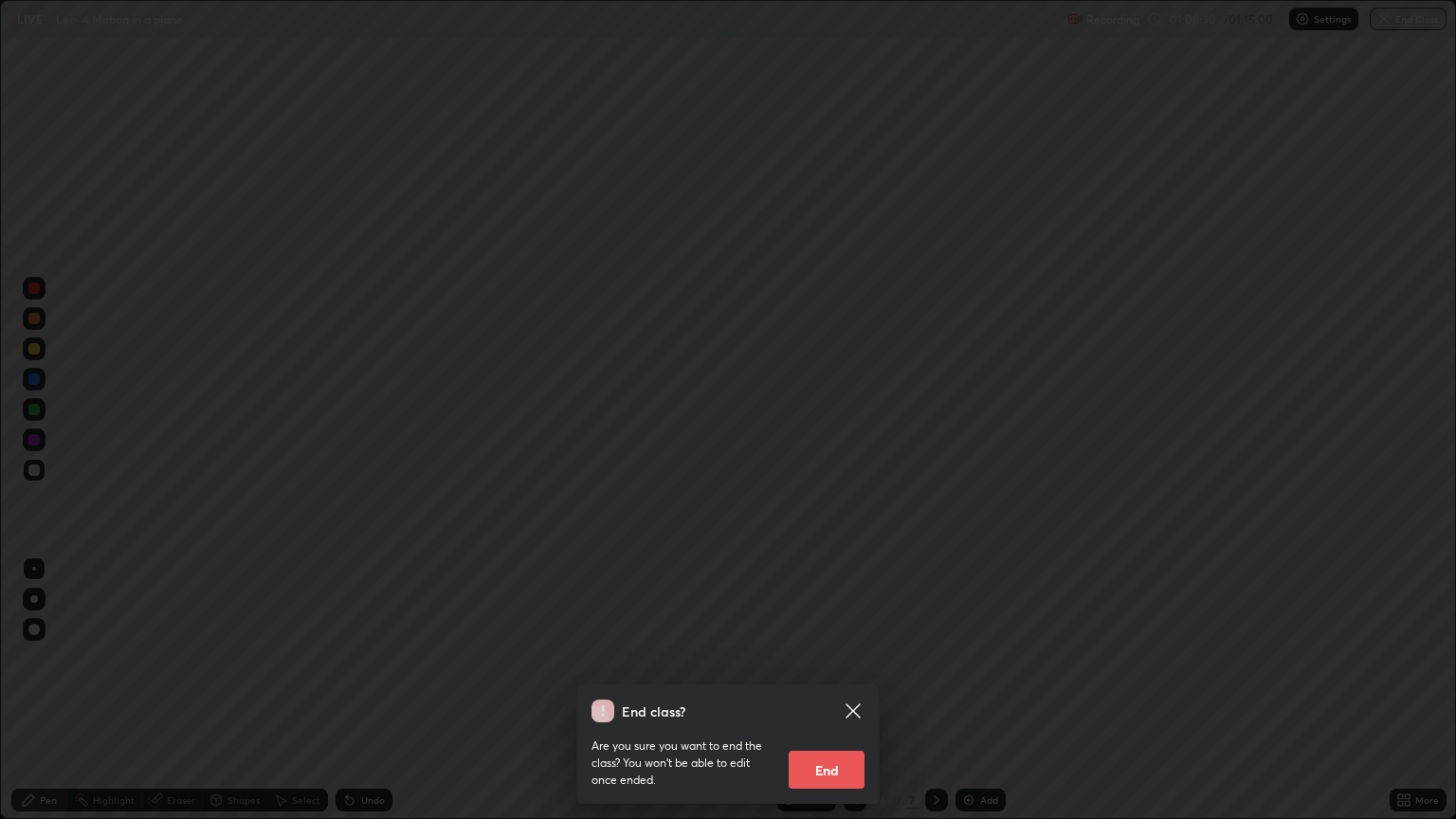 click on "End" at bounding box center [827, 770] 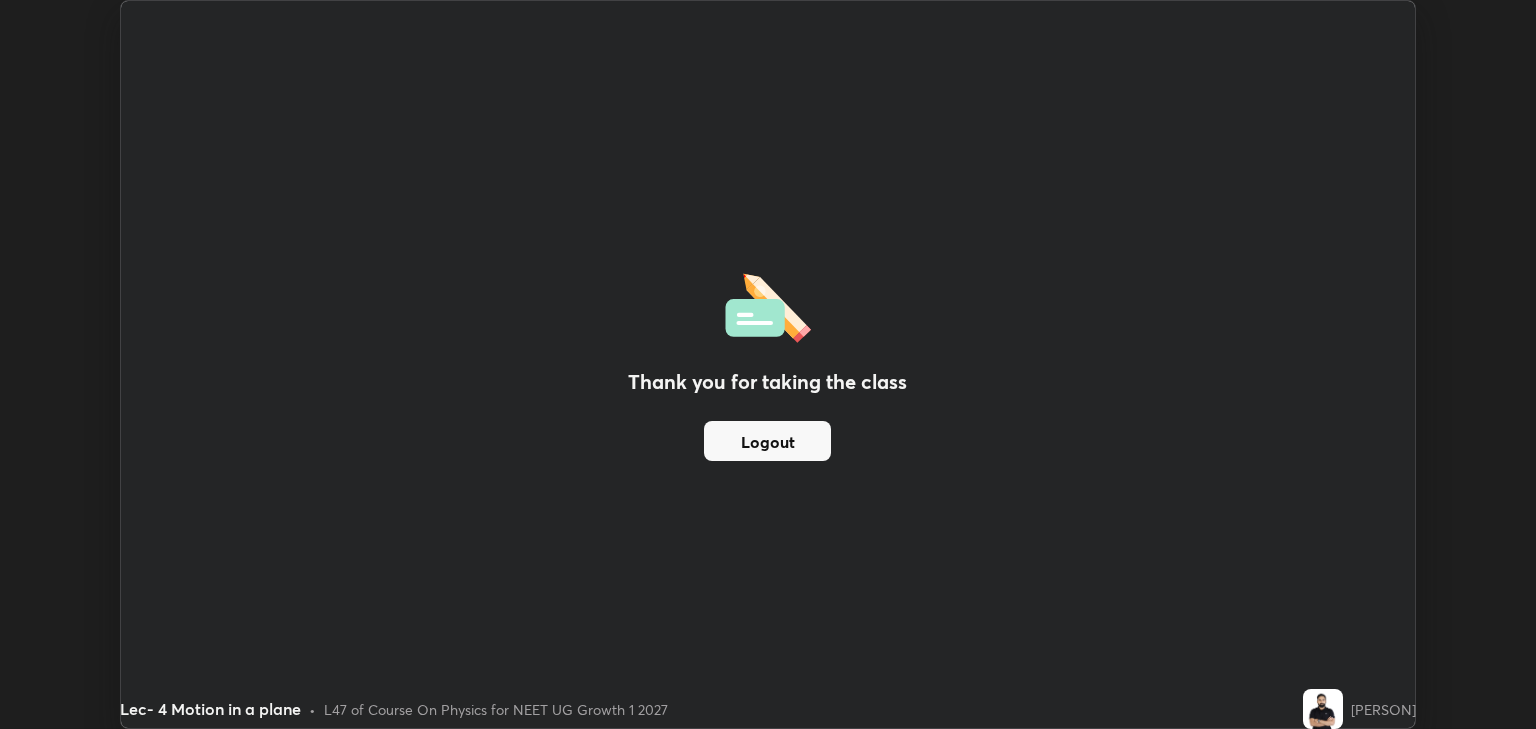 scroll, scrollTop: 729, scrollLeft: 1536, axis: both 